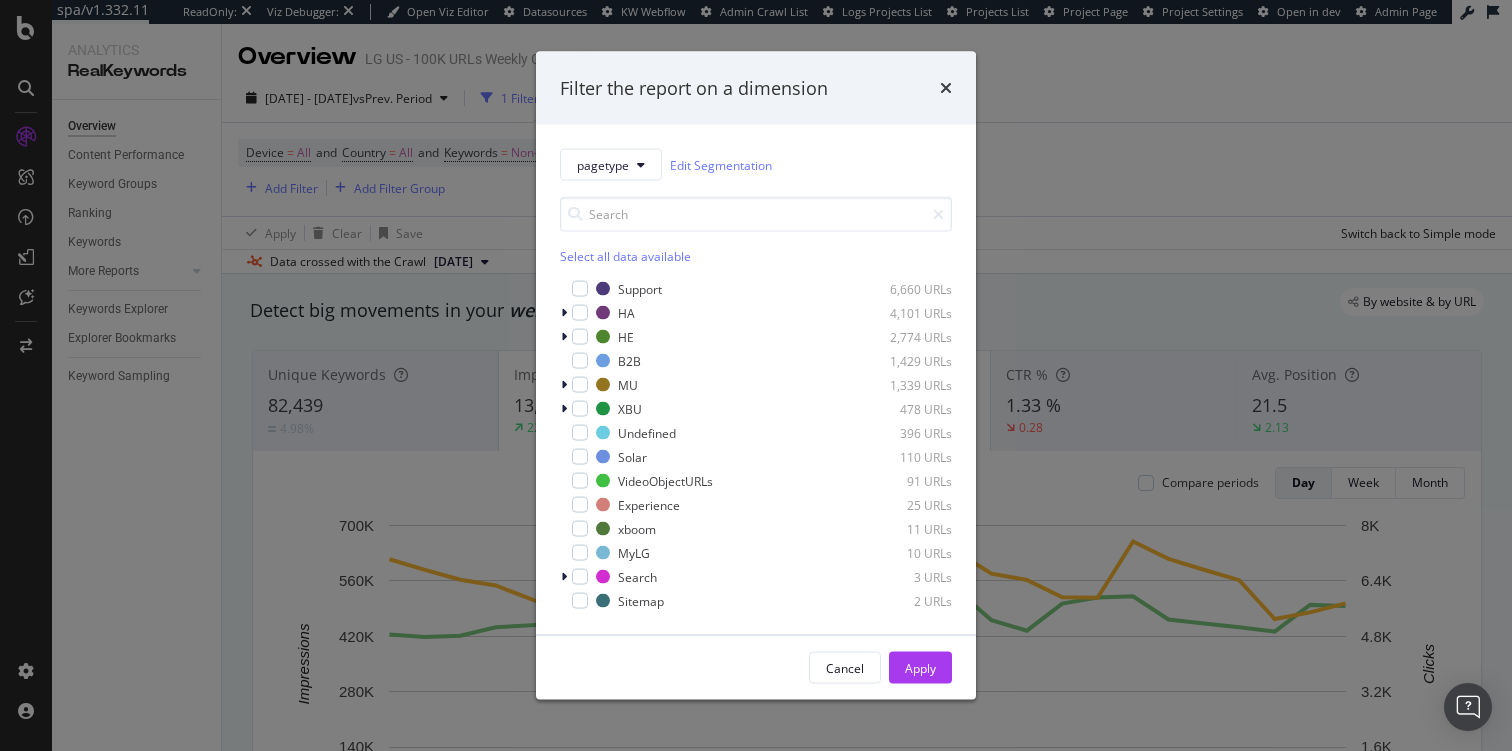 scroll, scrollTop: 0, scrollLeft: 0, axis: both 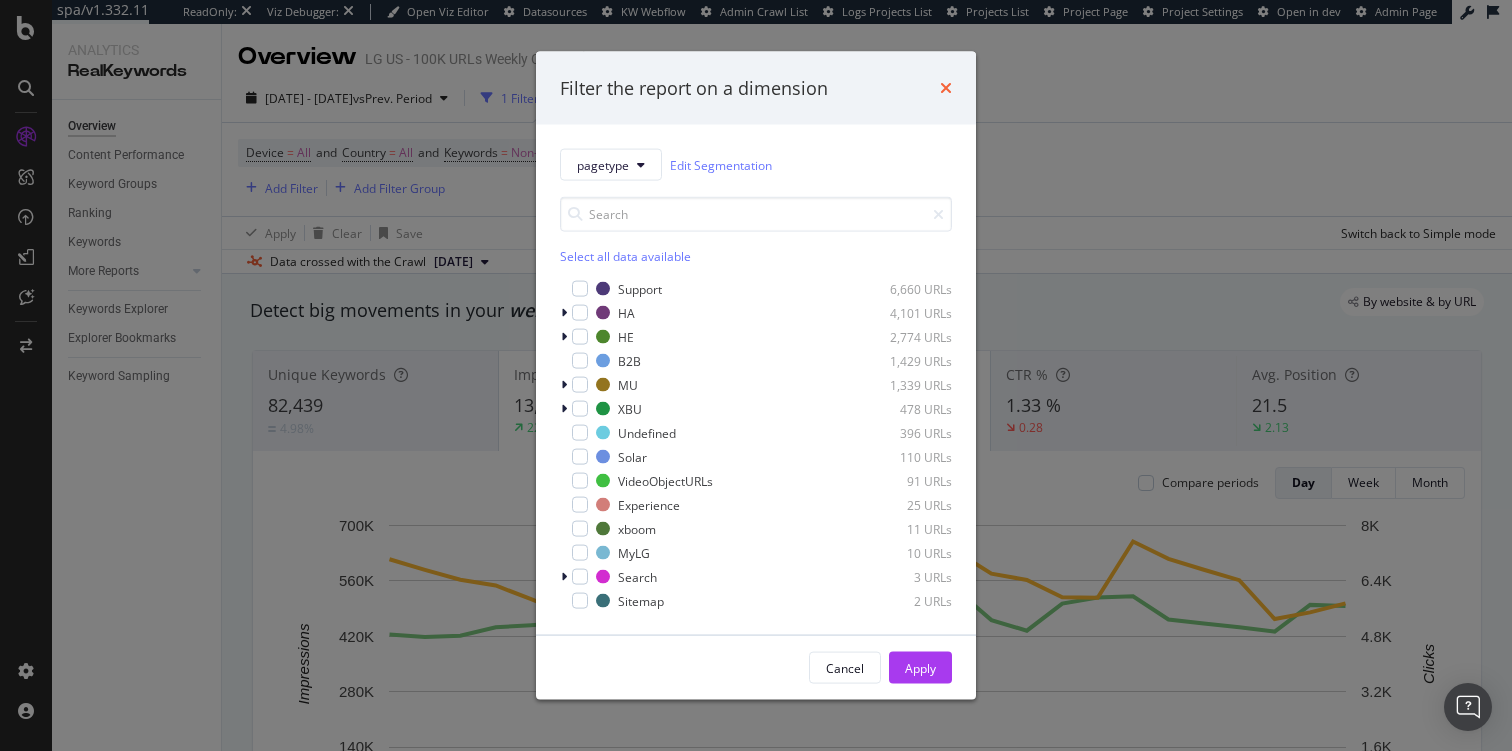 click at bounding box center [946, 88] 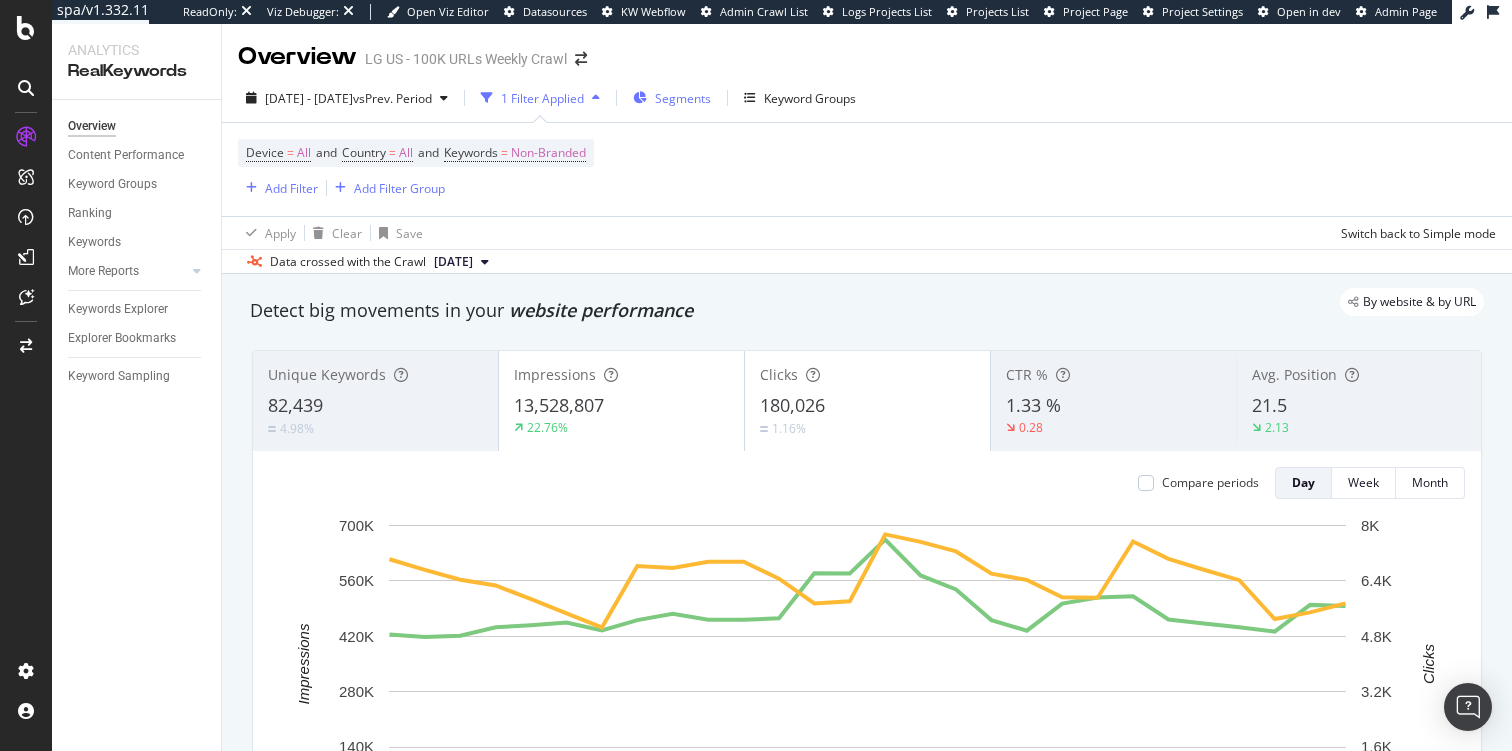 click on "Segments" at bounding box center (683, 98) 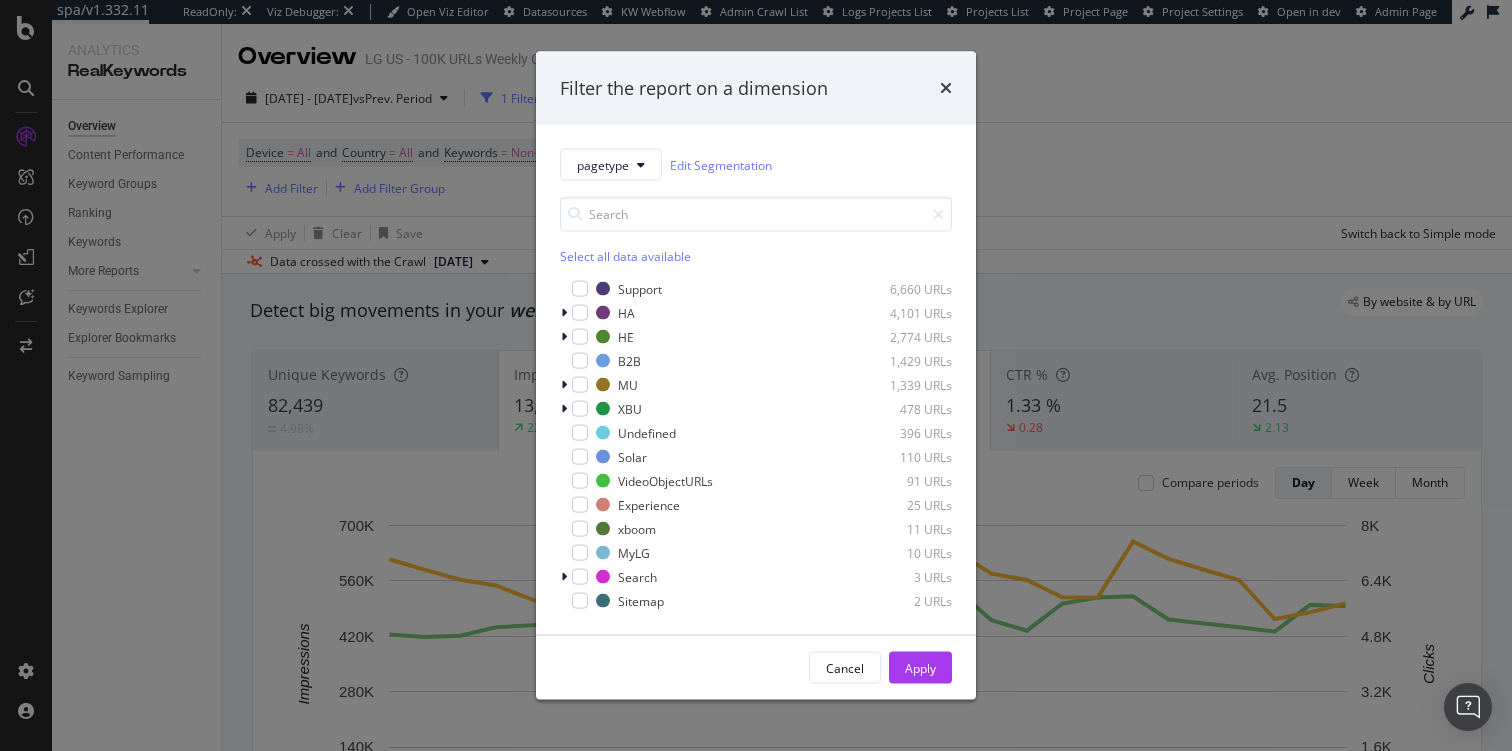click on "Select all data available Support 6,660   URLs HA 4,101   URLs HE 2,774   URLs B2B 1,429   URLs MU 1,339   URLs XBU 478   URLs Undefined 396   URLs Solar 110   URLs VideoObjectURLs 91   URLs Experience 25   URLs xboom 11   URLs MyLG 10   URLs Search 3   URLs Sitemap 2   URLs" at bounding box center [756, 396] 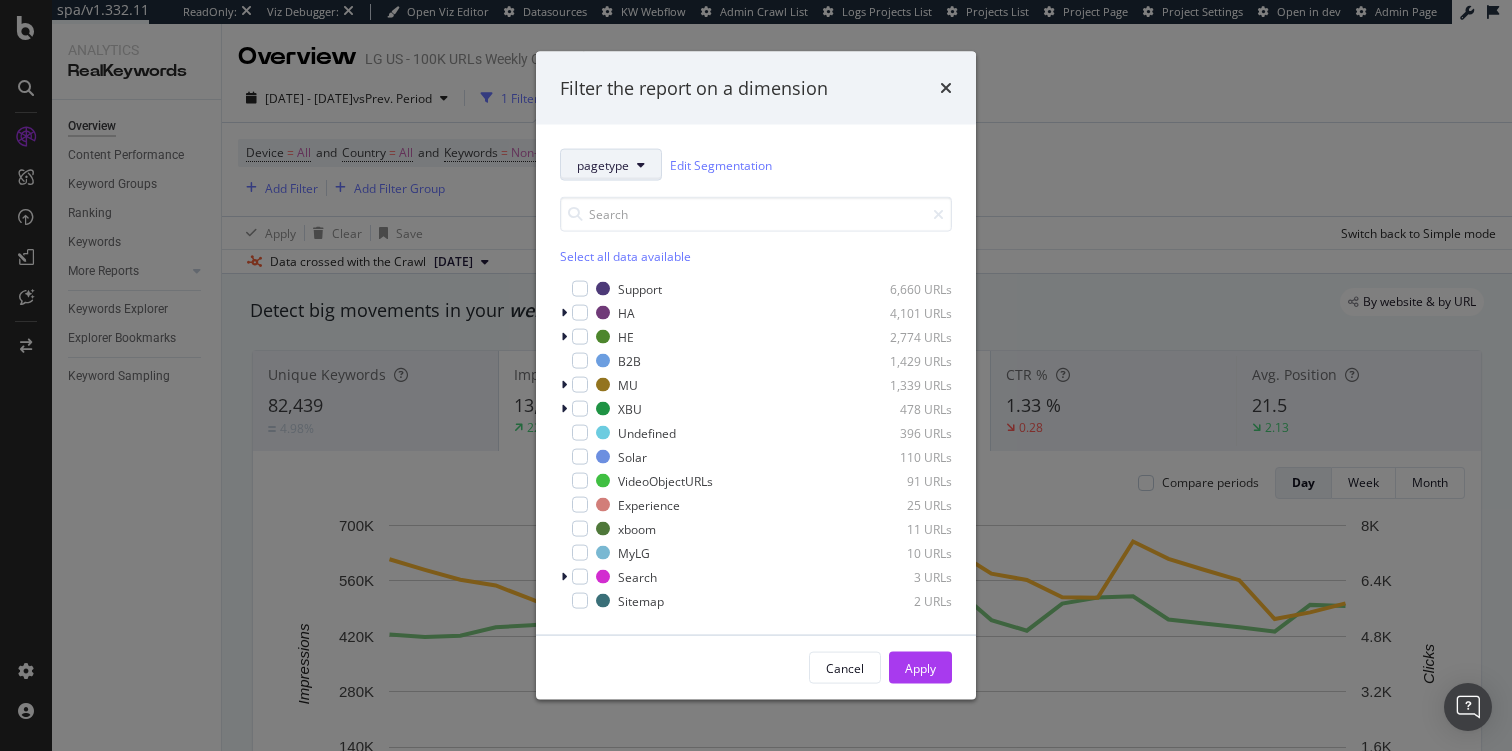 click on "pagetype" at bounding box center (611, 165) 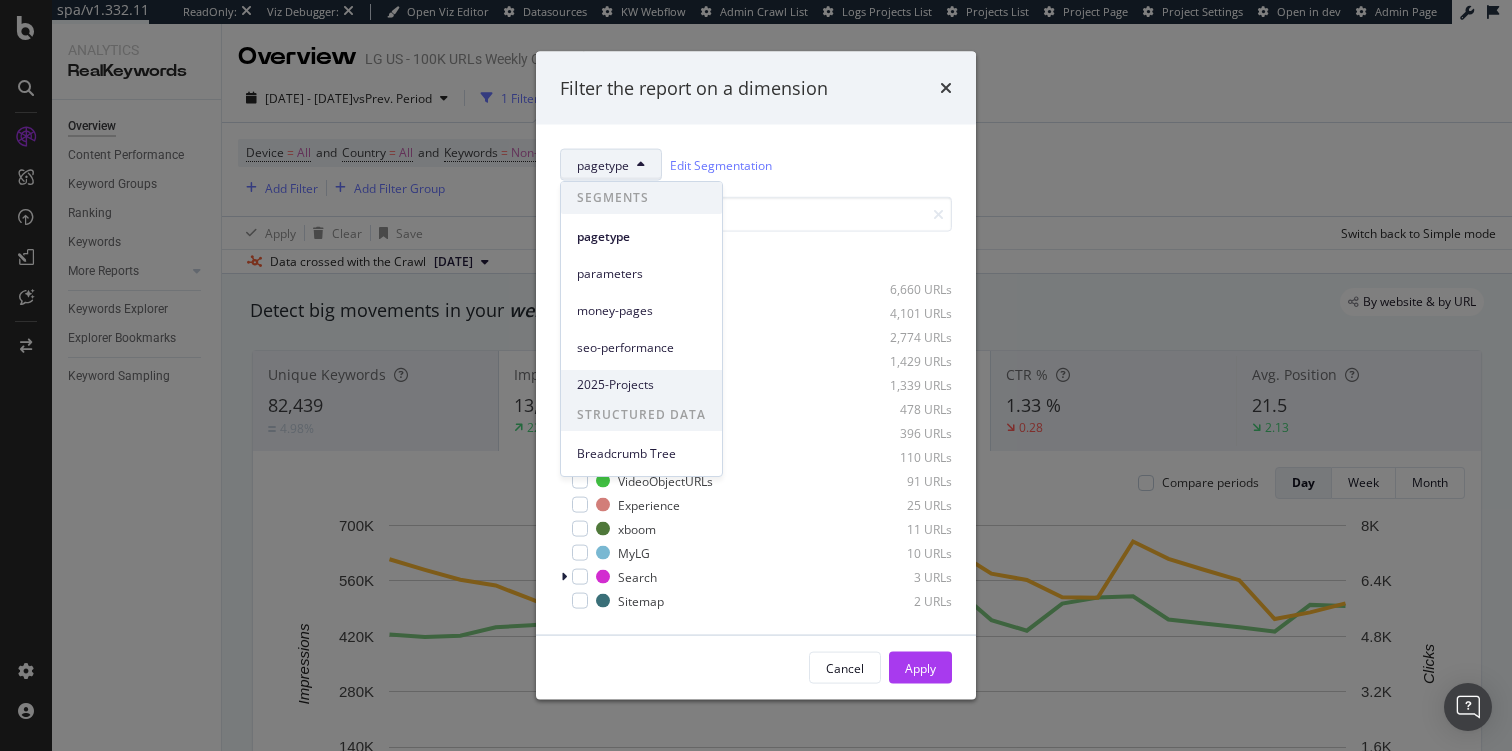 click on "2025-Projects" at bounding box center [641, 385] 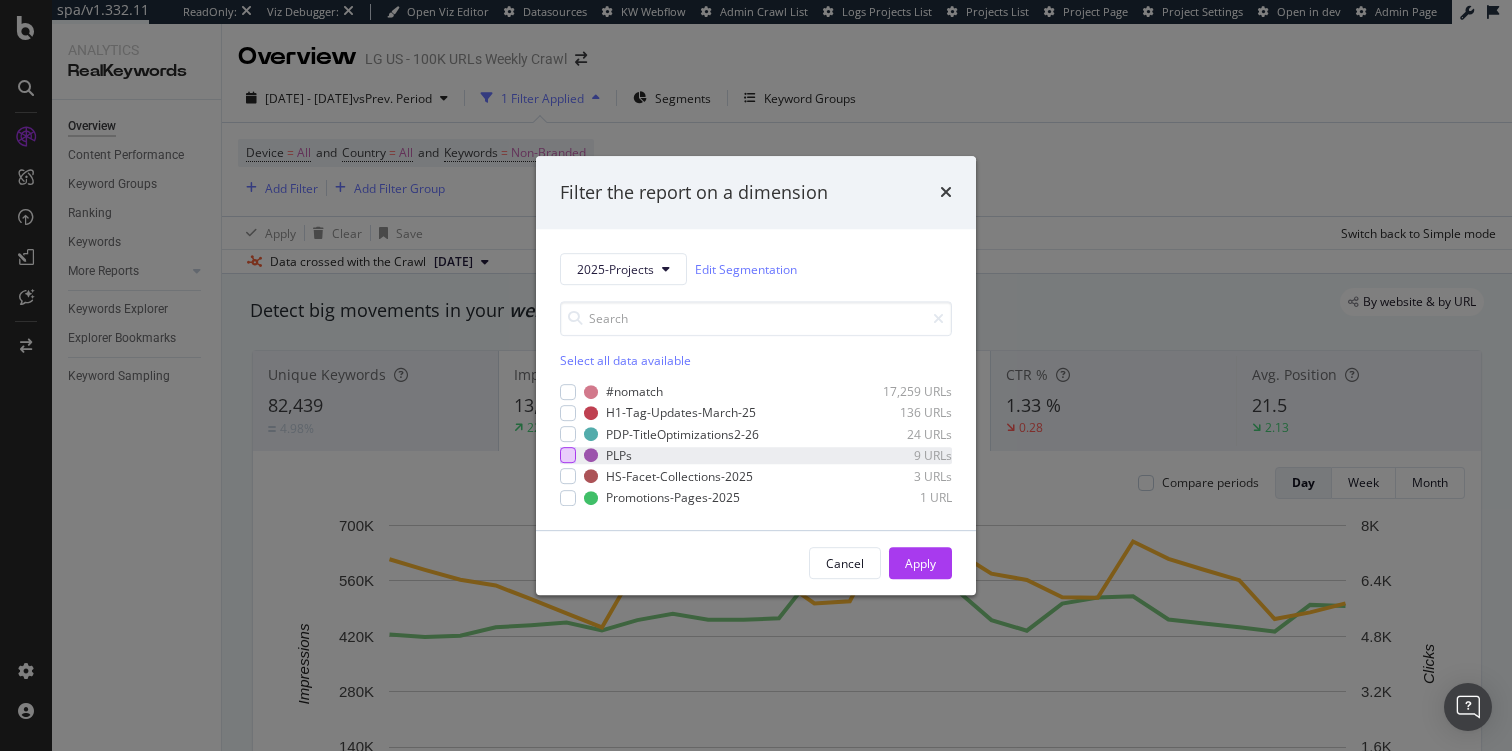 click at bounding box center [568, 455] 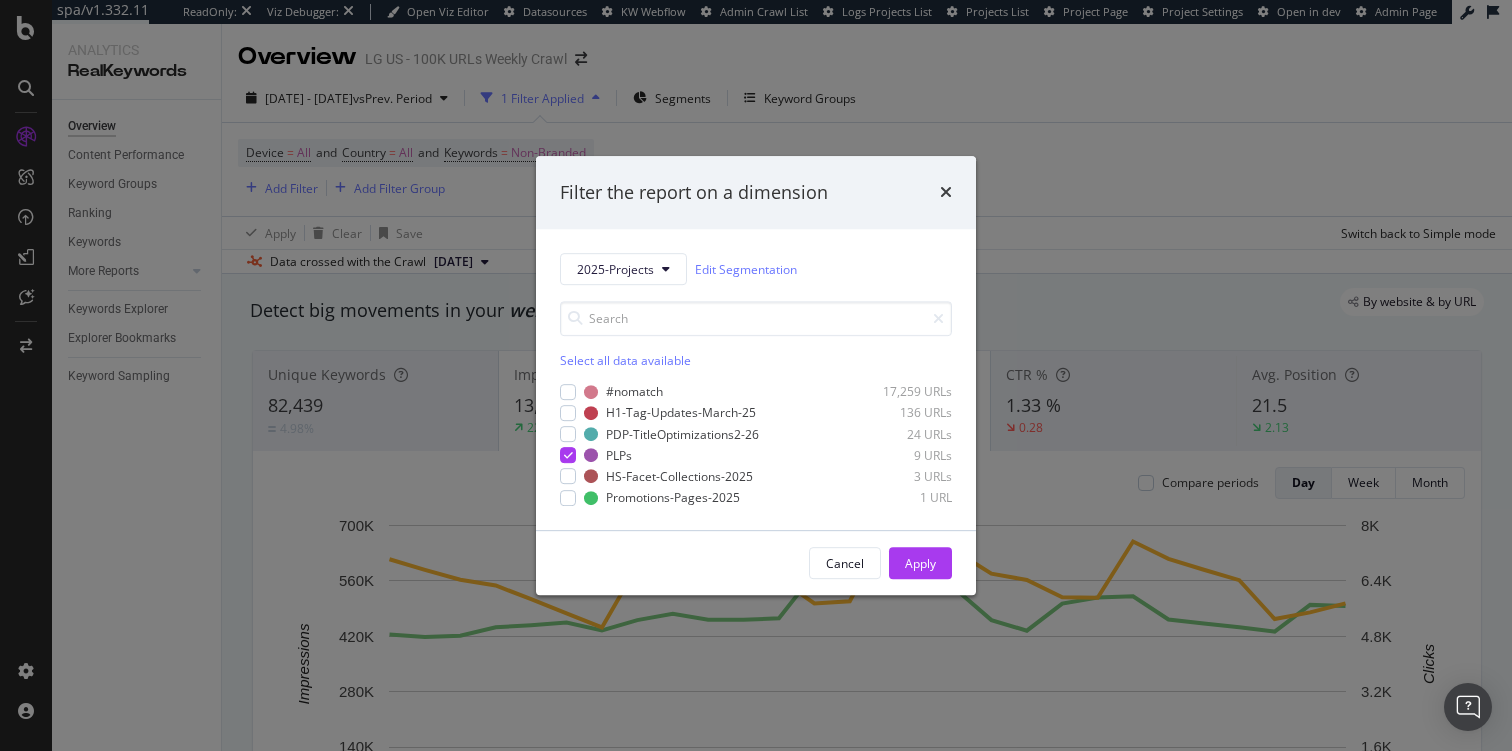 click on "Cancel Apply" at bounding box center [756, 563] 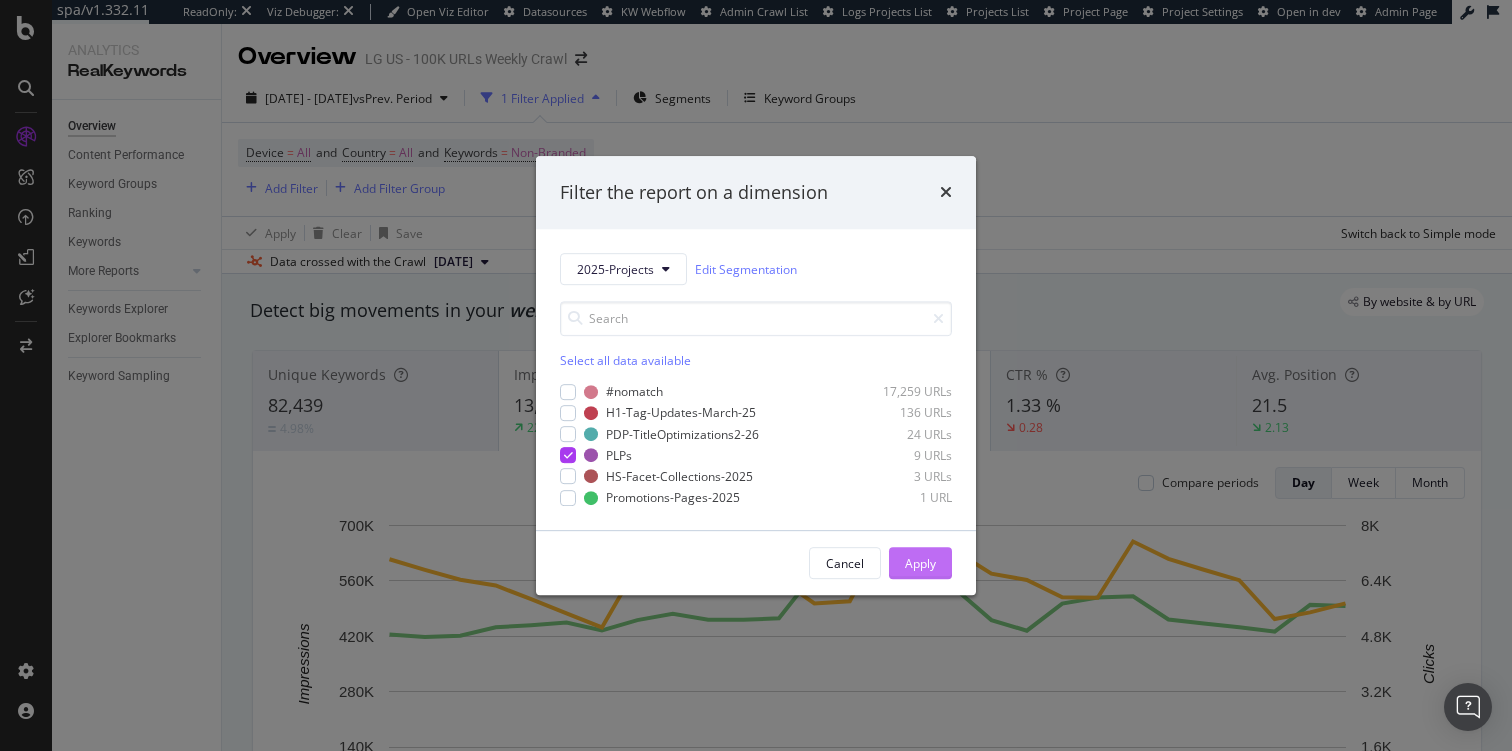 click on "Apply" at bounding box center (920, 563) 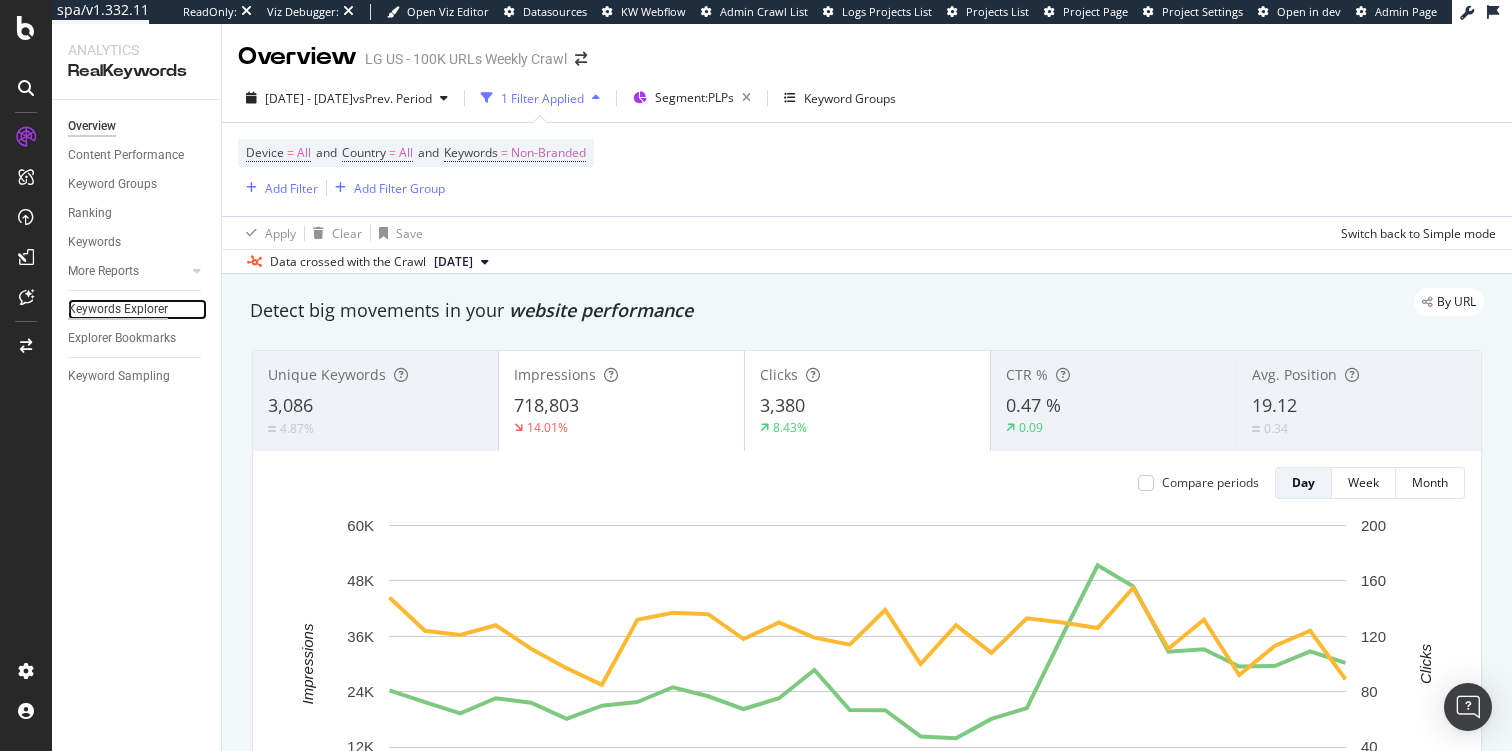 click on "Keywords Explorer" at bounding box center [118, 309] 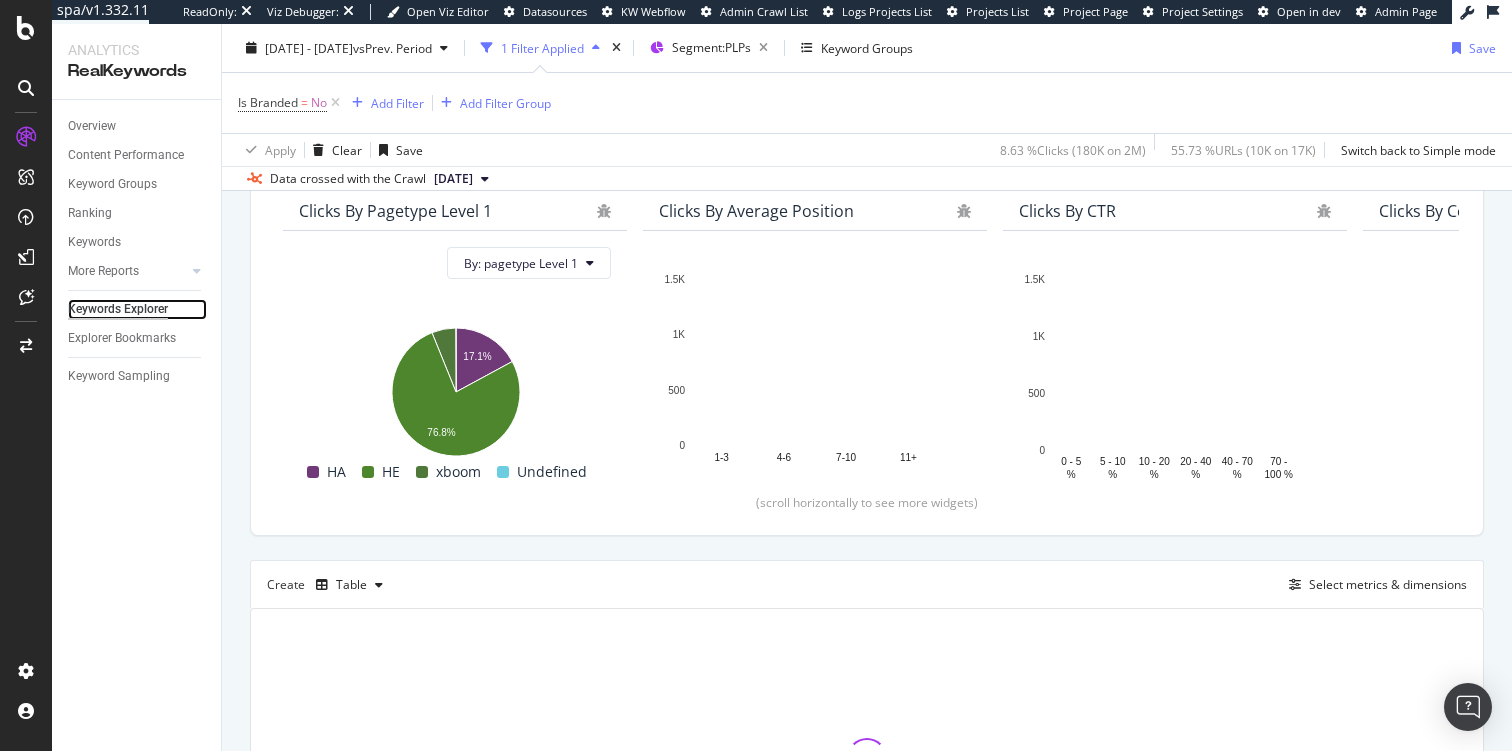 scroll, scrollTop: 196, scrollLeft: 0, axis: vertical 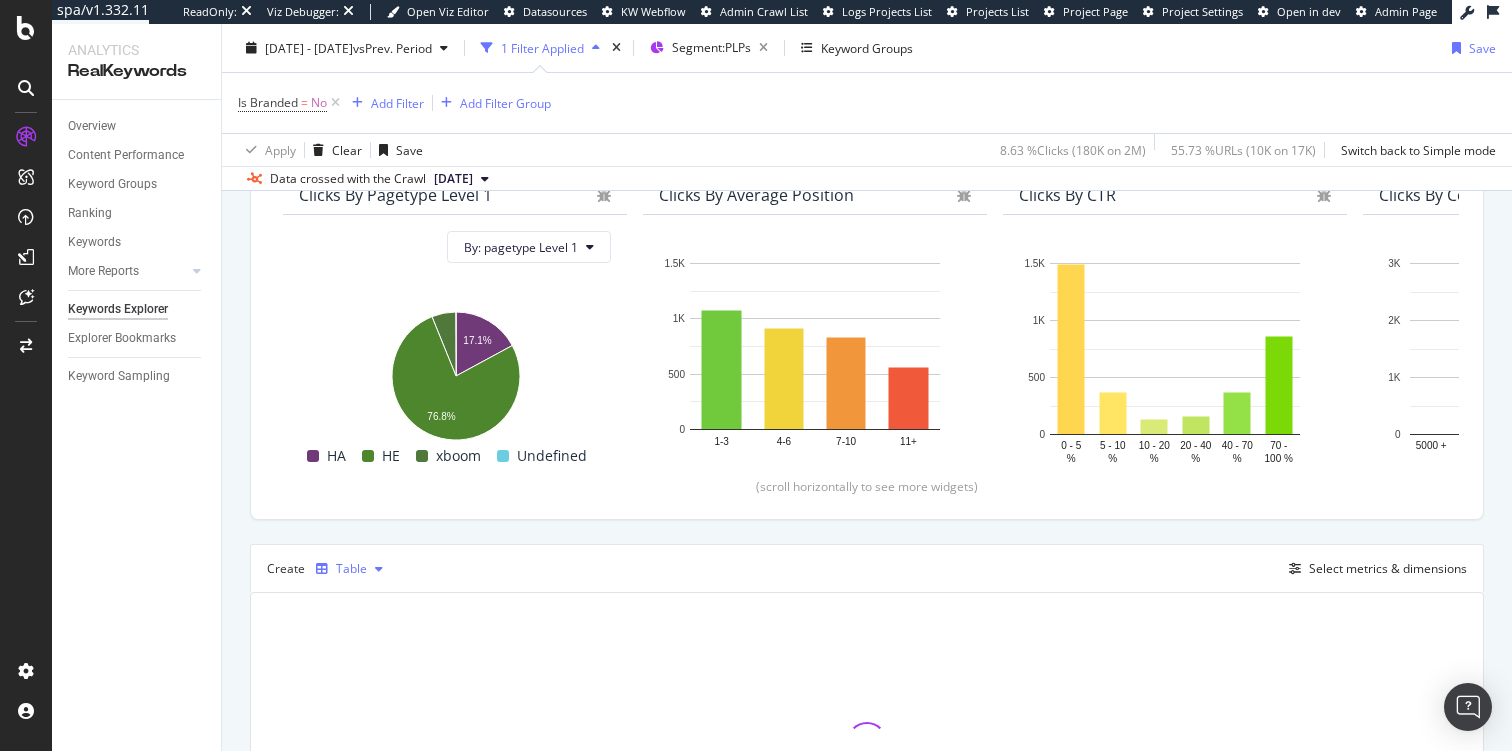 click on "Table" at bounding box center (351, 569) 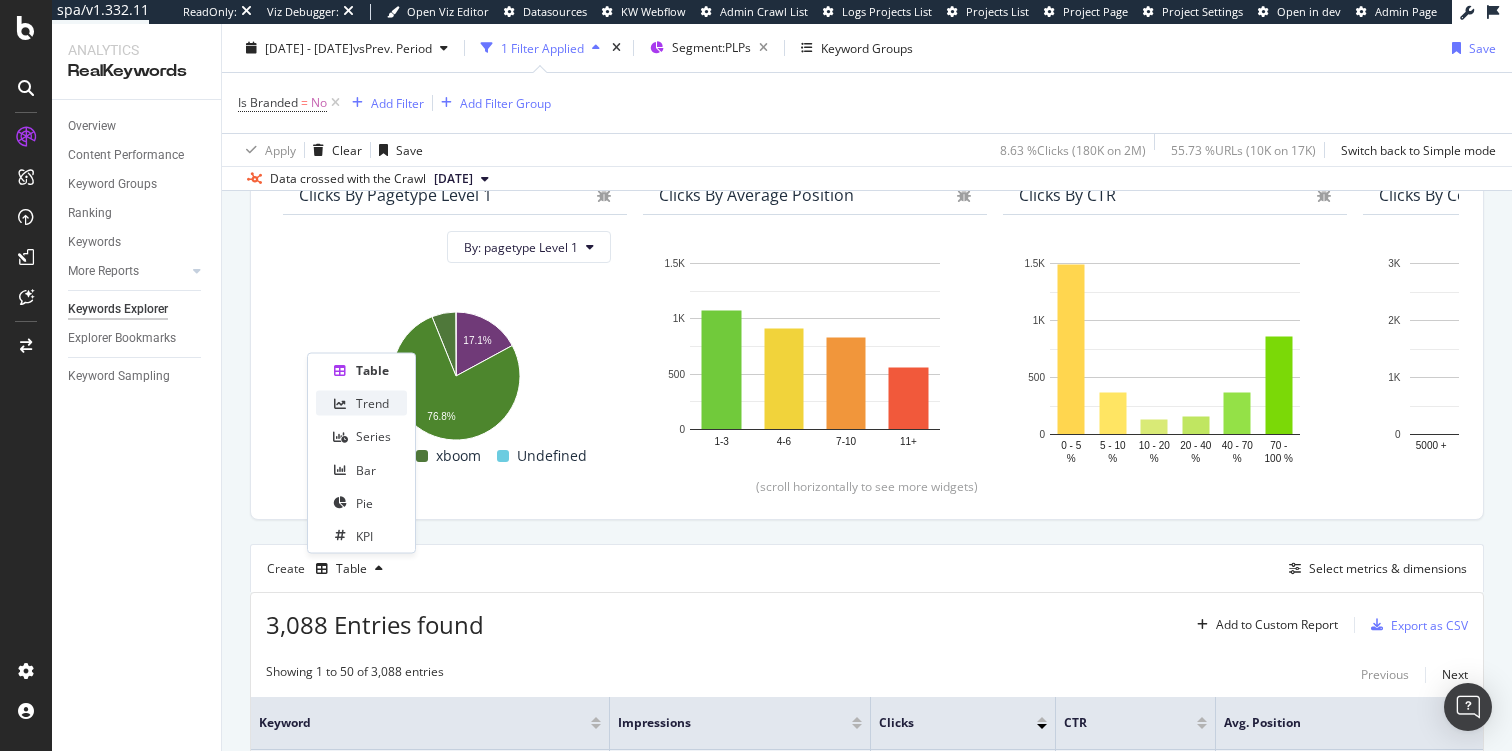 click on "Trend" at bounding box center (372, 403) 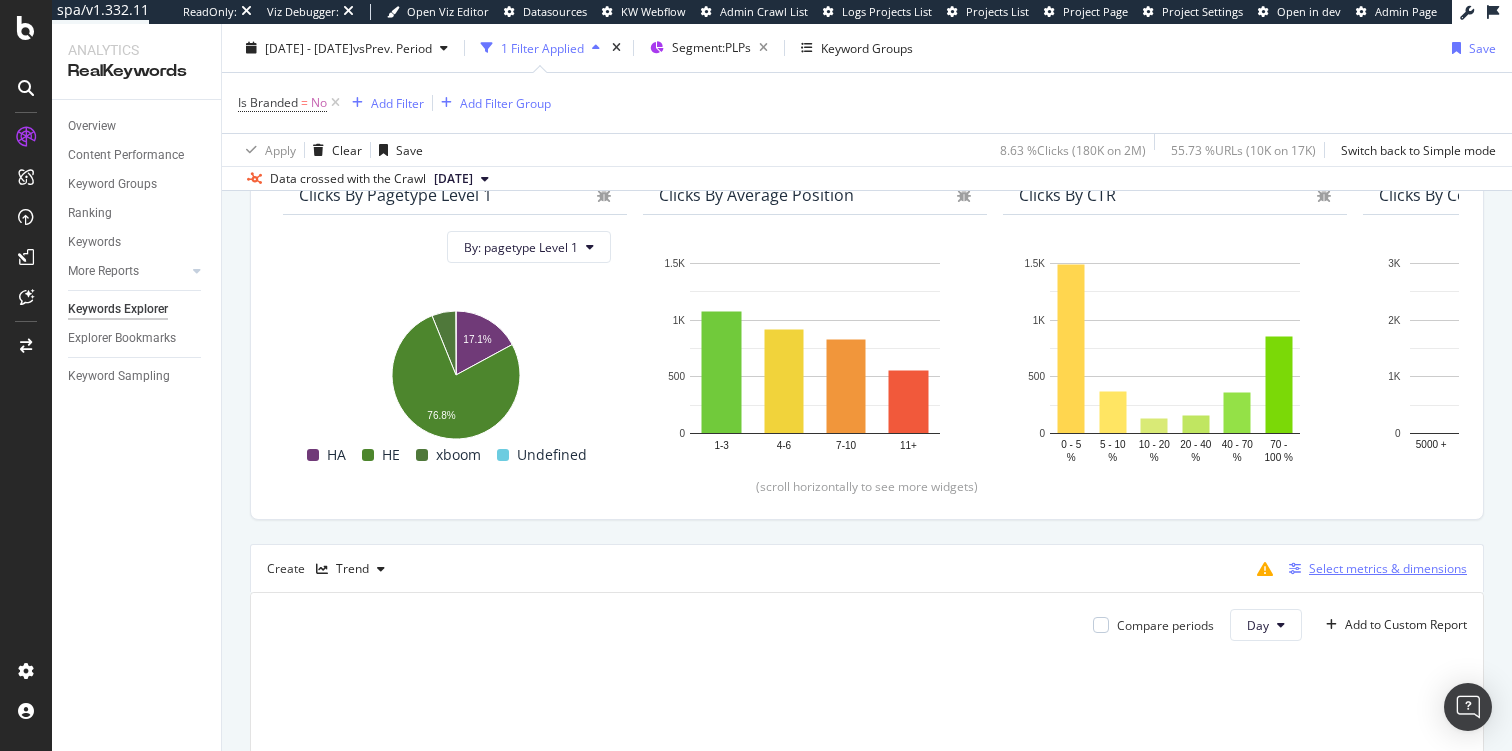 click on "Select metrics & dimensions" at bounding box center [1388, 568] 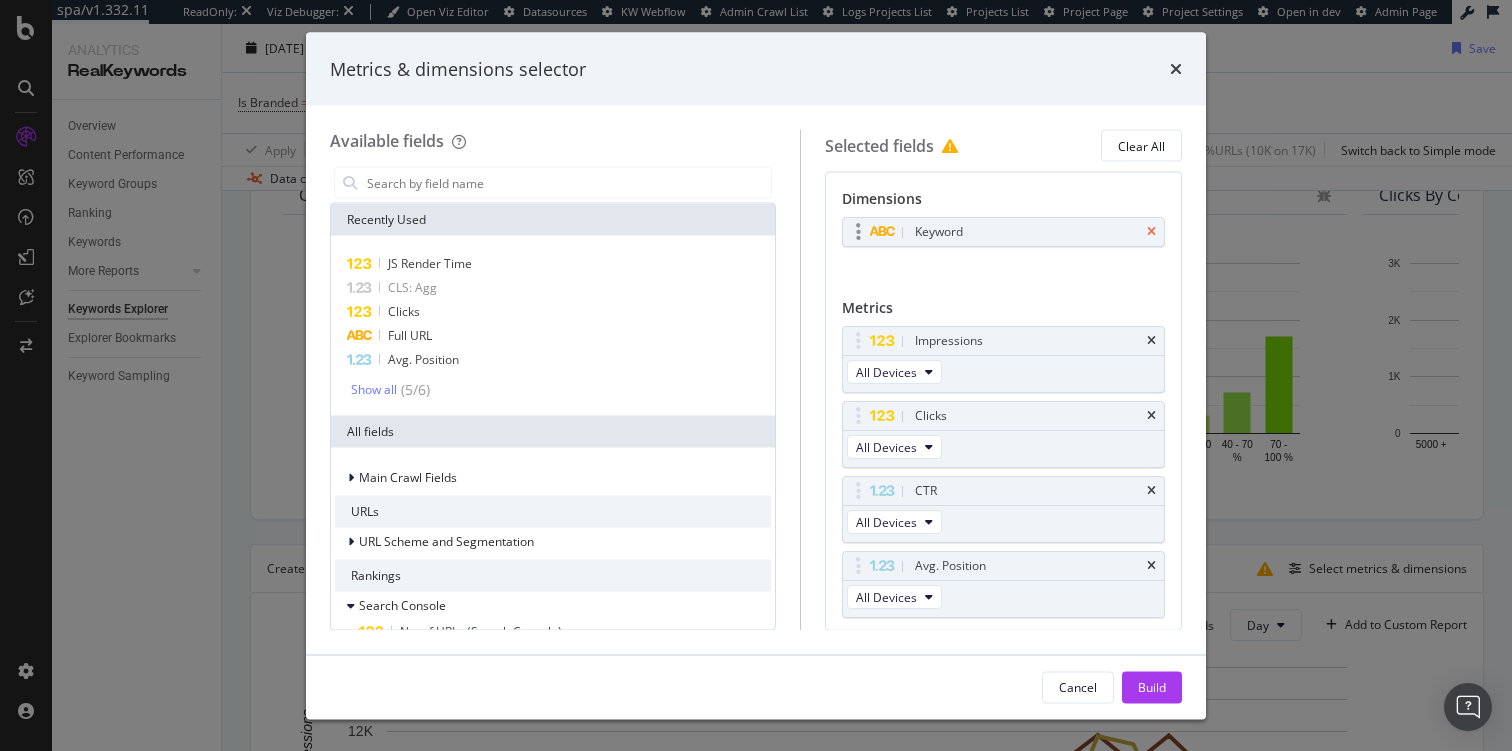 click at bounding box center (1151, 232) 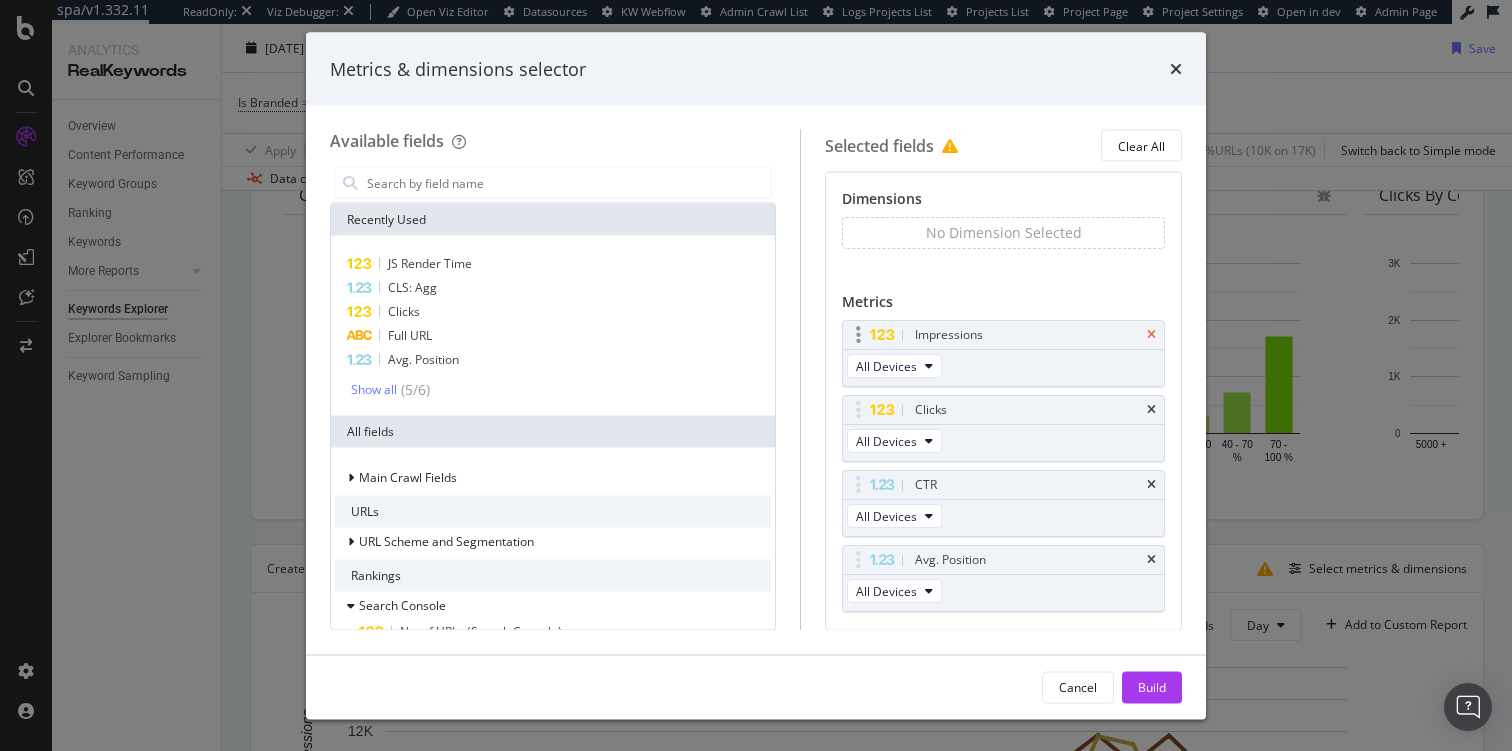 click at bounding box center [1151, 335] 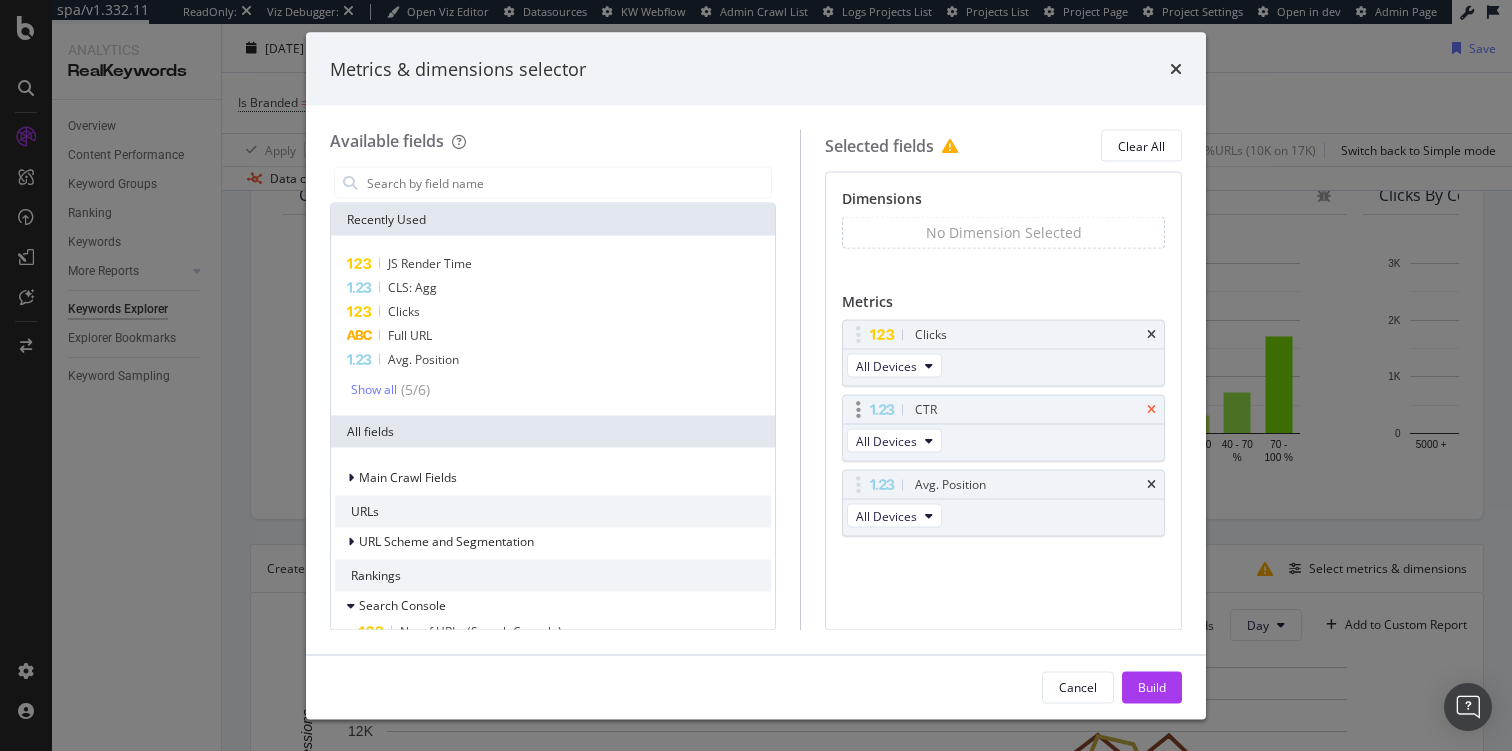 click at bounding box center (1151, 410) 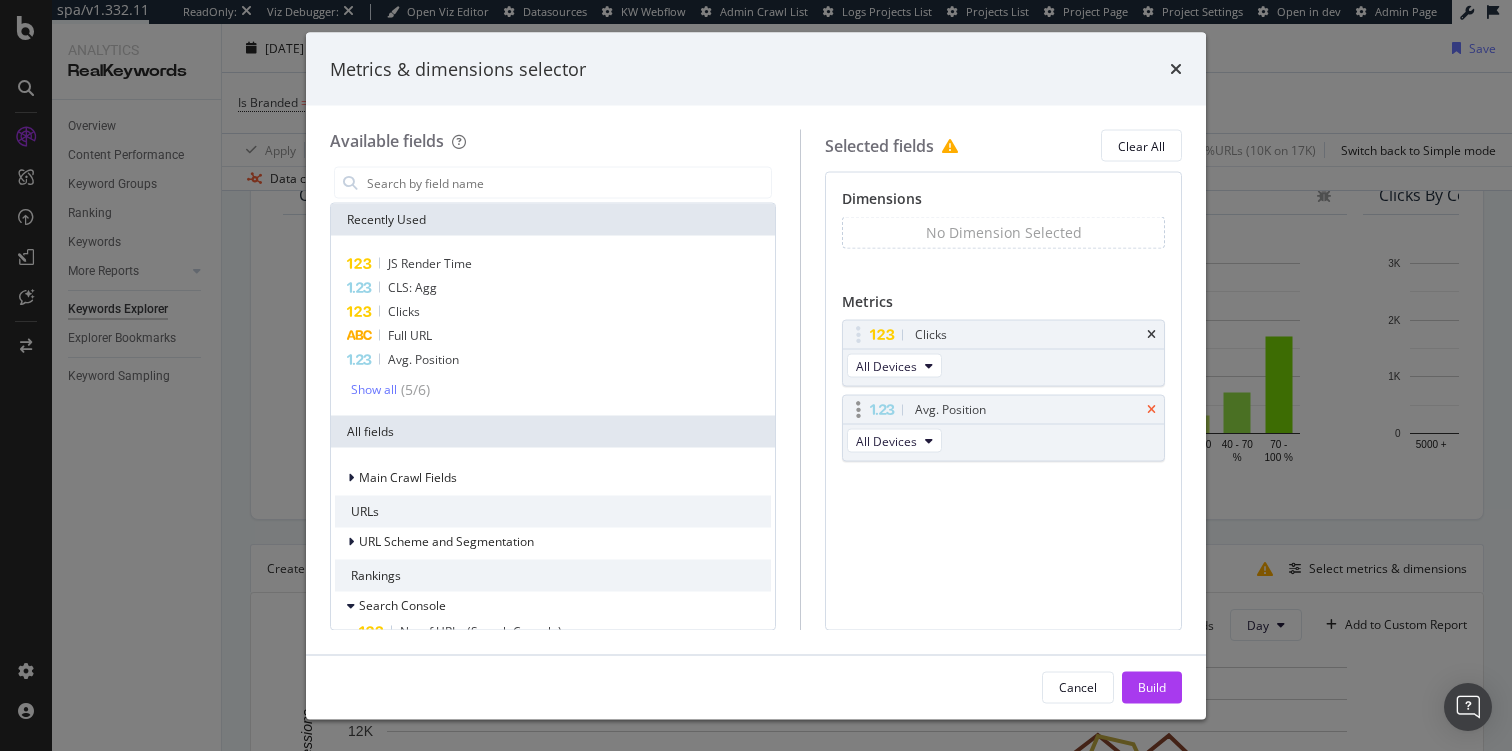 click at bounding box center [1151, 410] 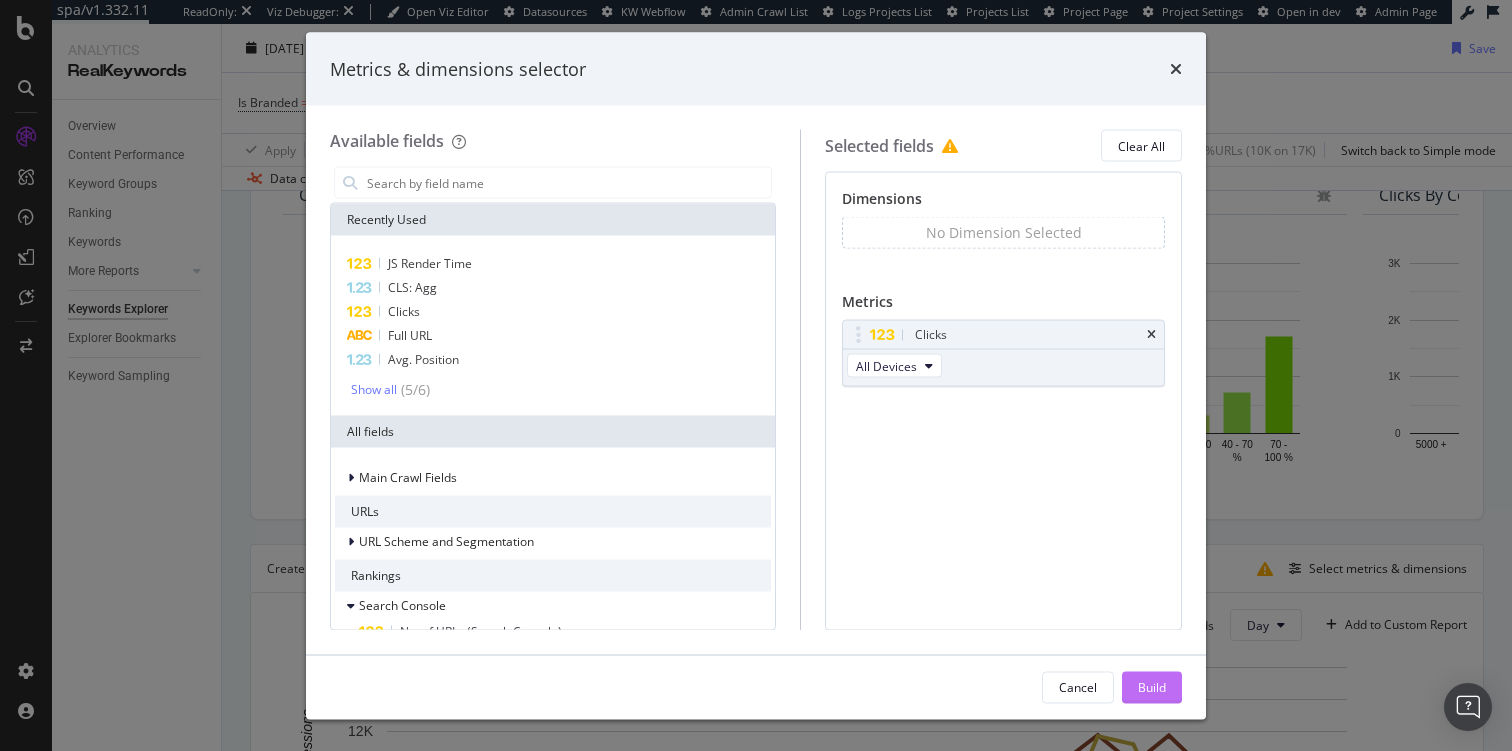 click on "Build" at bounding box center (1152, 687) 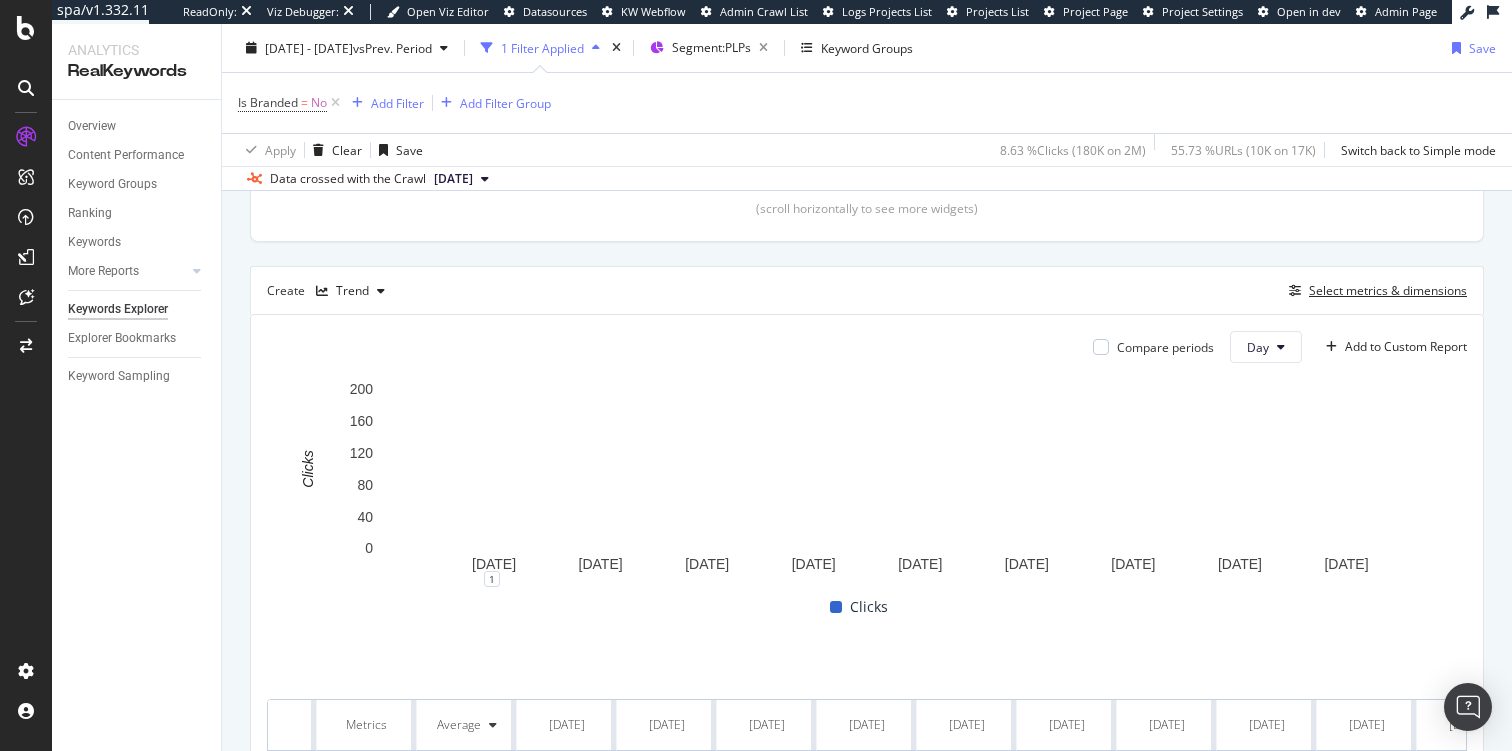 scroll, scrollTop: 0, scrollLeft: 0, axis: both 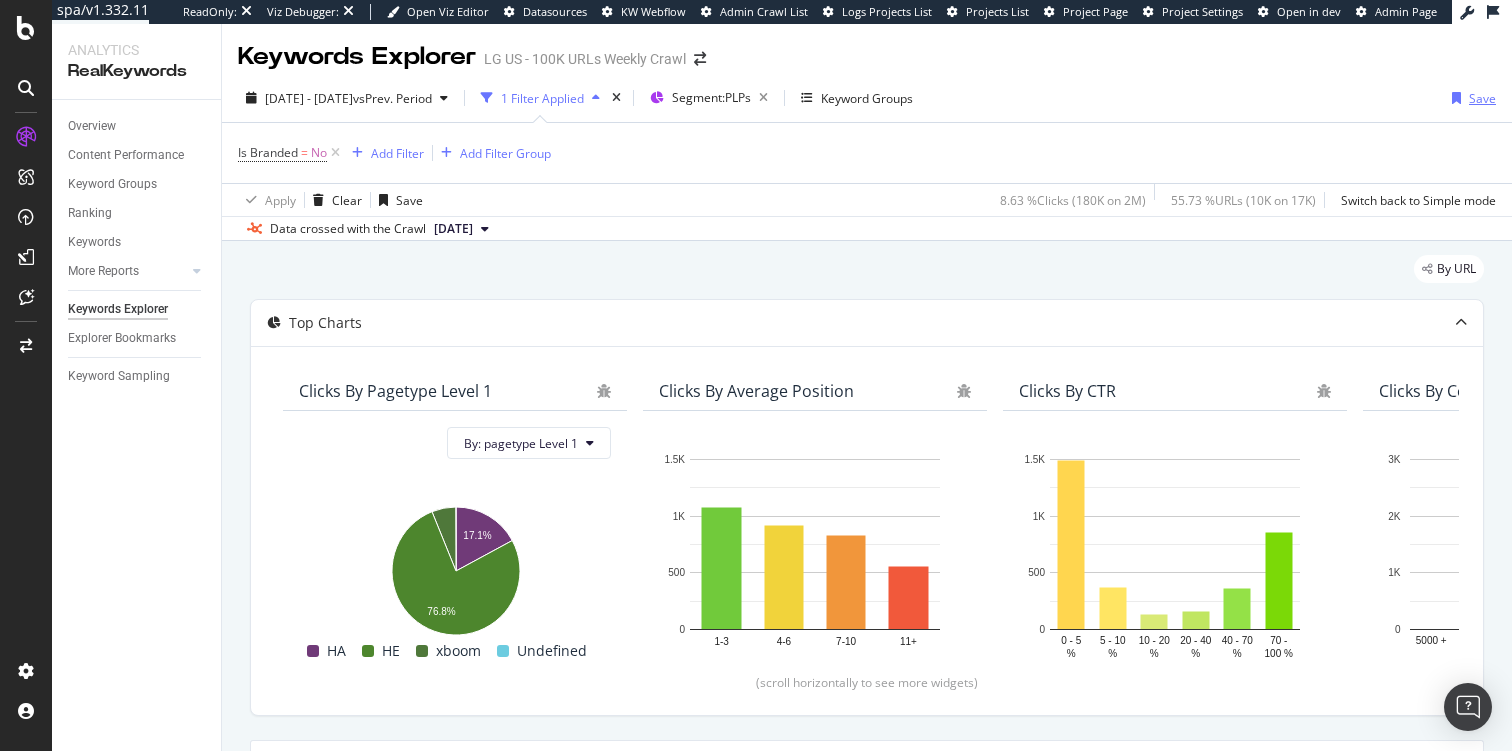 click on "Save" at bounding box center [1482, 98] 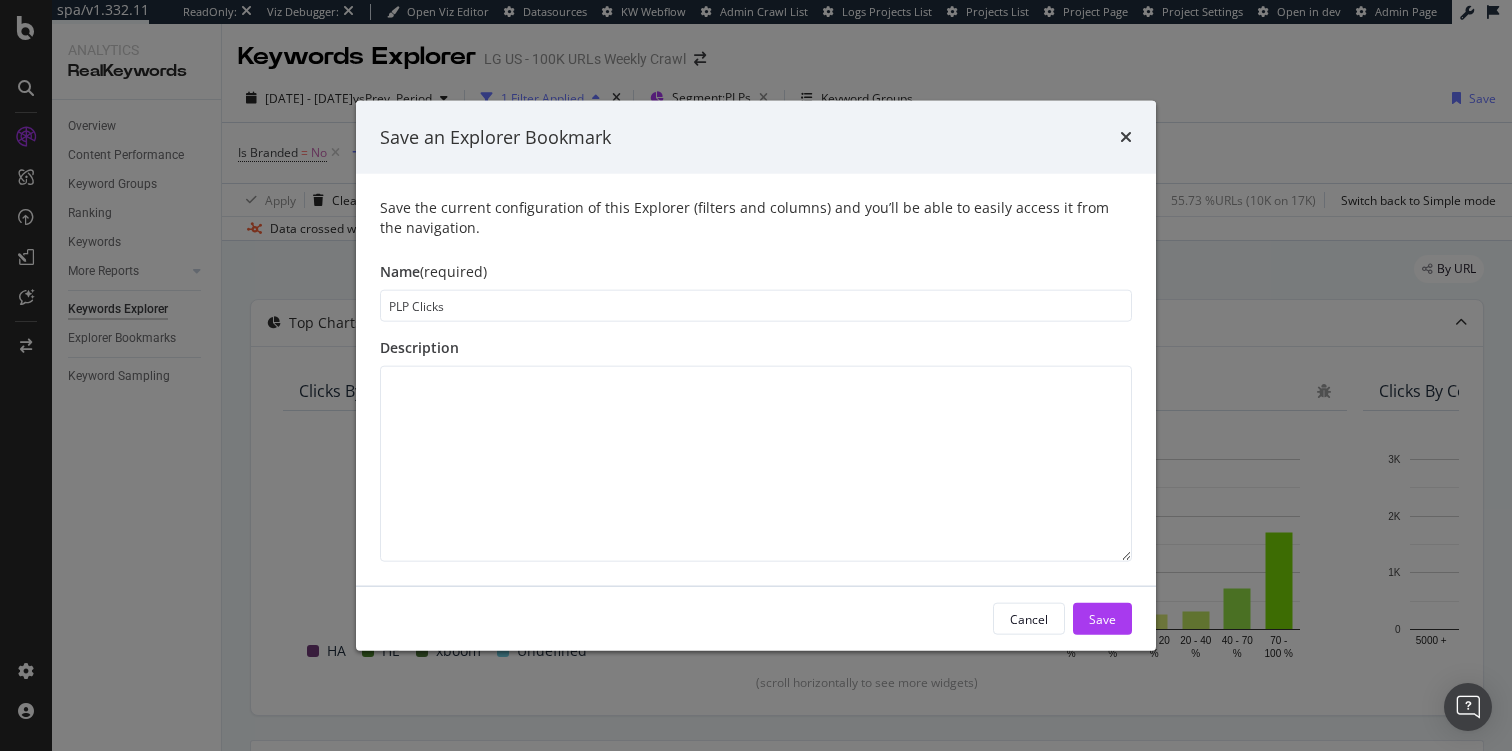 click on "PLP Clicks" at bounding box center (756, 306) 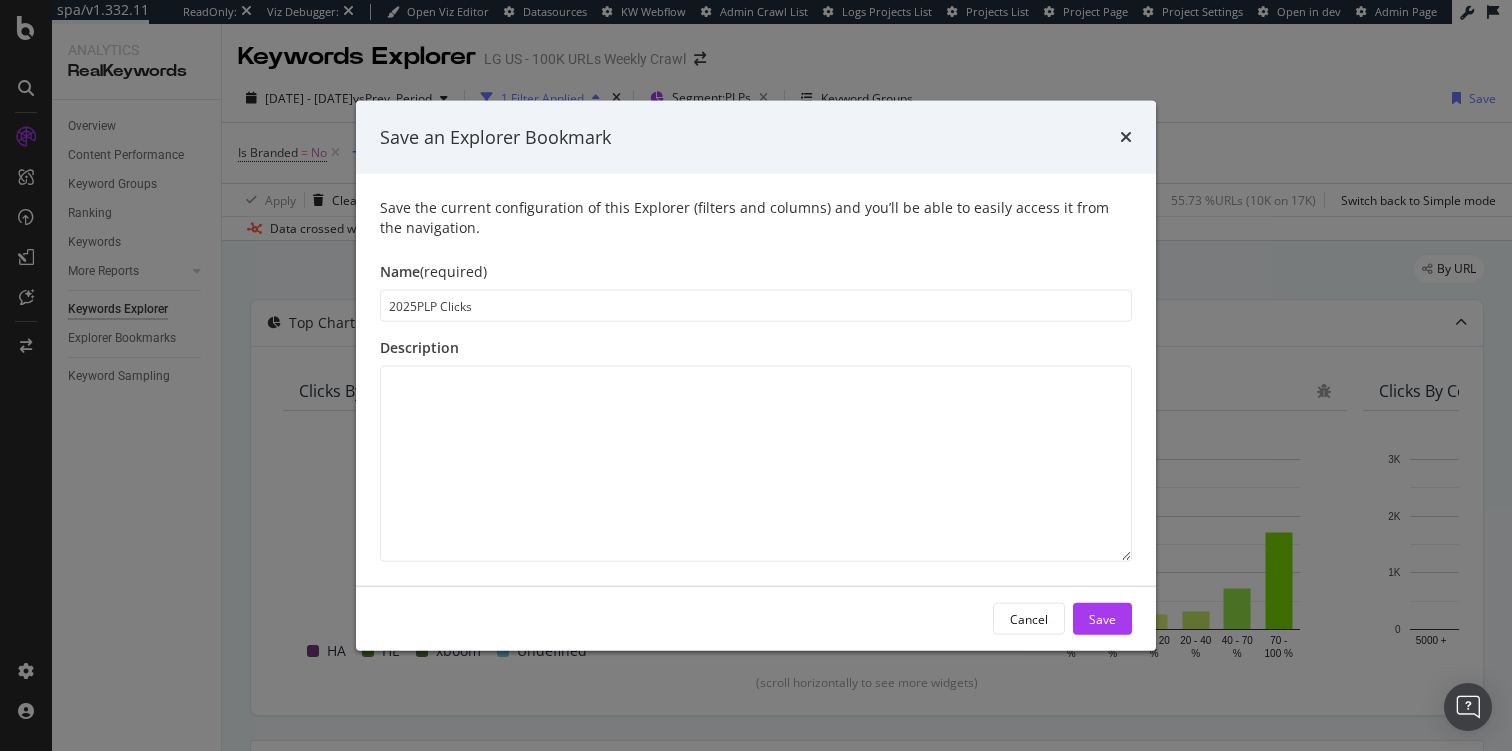 type on "2025 PLP Clicks" 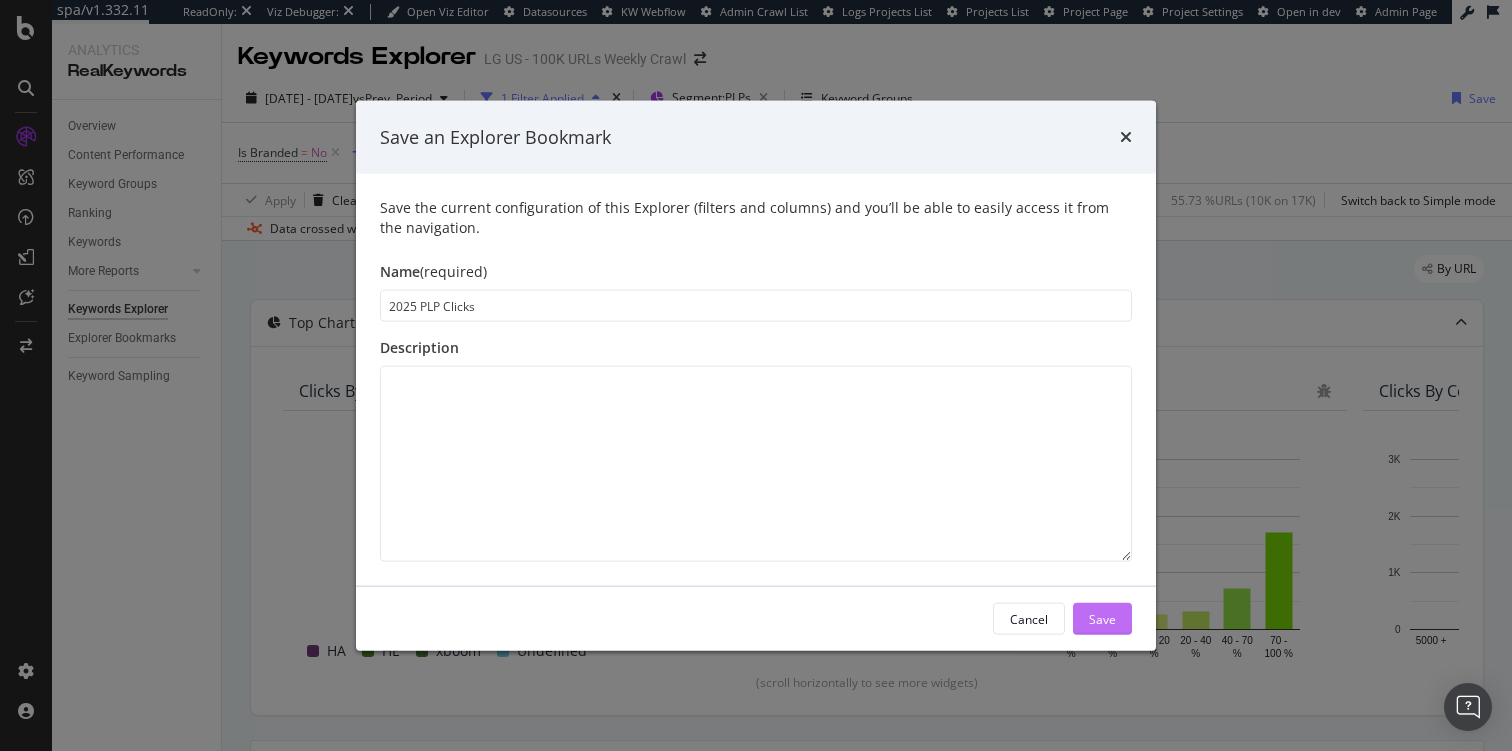 click on "Save" at bounding box center [1102, 618] 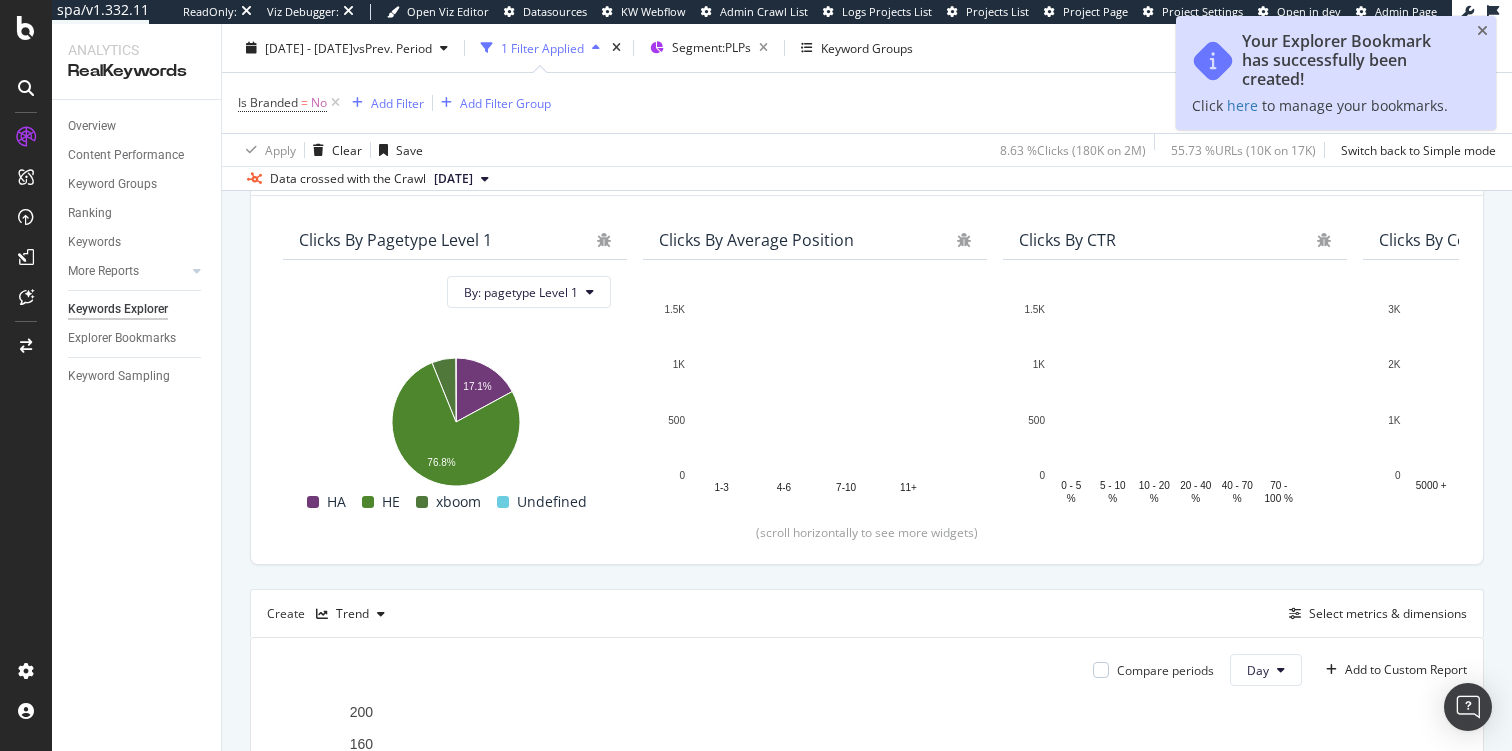 scroll, scrollTop: 221, scrollLeft: 0, axis: vertical 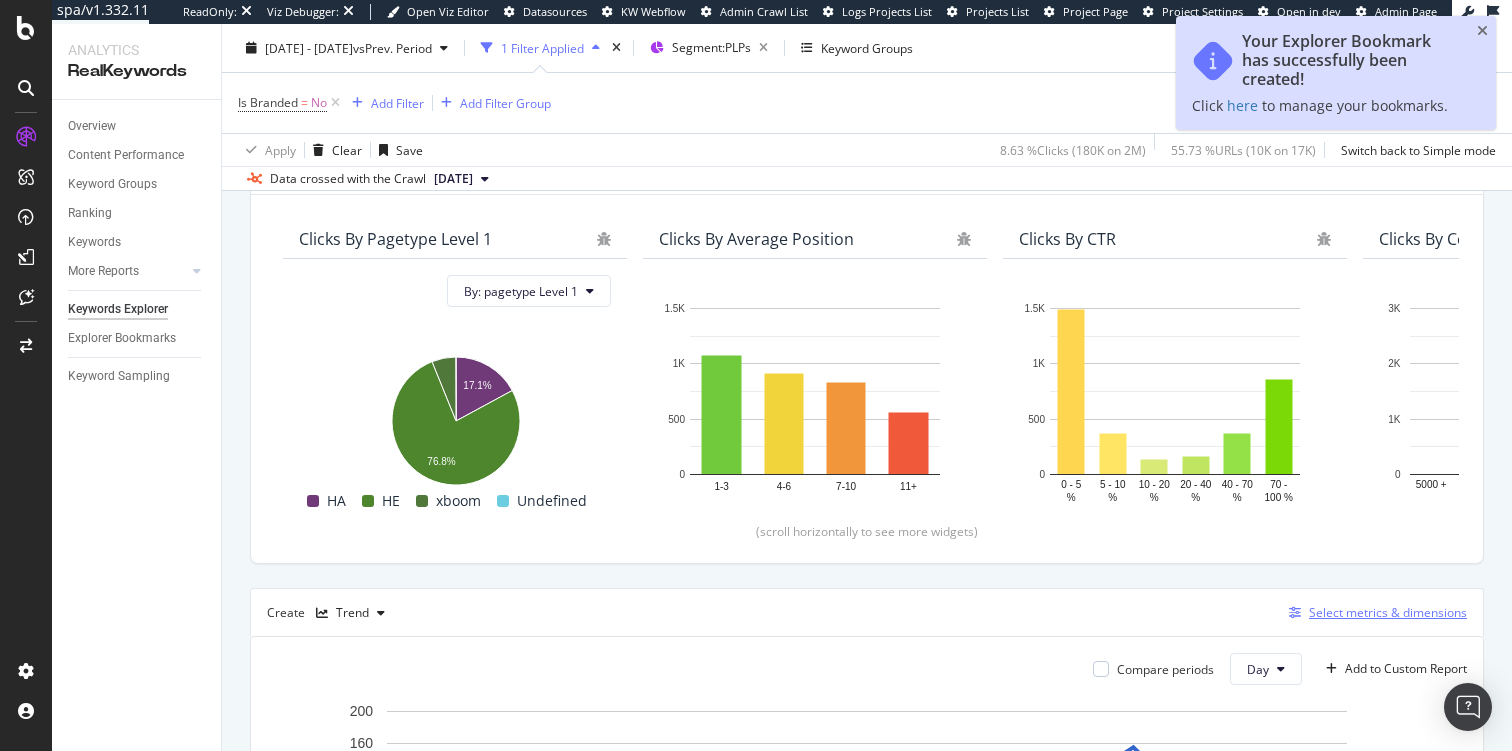 click on "Select metrics & dimensions" at bounding box center [1388, 612] 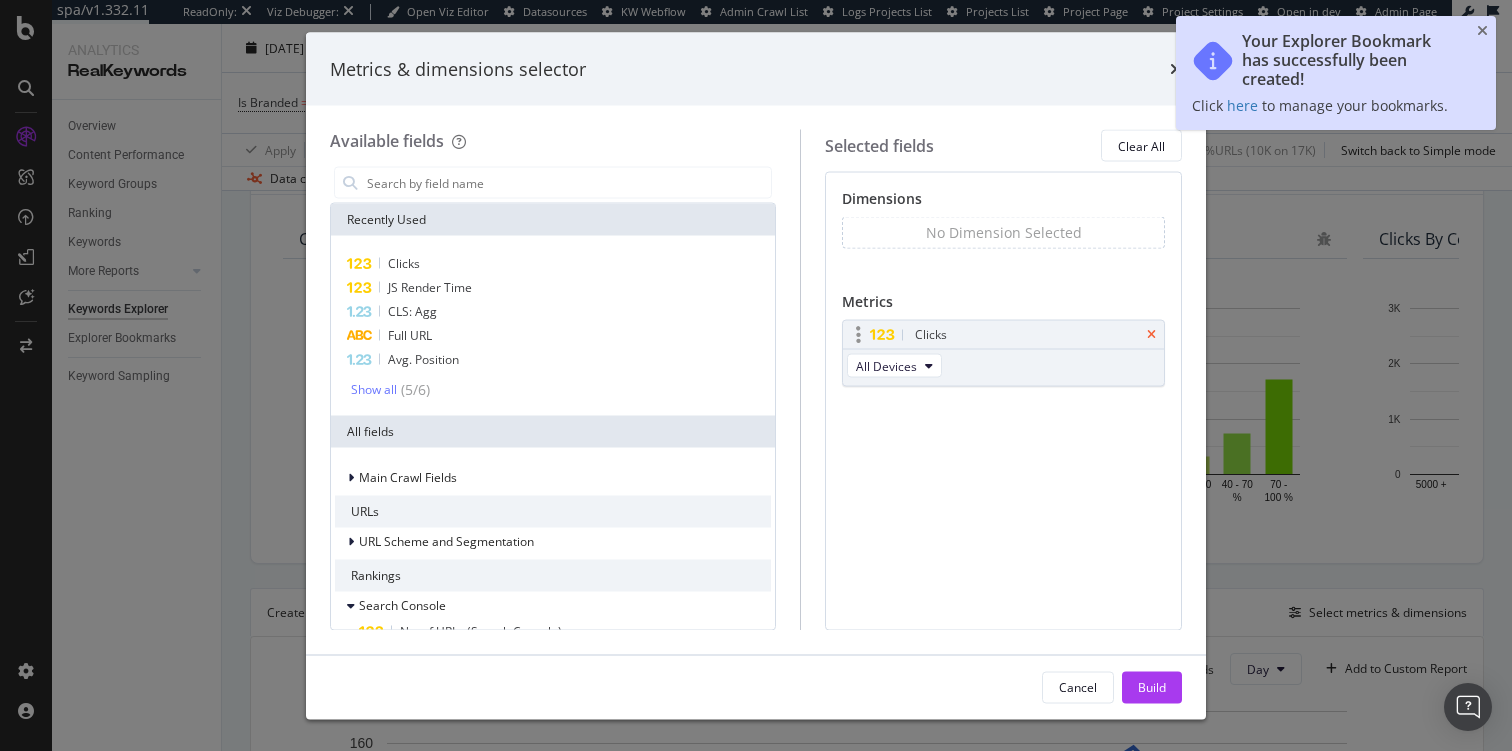 click at bounding box center [1151, 335] 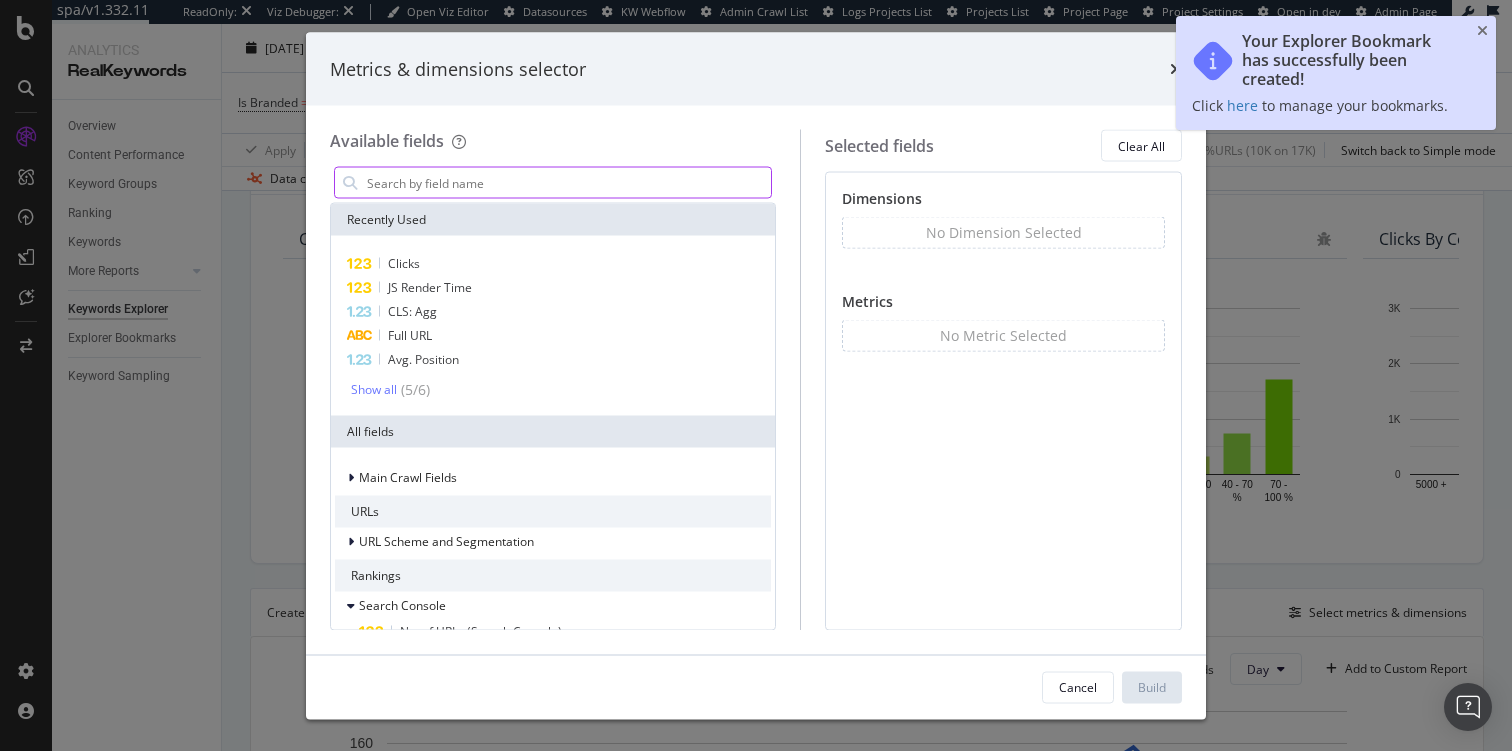 click at bounding box center (568, 183) 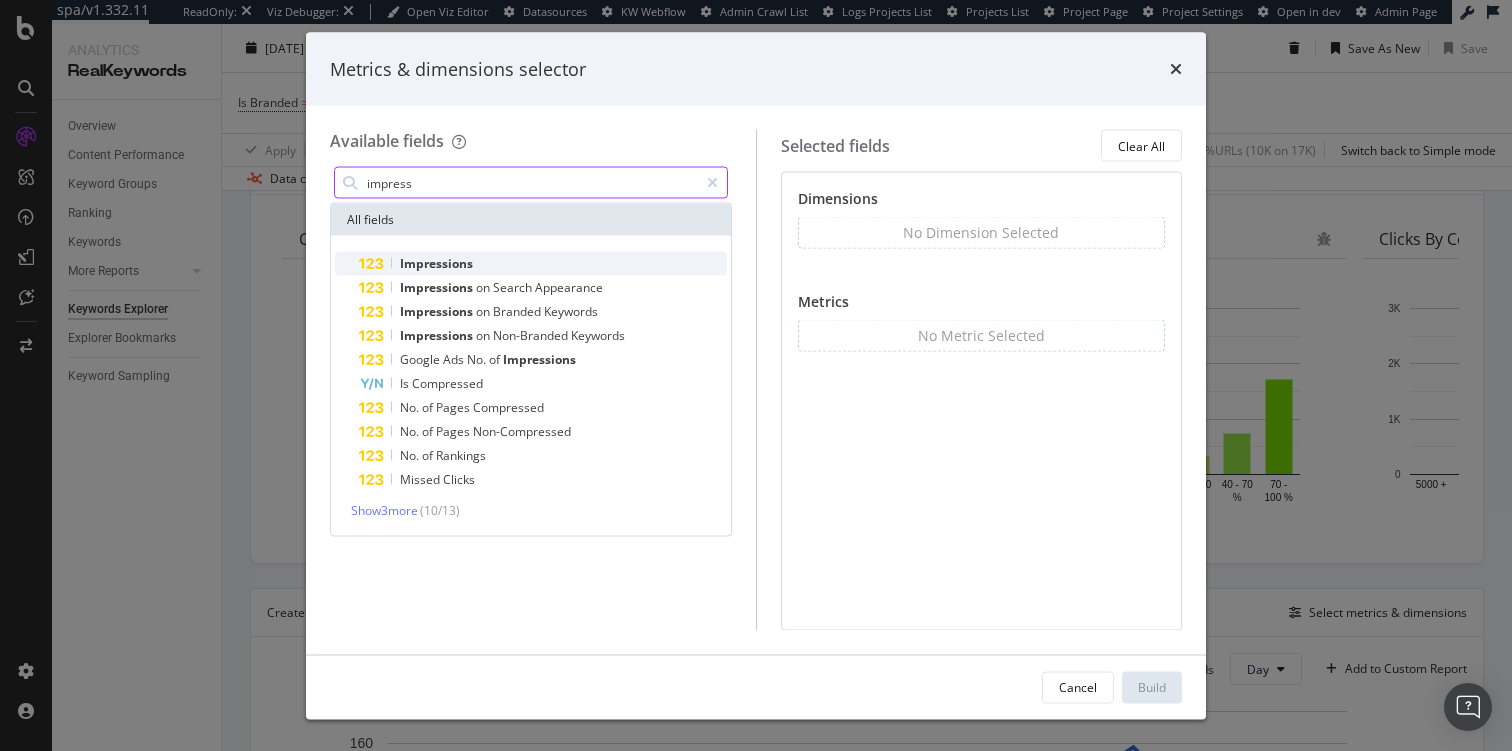 type on "impress" 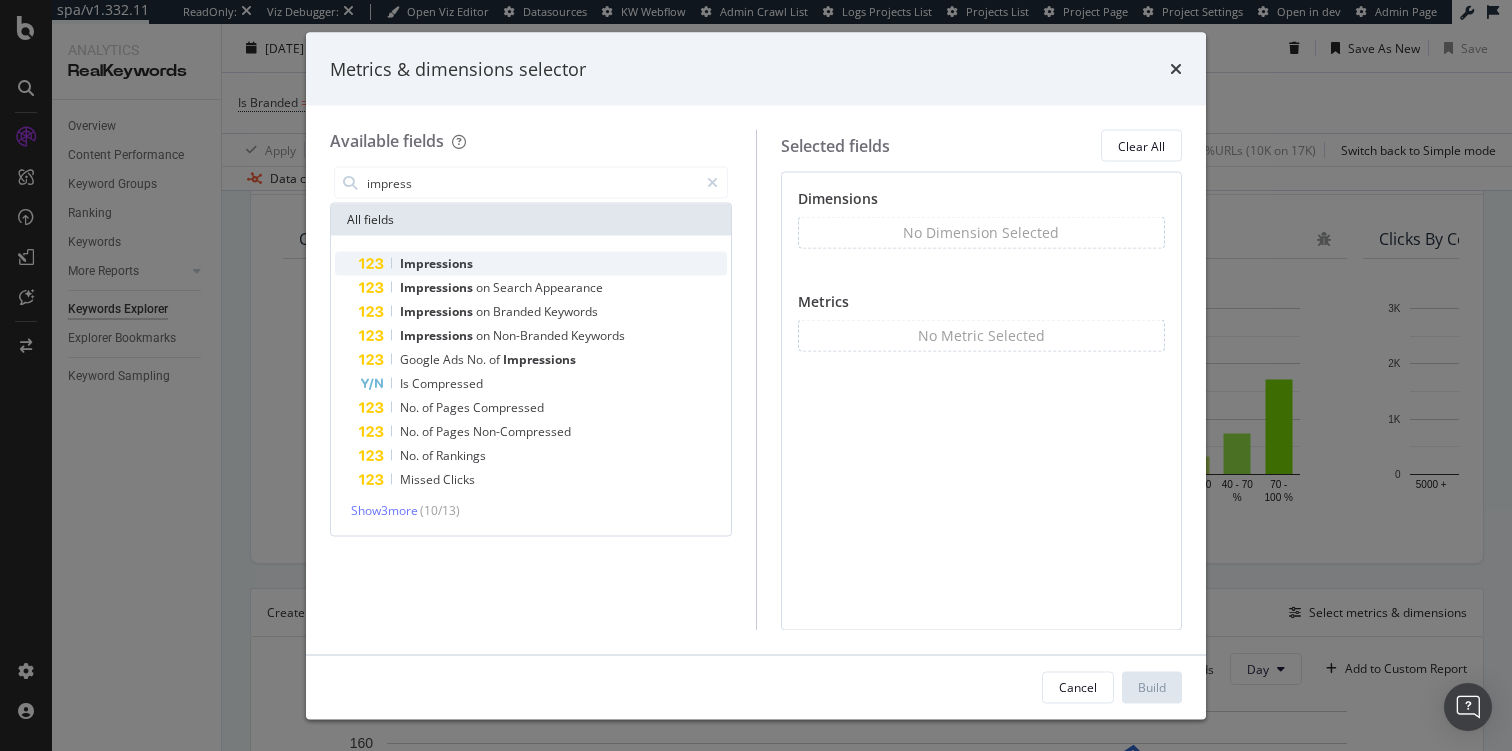 click on "Impressions" at bounding box center (543, 264) 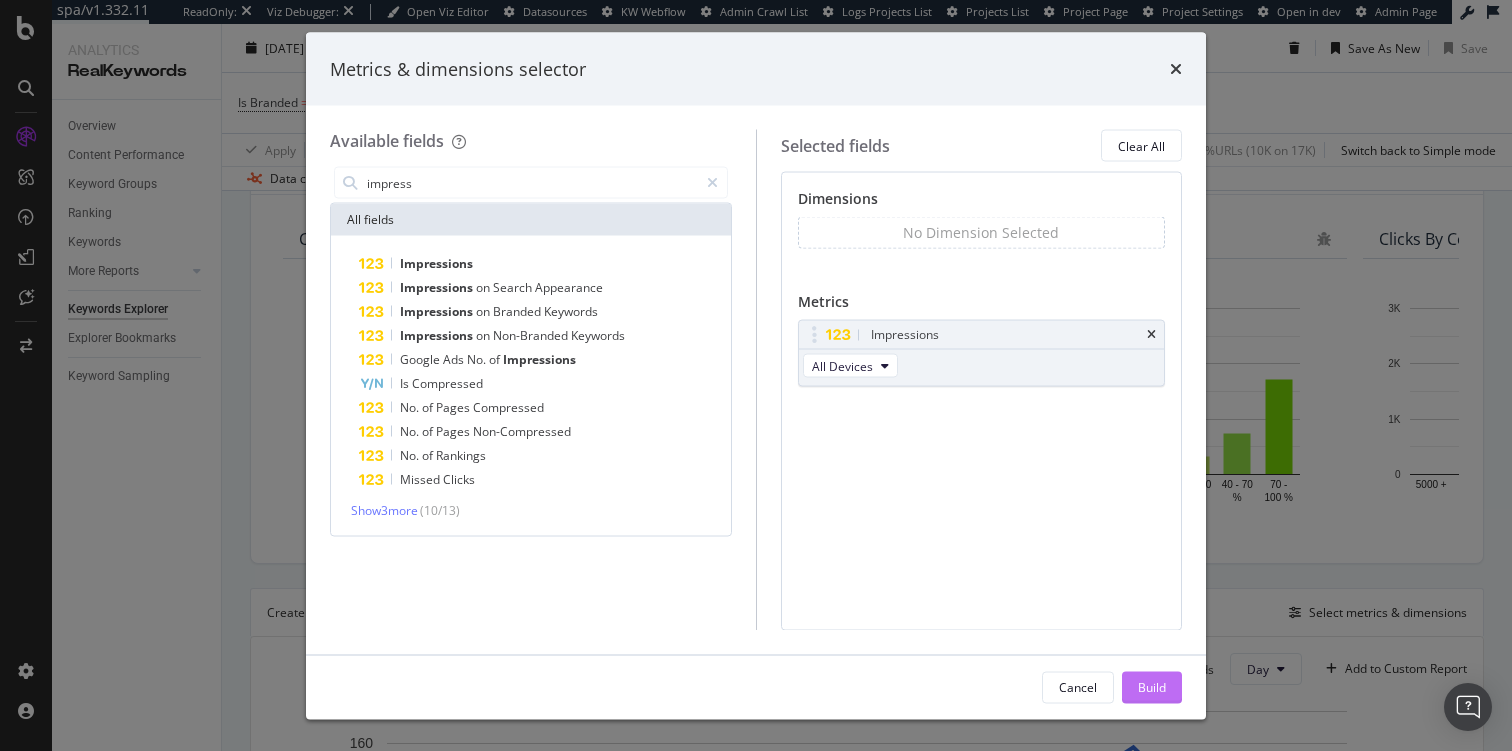 click on "Build" at bounding box center (1152, 686) 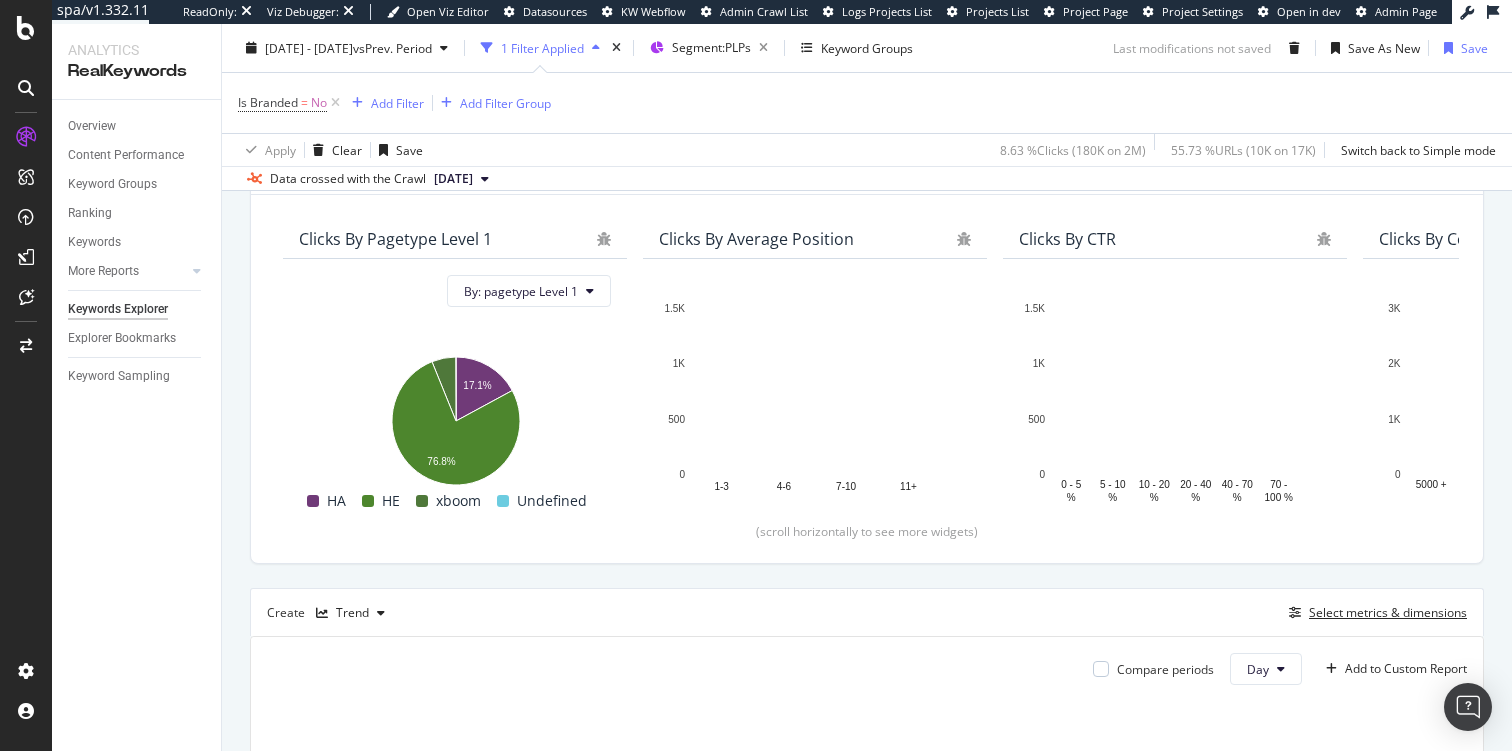 scroll, scrollTop: 0, scrollLeft: 0, axis: both 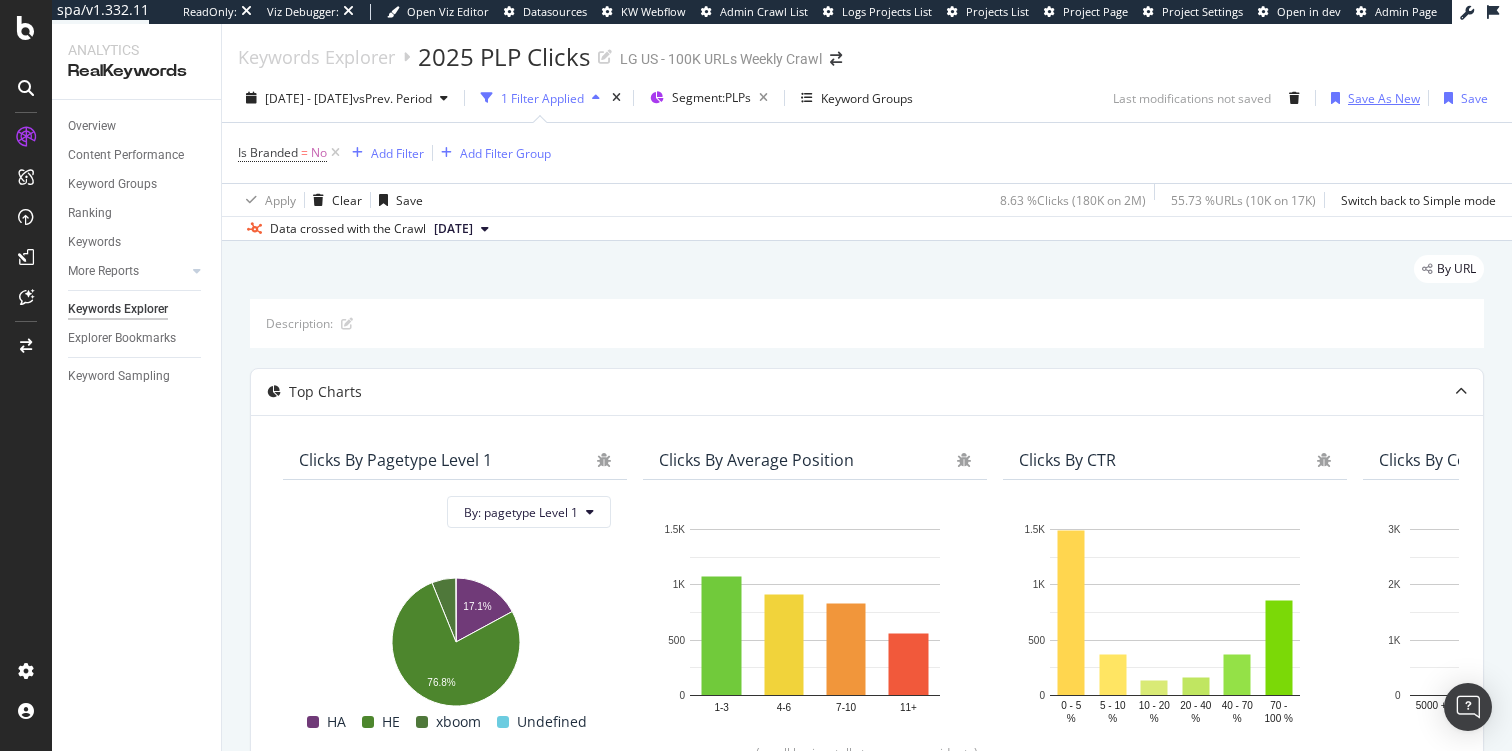 click on "Save As New" at bounding box center [1384, 98] 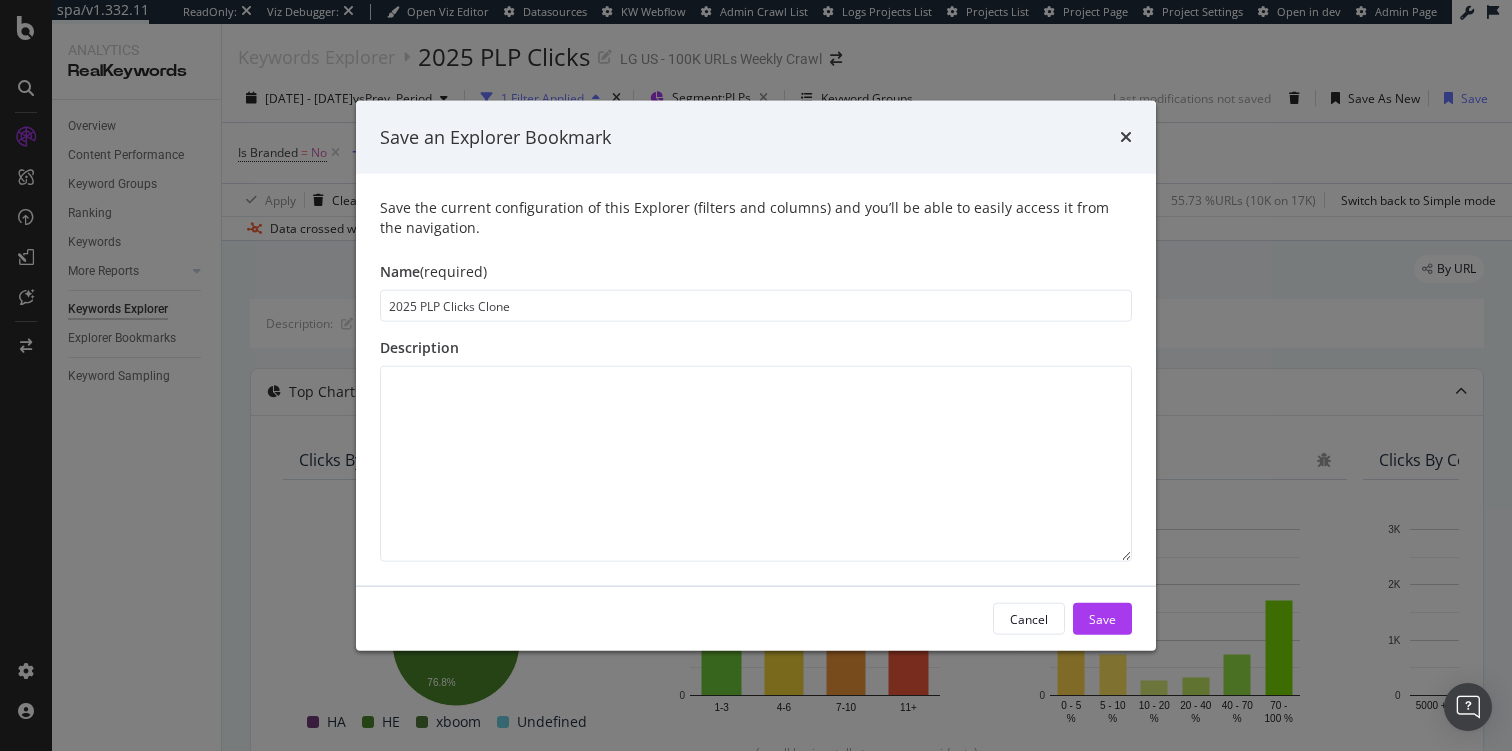 drag, startPoint x: 443, startPoint y: 307, endPoint x: 712, endPoint y: 312, distance: 269.04648 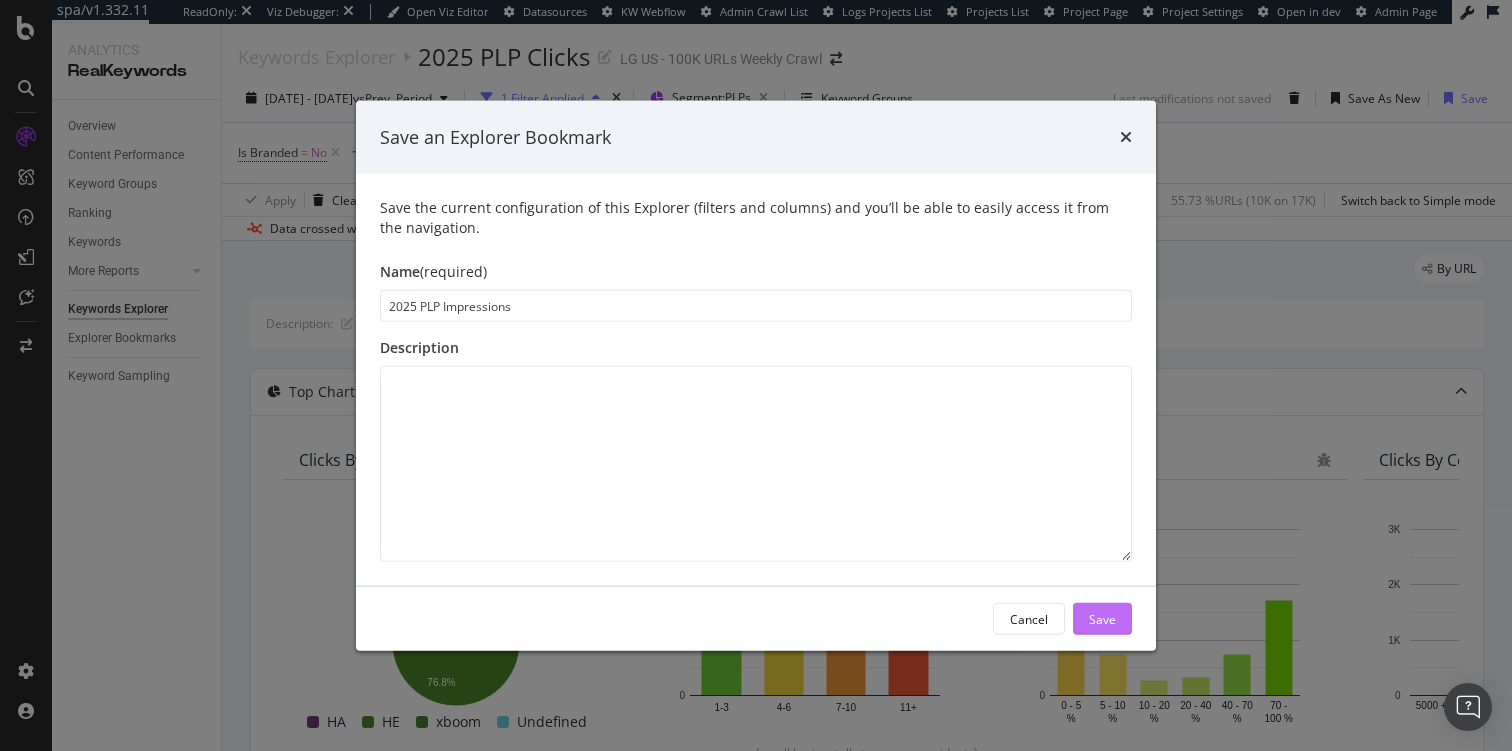 type on "2025 PLP Impressions" 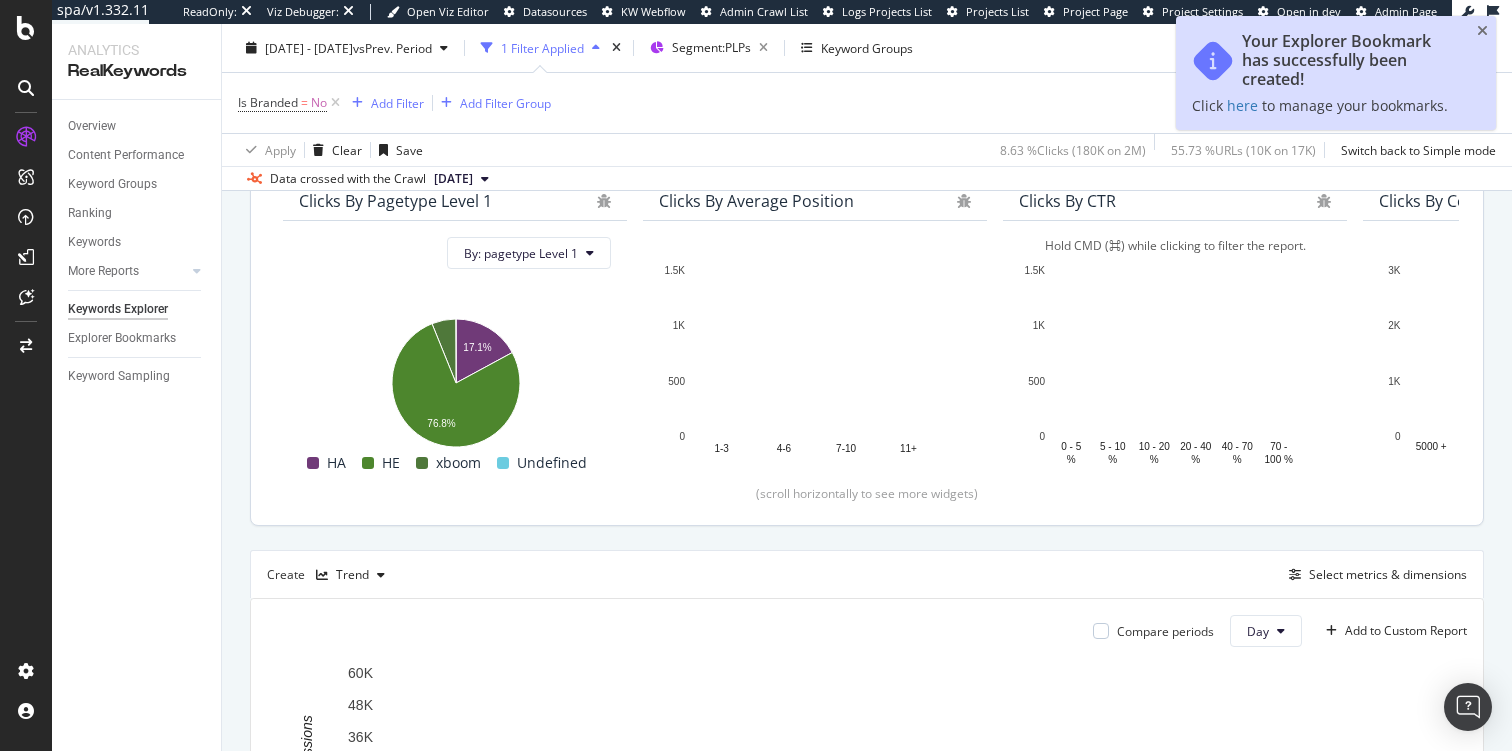 scroll, scrollTop: 283, scrollLeft: 0, axis: vertical 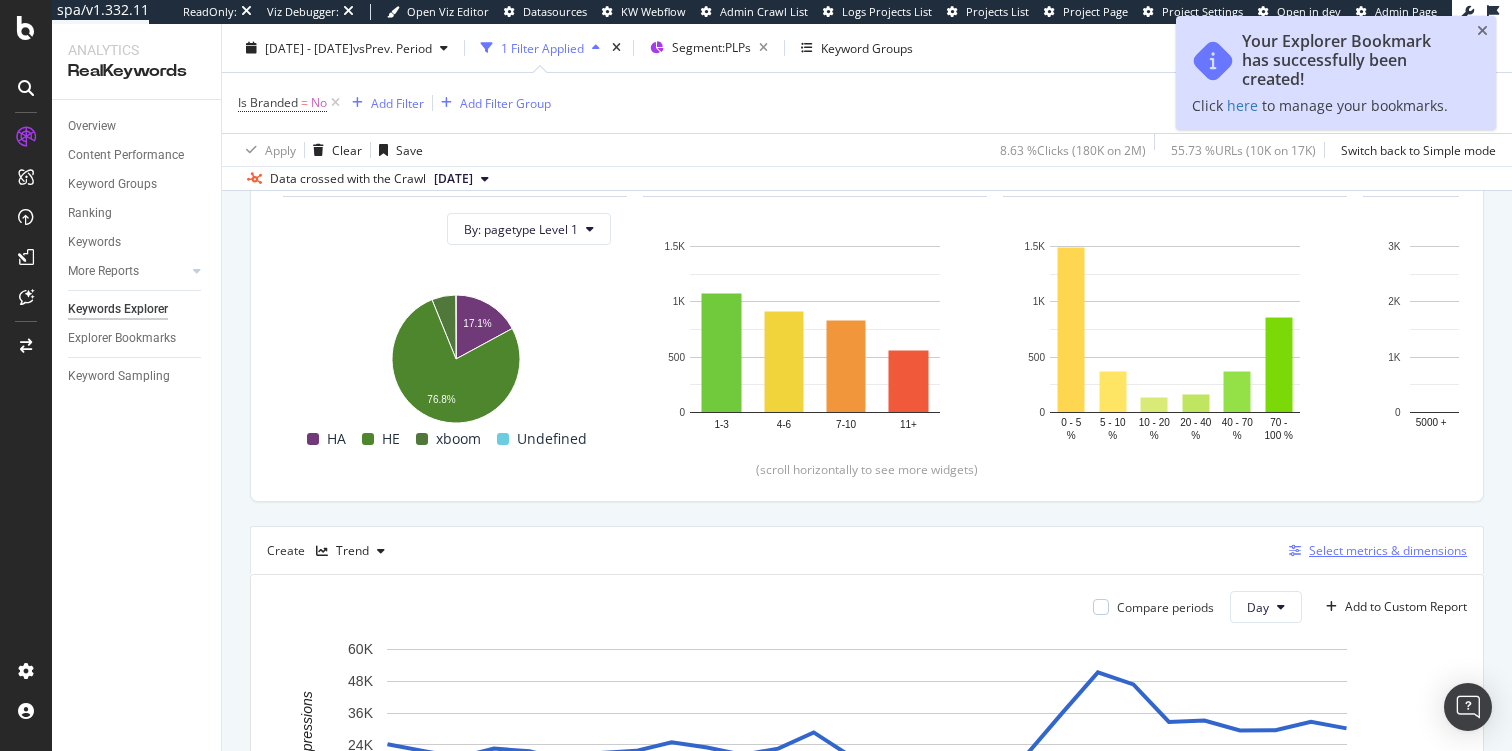click on "Select metrics & dimensions" at bounding box center (1374, 551) 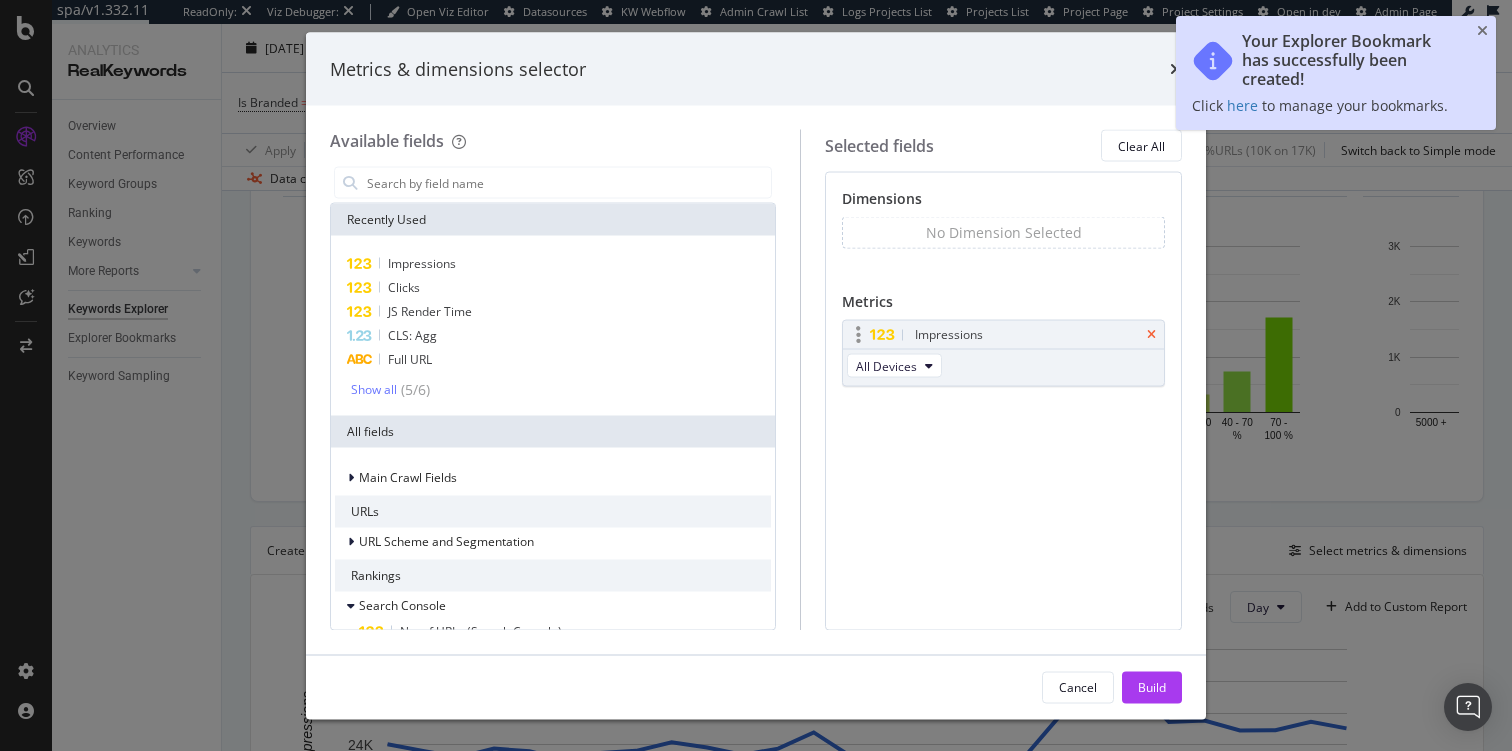 click at bounding box center [1151, 335] 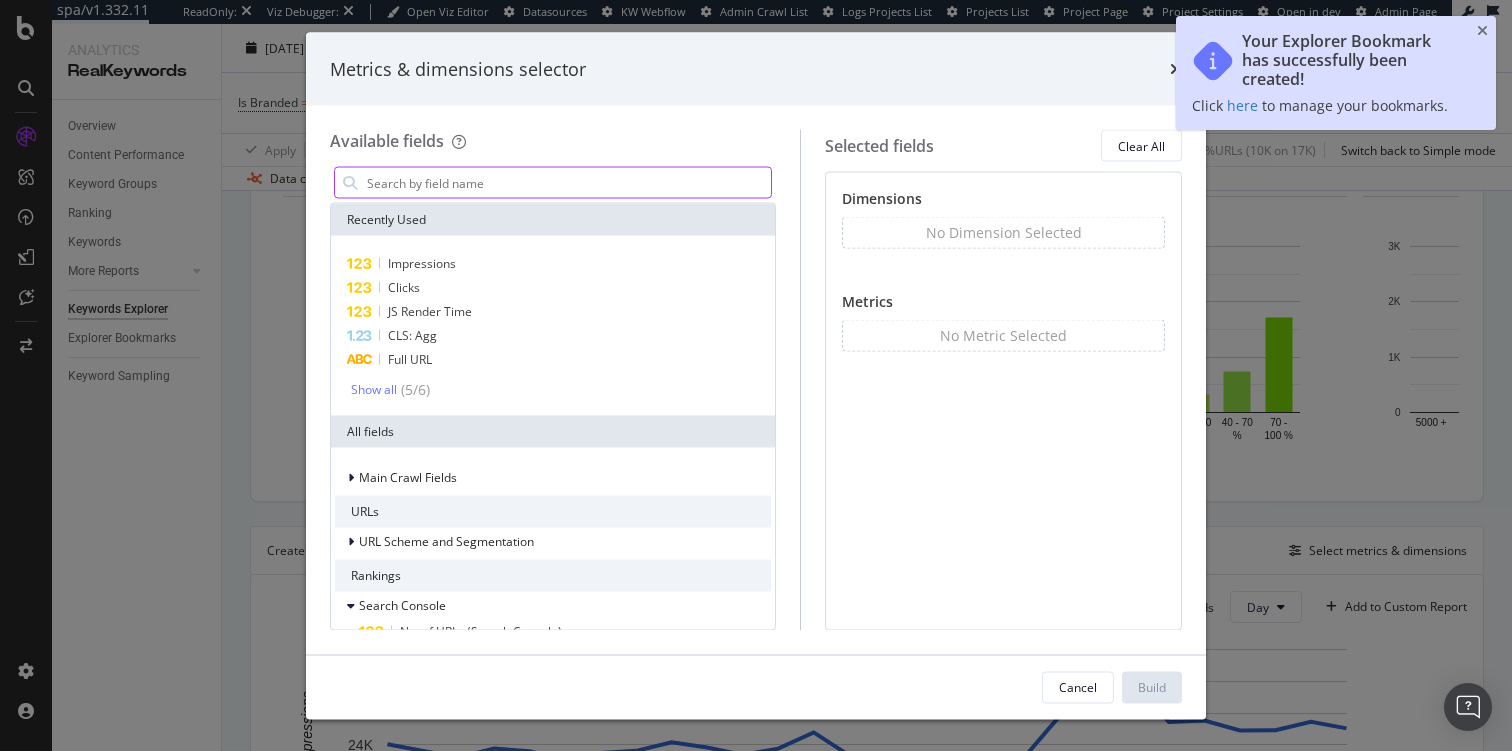 click at bounding box center (568, 183) 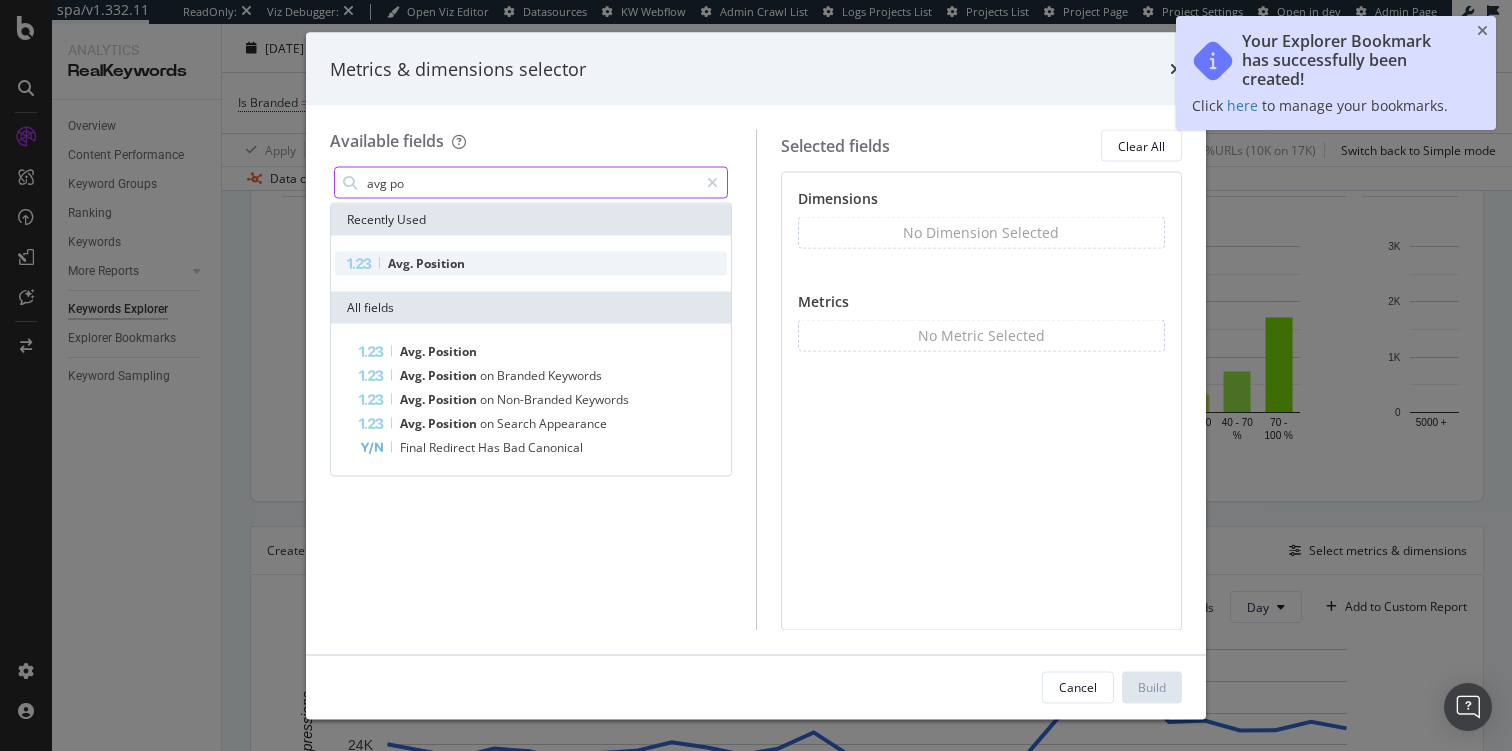 type on "avg po" 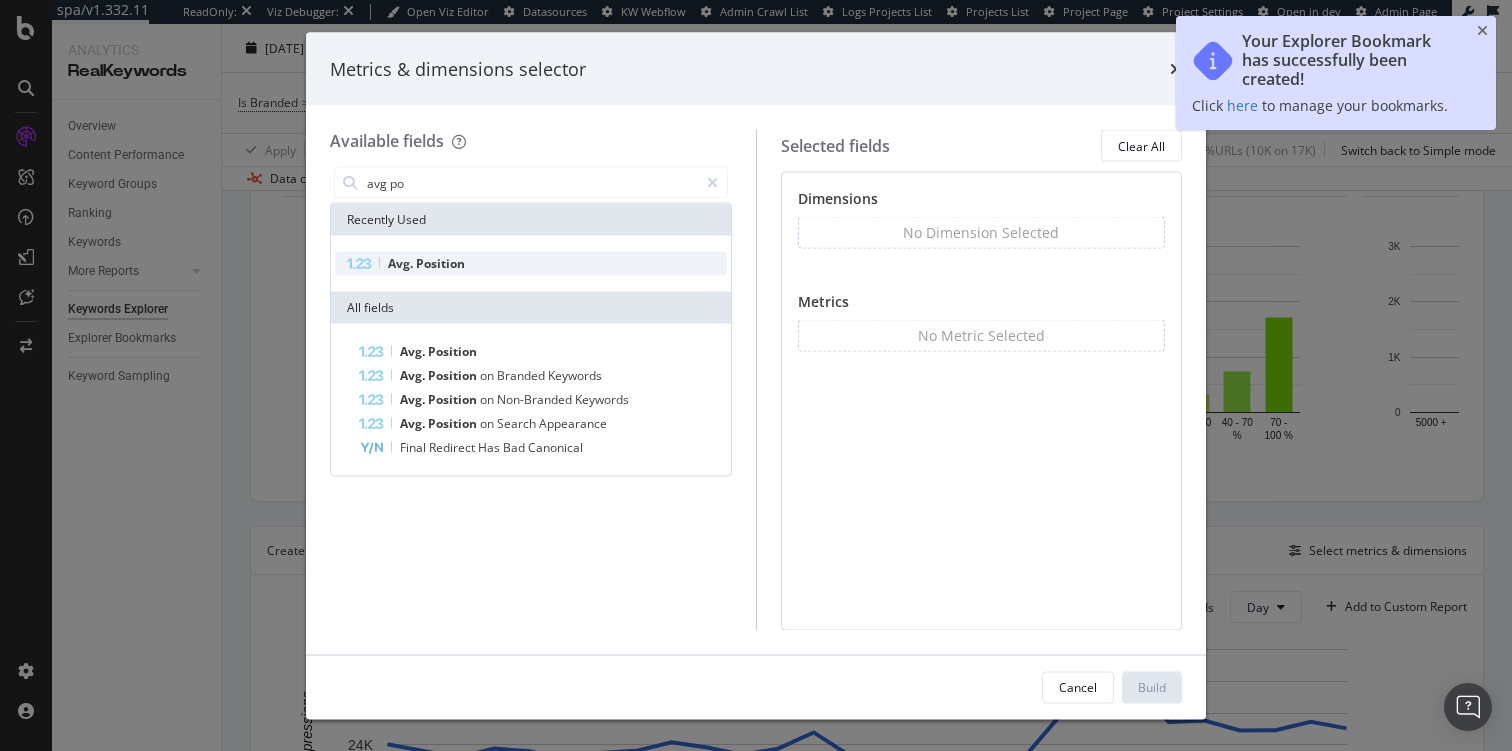 click on "Avg.   Position" at bounding box center (531, 264) 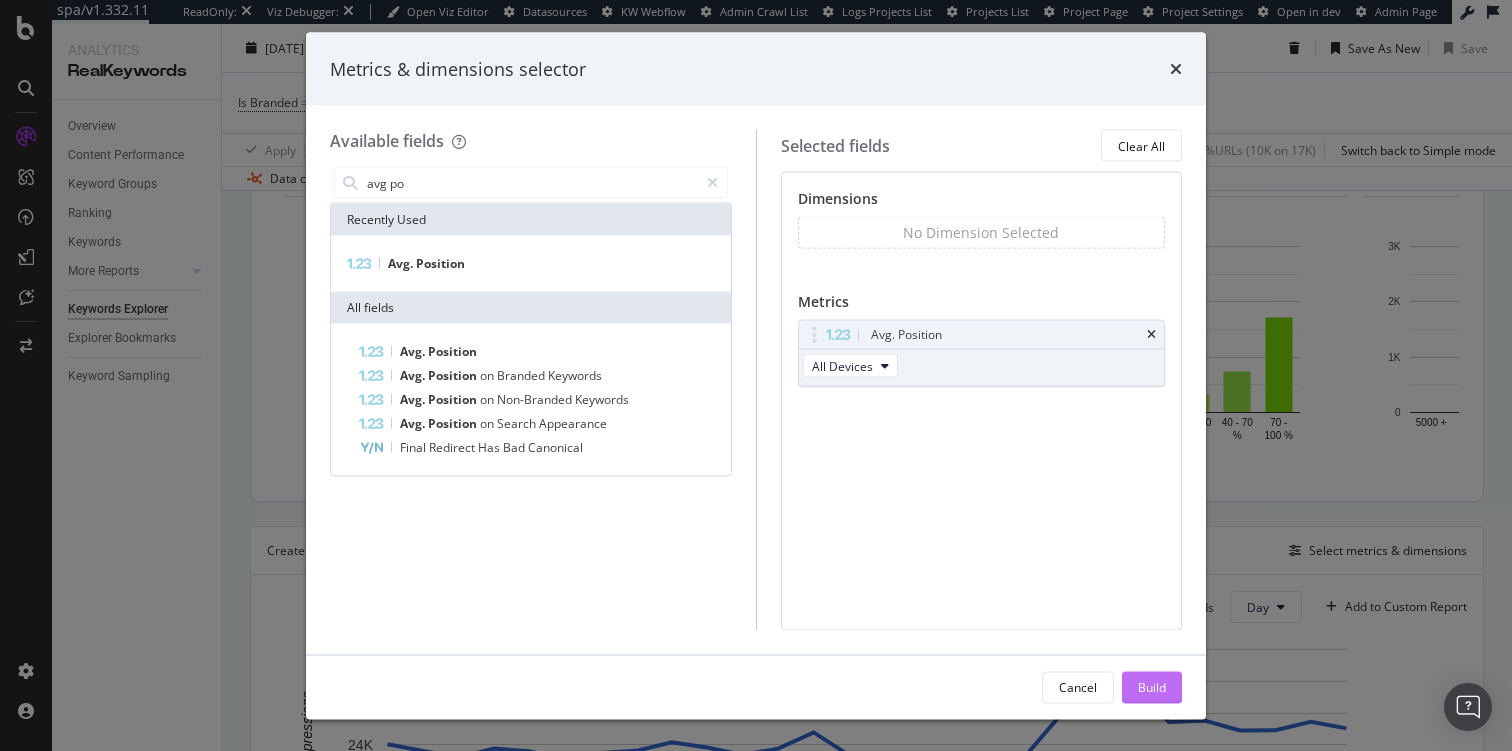 click on "Build" at bounding box center [1152, 687] 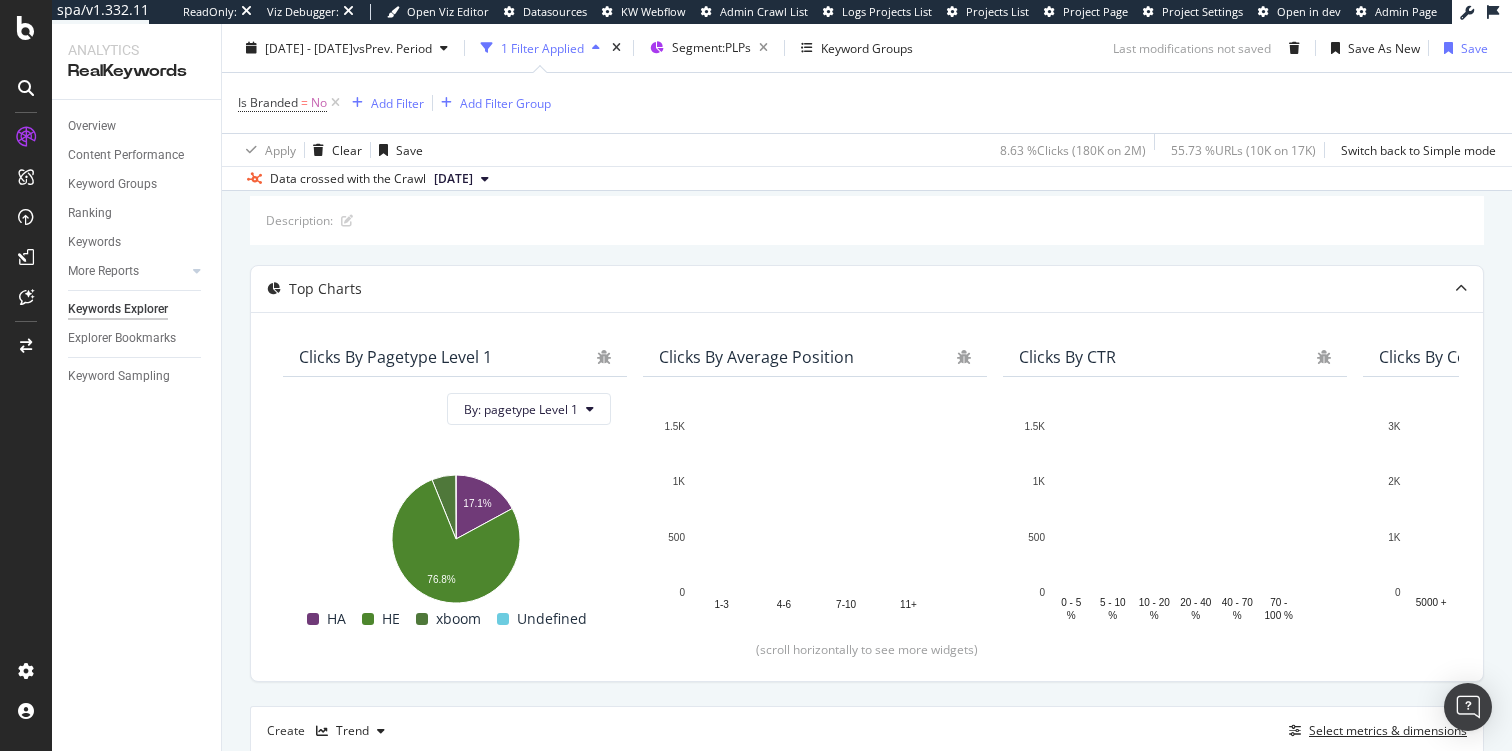scroll, scrollTop: 0, scrollLeft: 0, axis: both 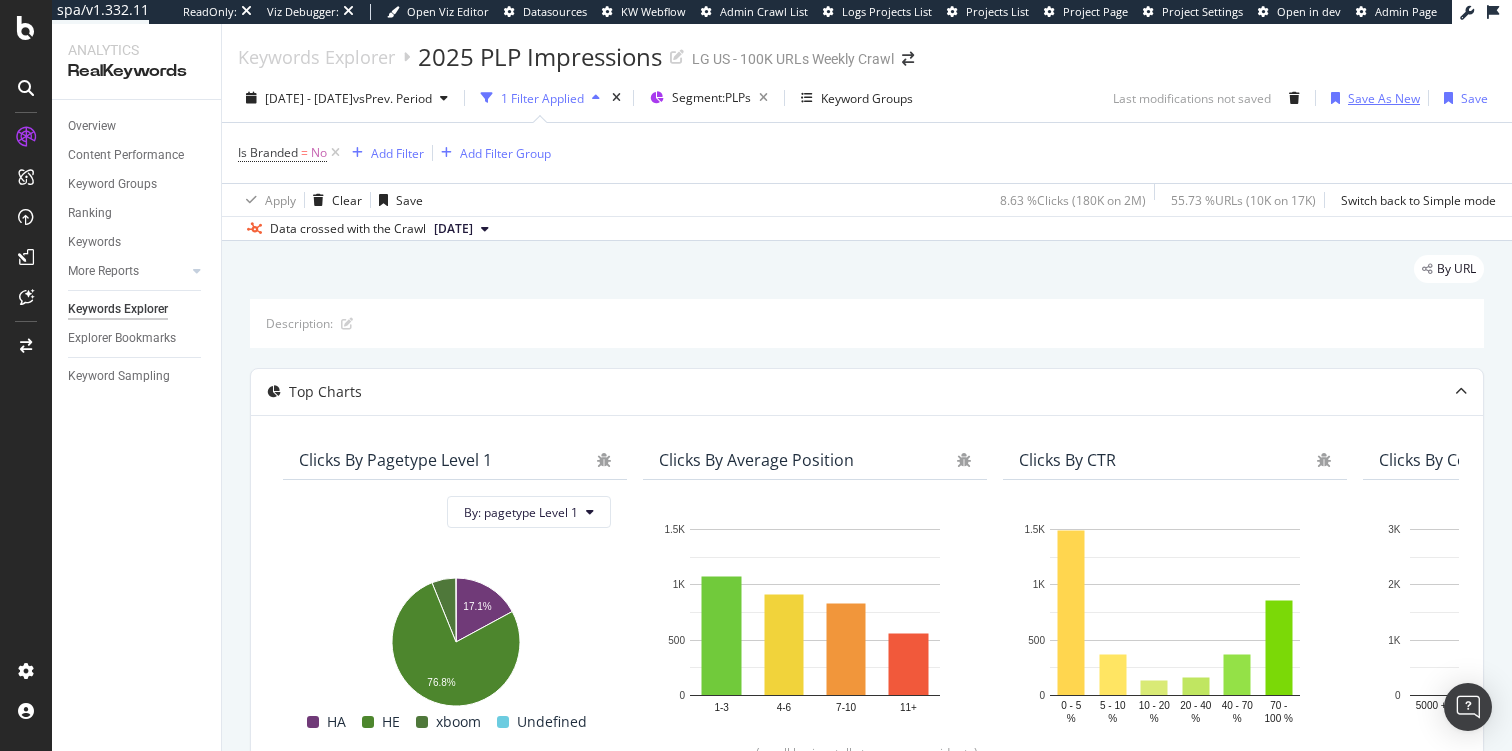 click on "Save As New" at bounding box center (1384, 98) 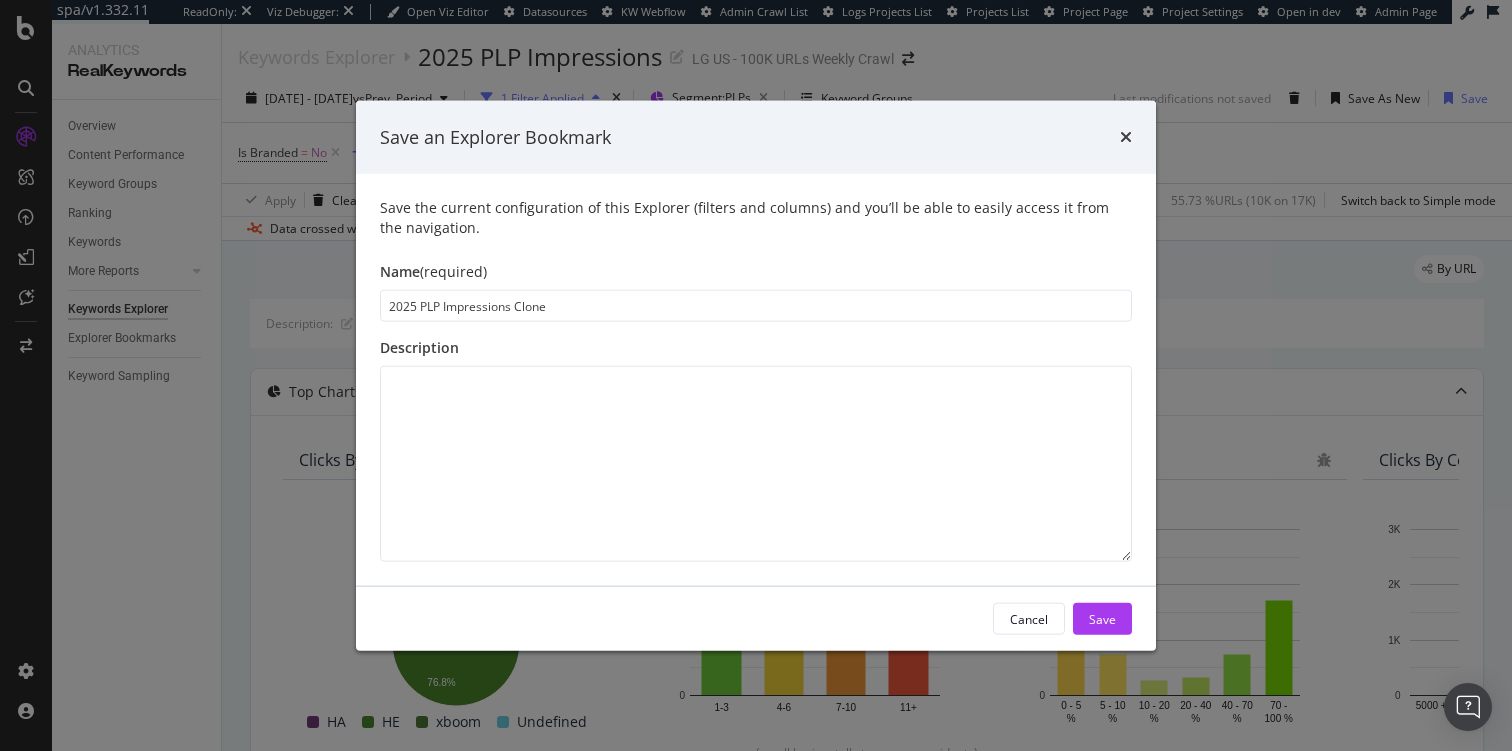 drag, startPoint x: 441, startPoint y: 300, endPoint x: 737, endPoint y: 328, distance: 297.32138 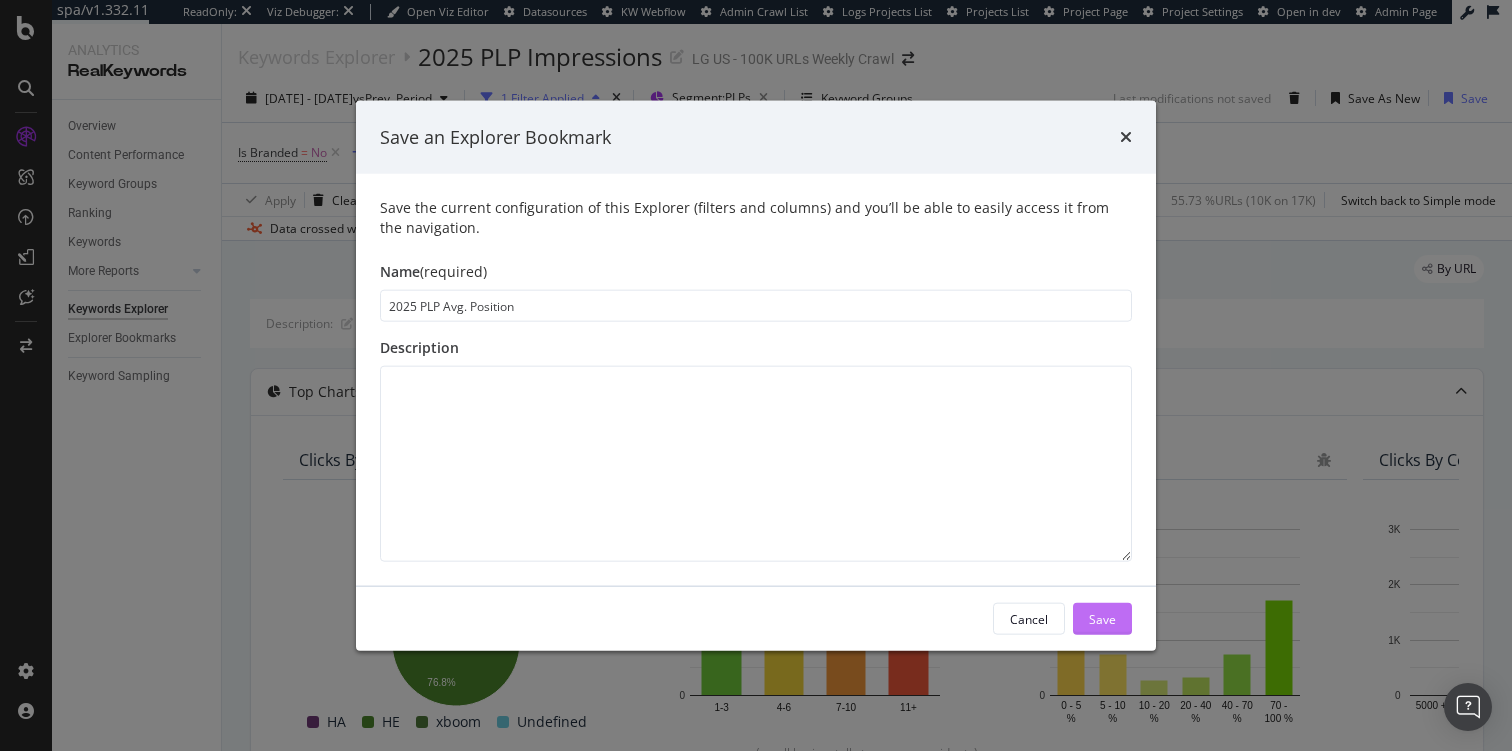 type on "2025 PLP Avg. Position" 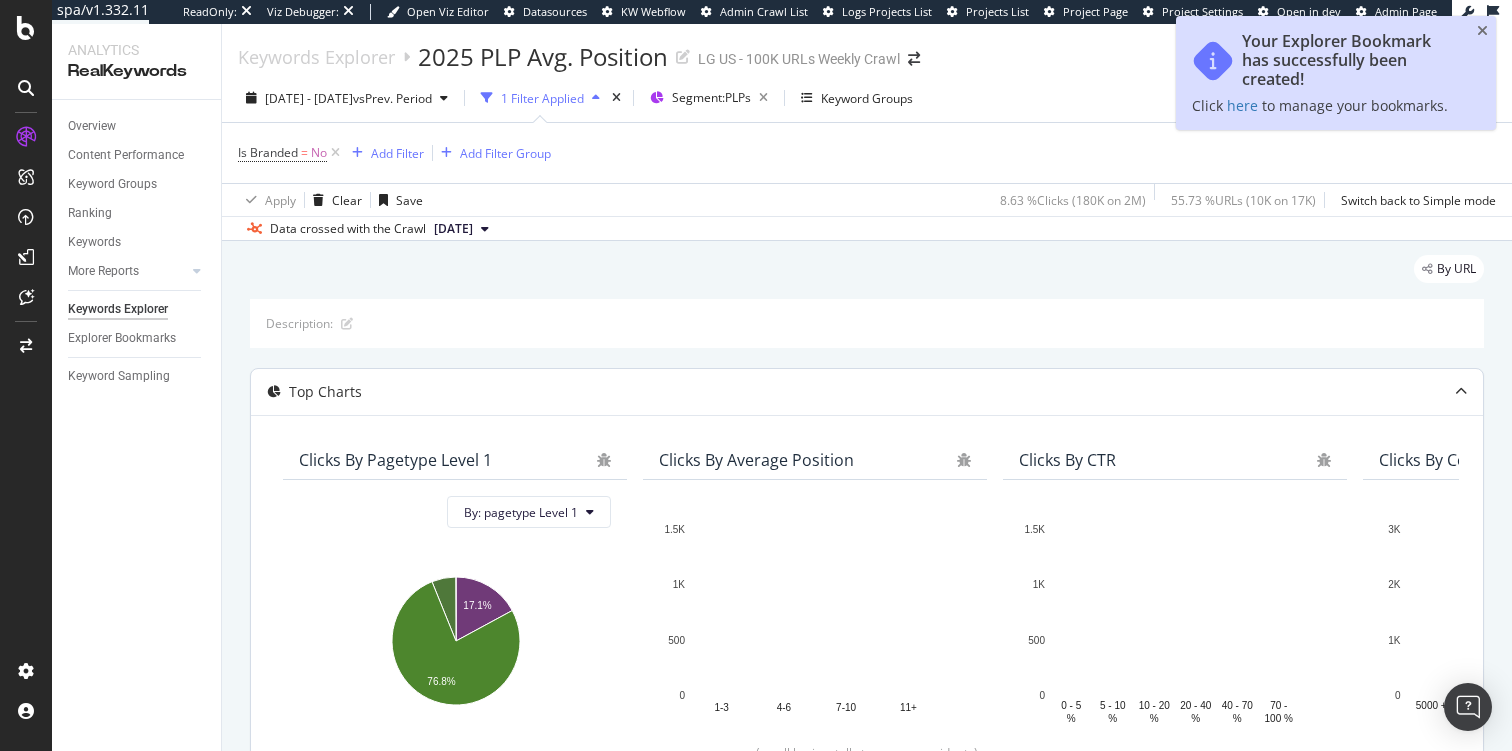 scroll, scrollTop: 312, scrollLeft: 0, axis: vertical 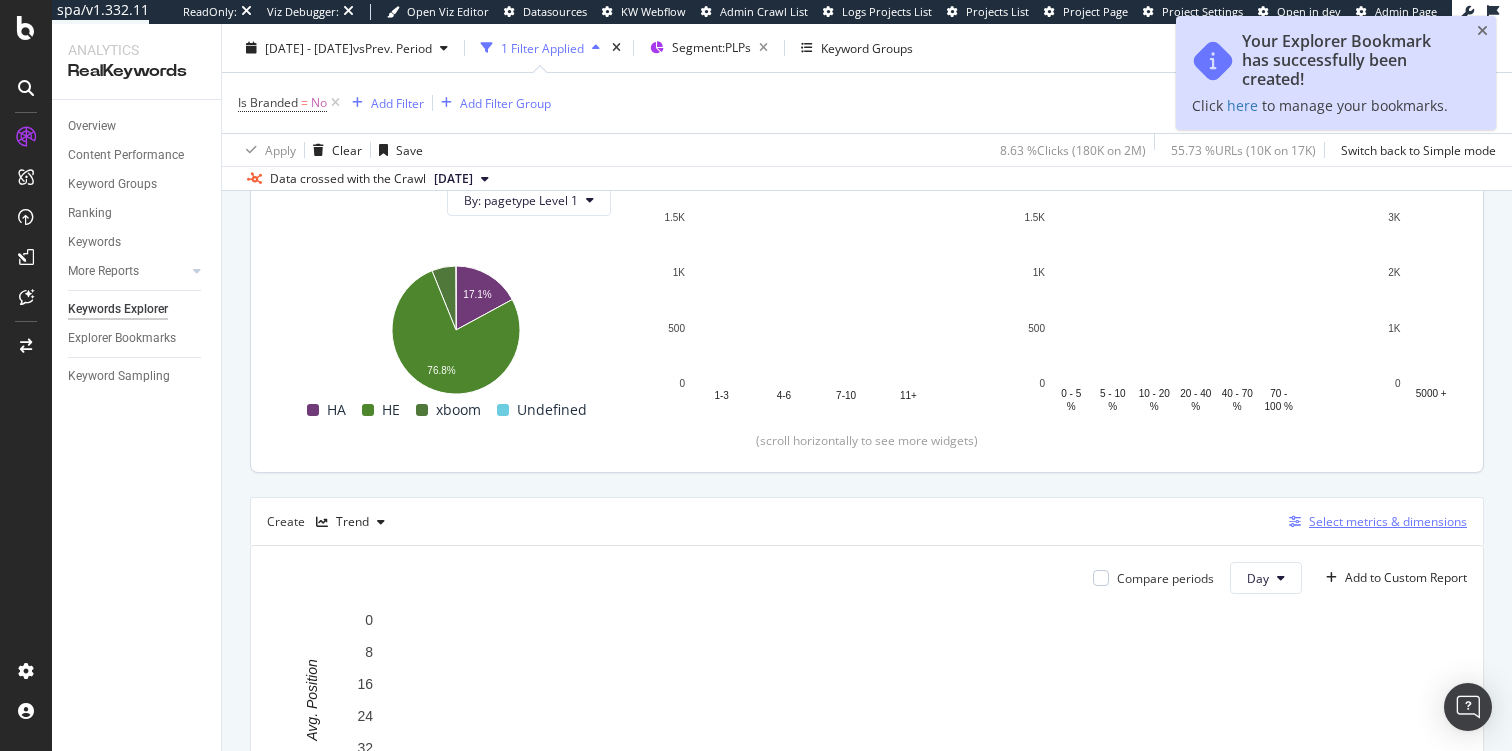 click on "Select metrics & dimensions" at bounding box center [1388, 521] 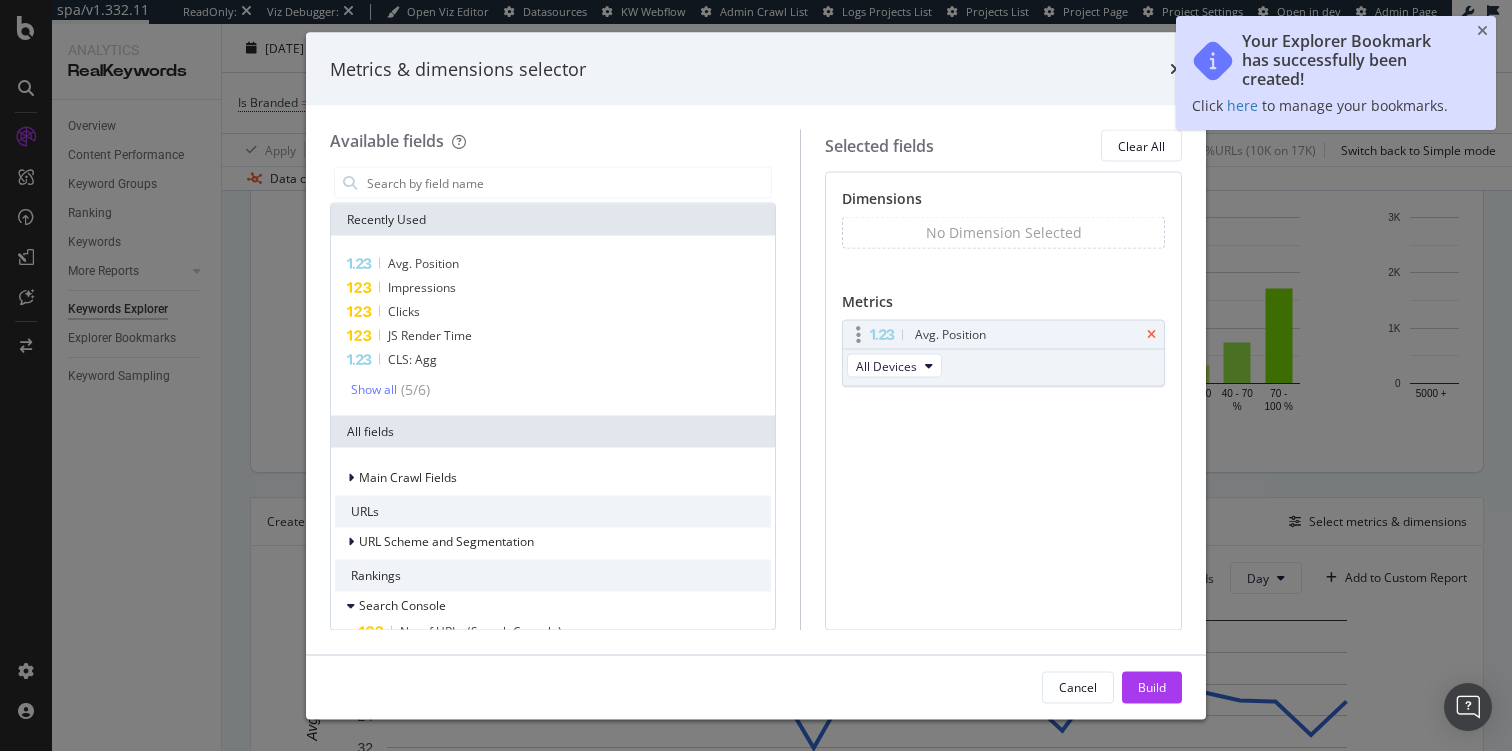 click at bounding box center [1151, 335] 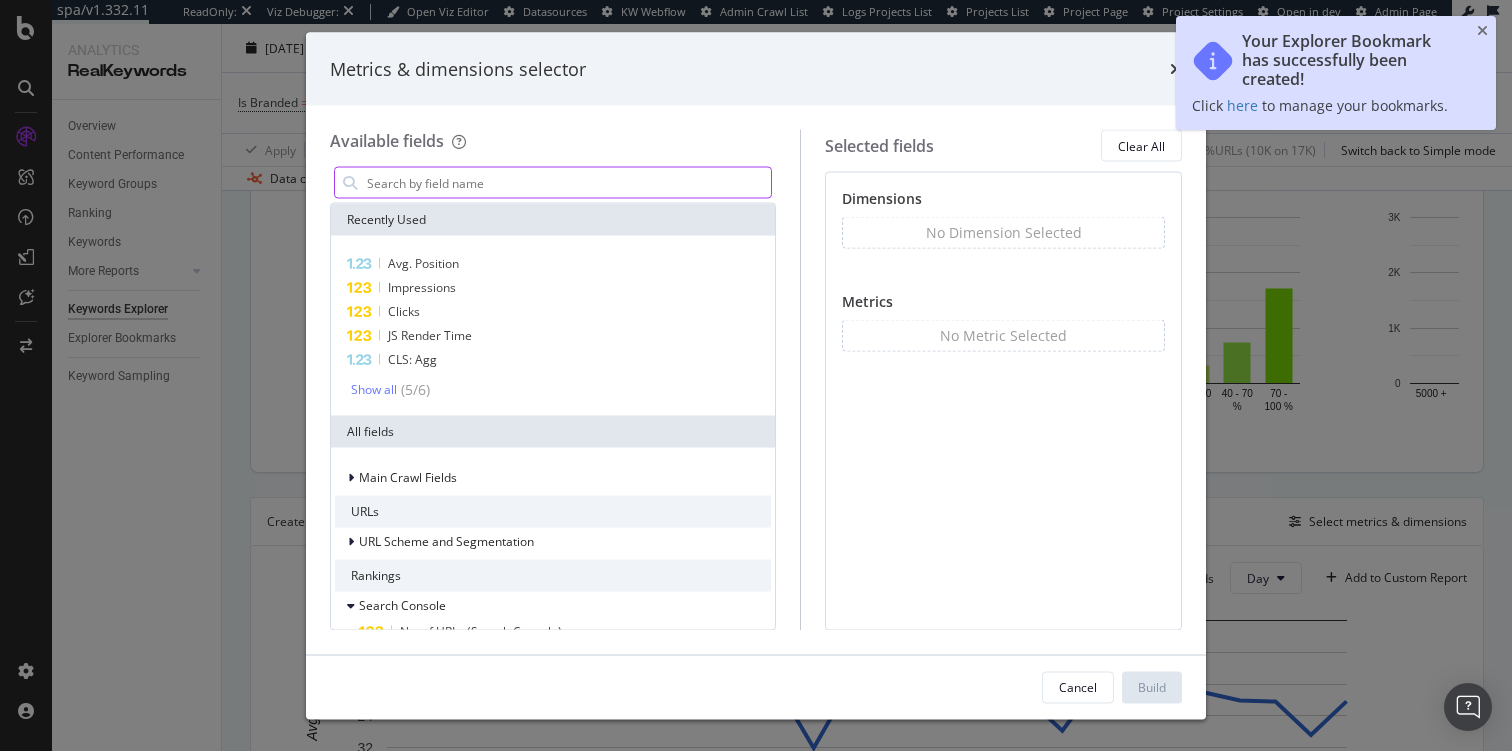 click at bounding box center [568, 183] 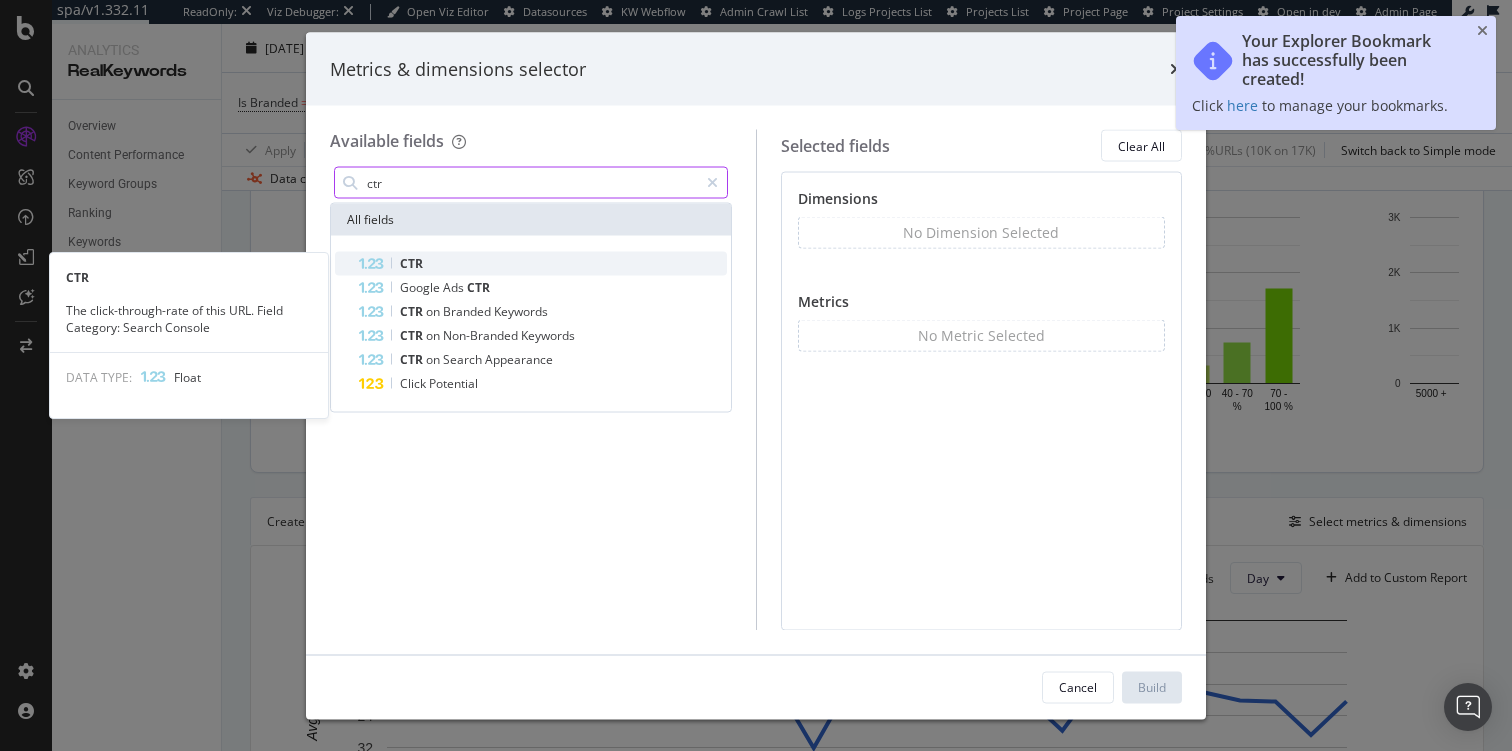type on "ctr" 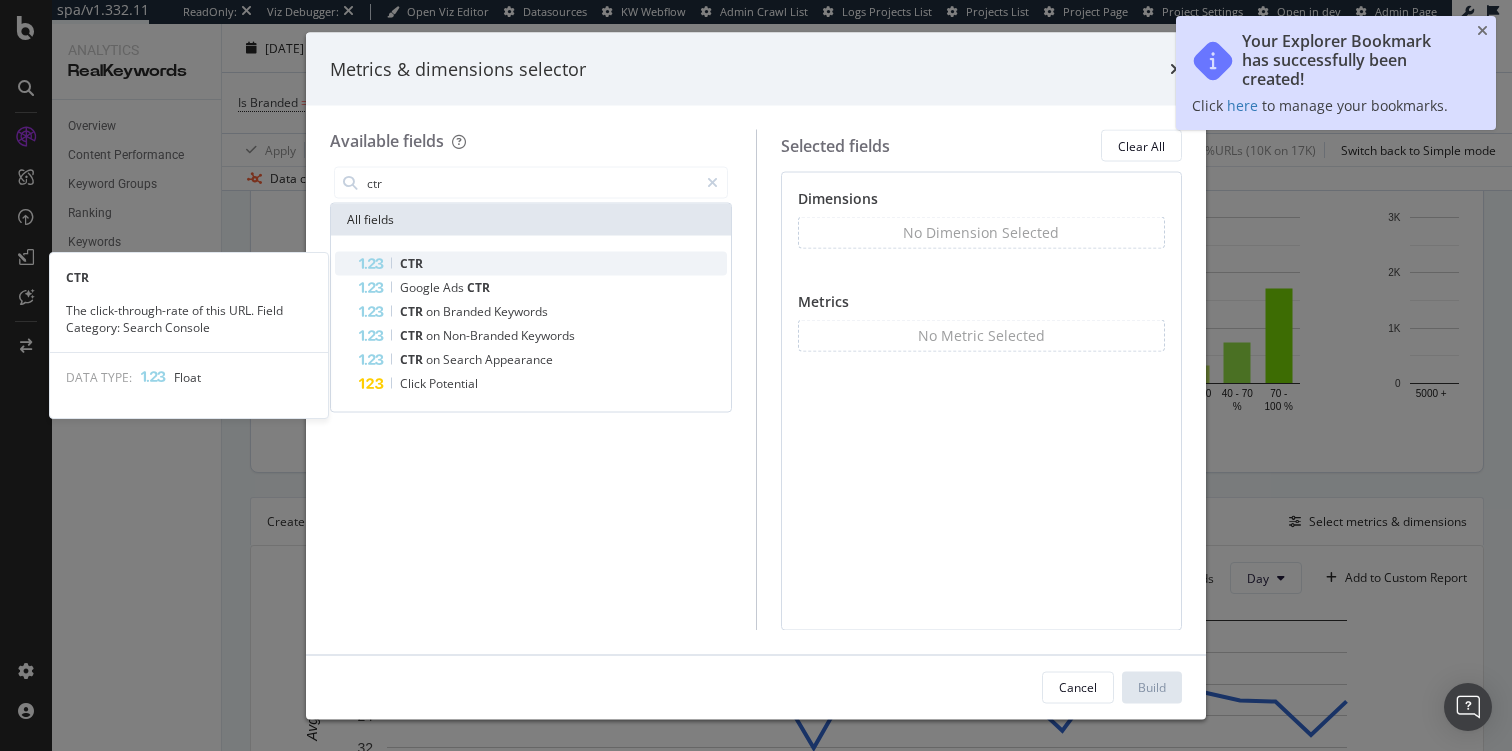 click on "CTR" at bounding box center (543, 264) 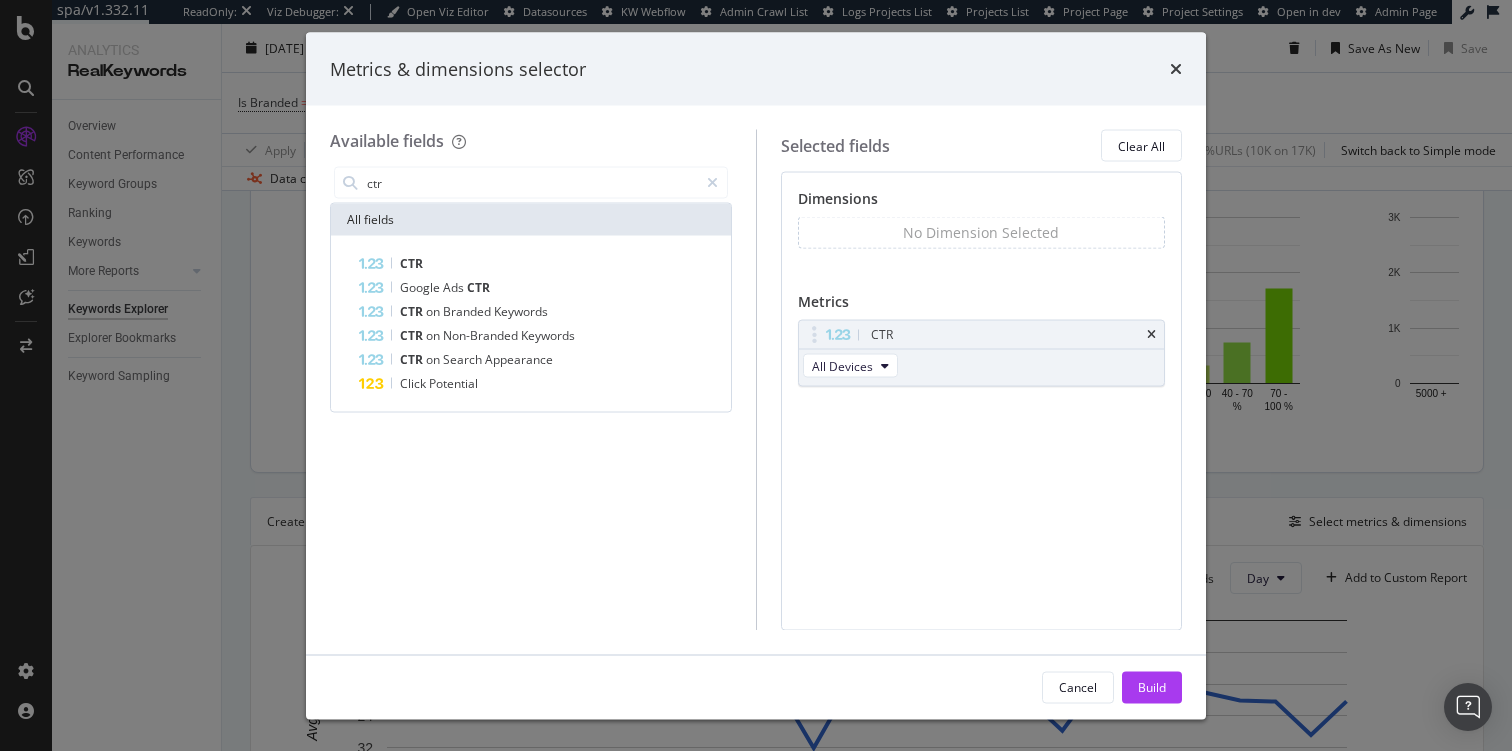 click on "Build" at bounding box center [1152, 686] 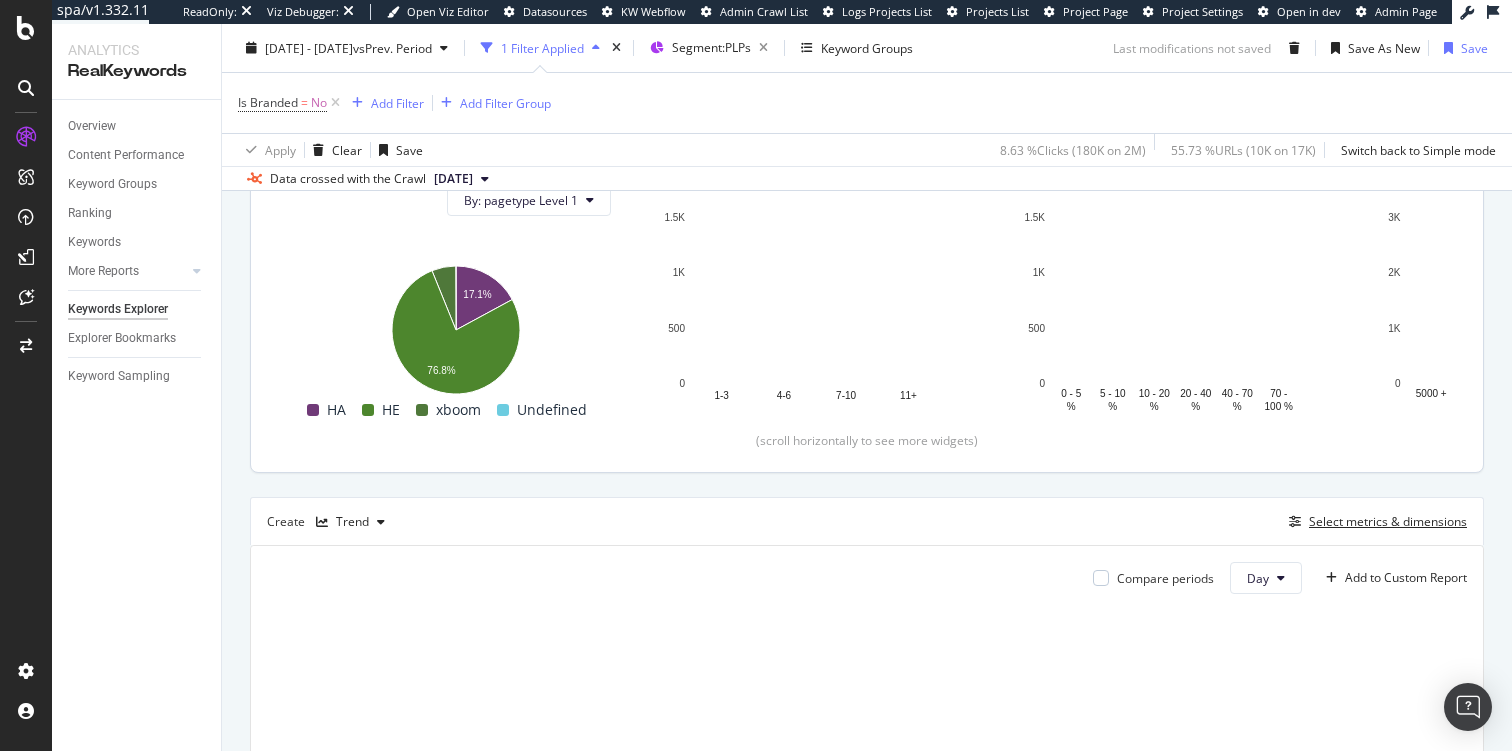 scroll, scrollTop: 0, scrollLeft: 0, axis: both 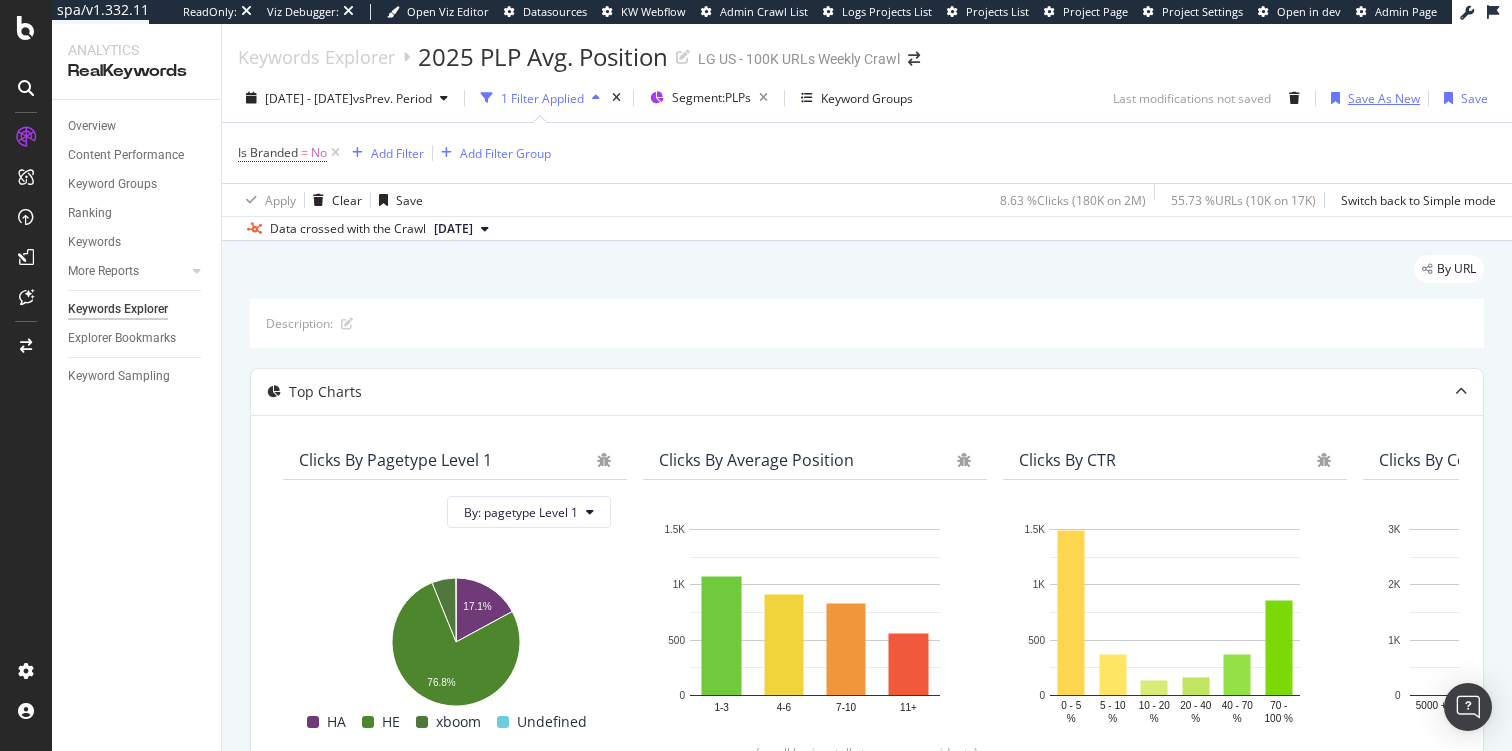click on "Save As New" at bounding box center [1384, 98] 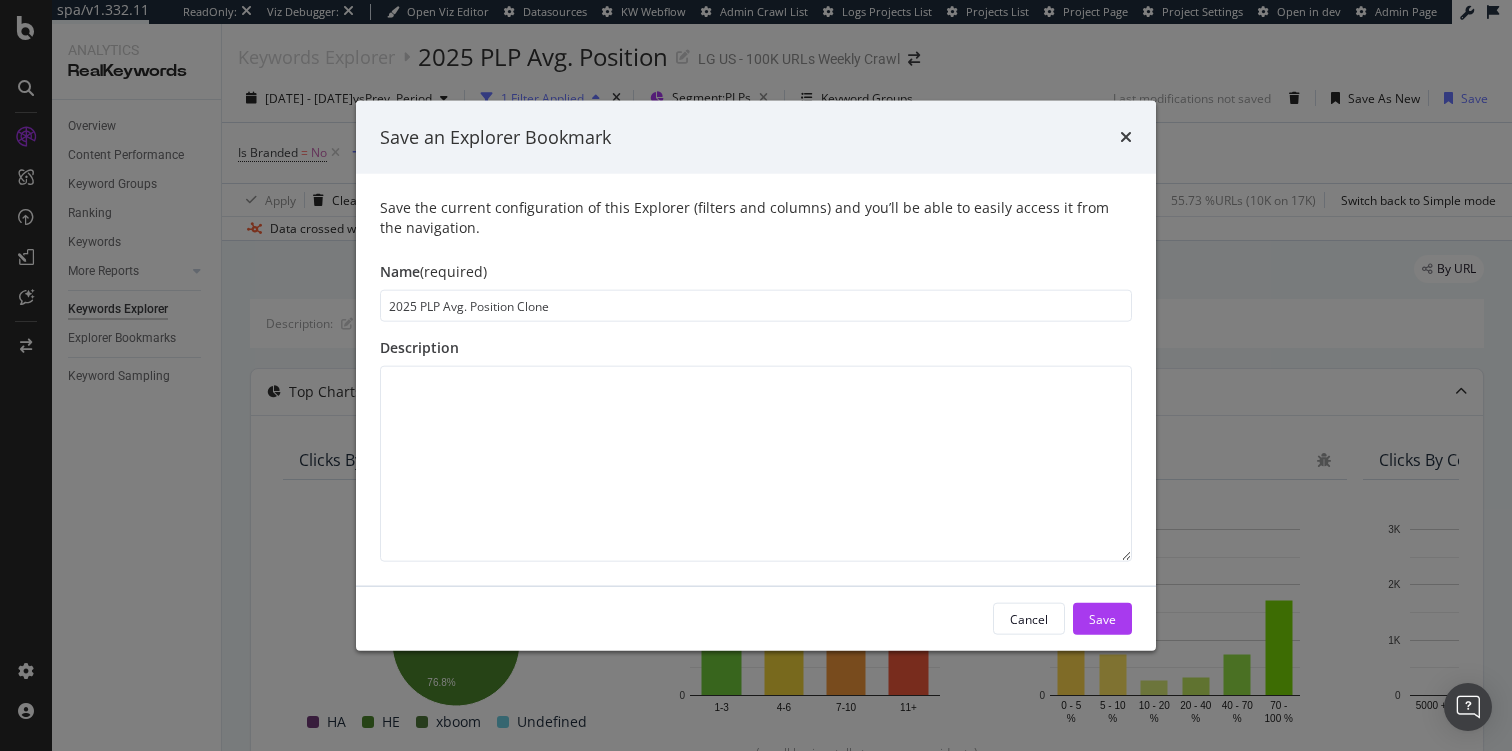 drag, startPoint x: 445, startPoint y: 305, endPoint x: 762, endPoint y: 303, distance: 317.00632 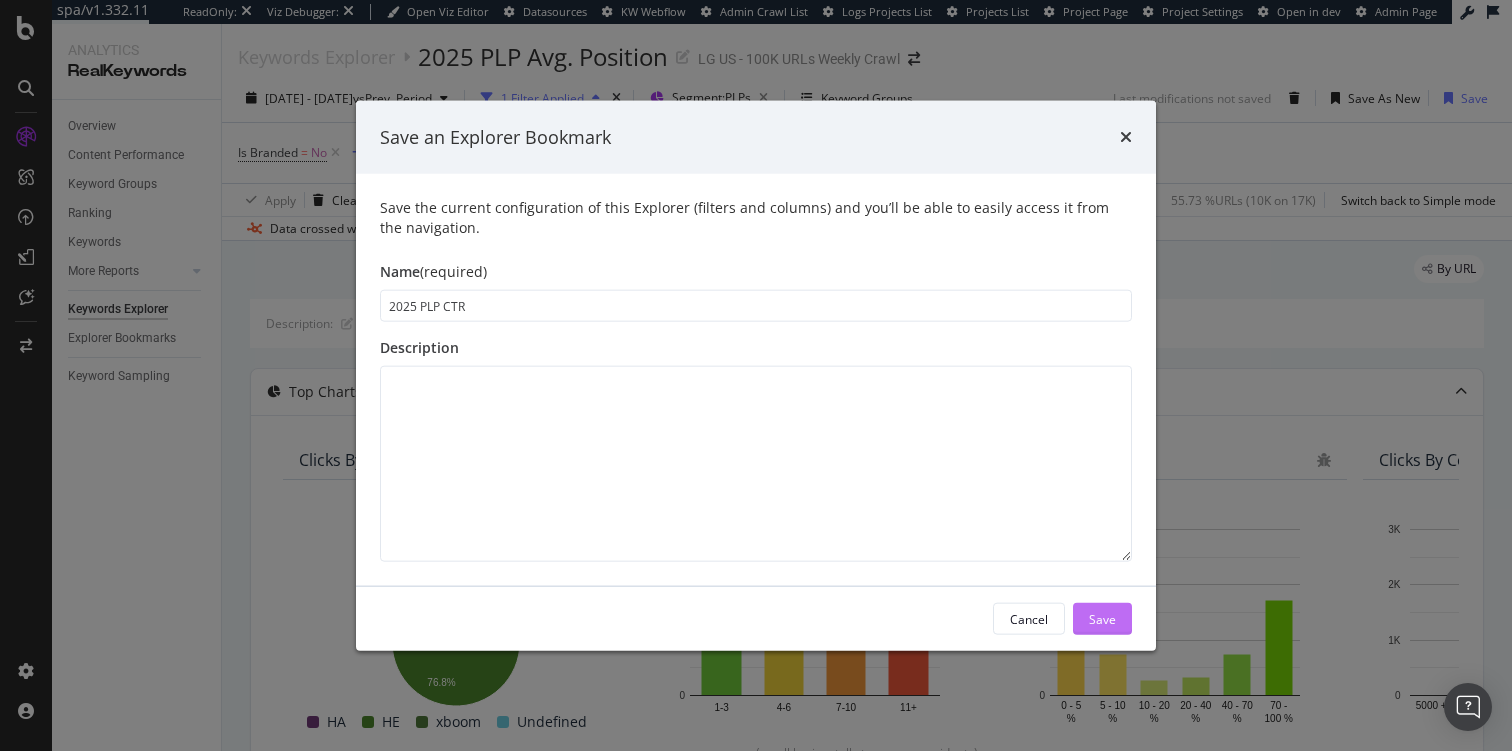 type on "2025 PLP CTR" 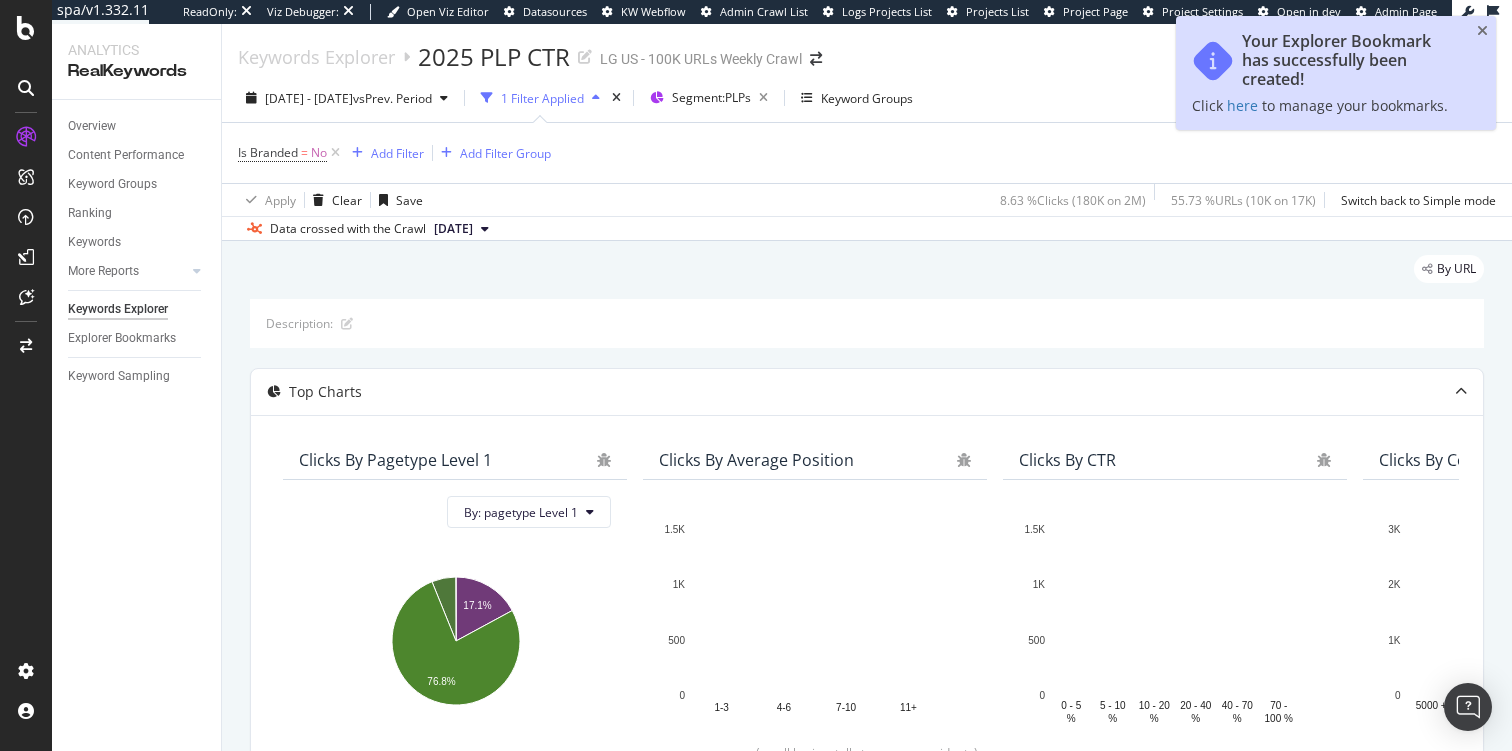 scroll, scrollTop: 231, scrollLeft: 0, axis: vertical 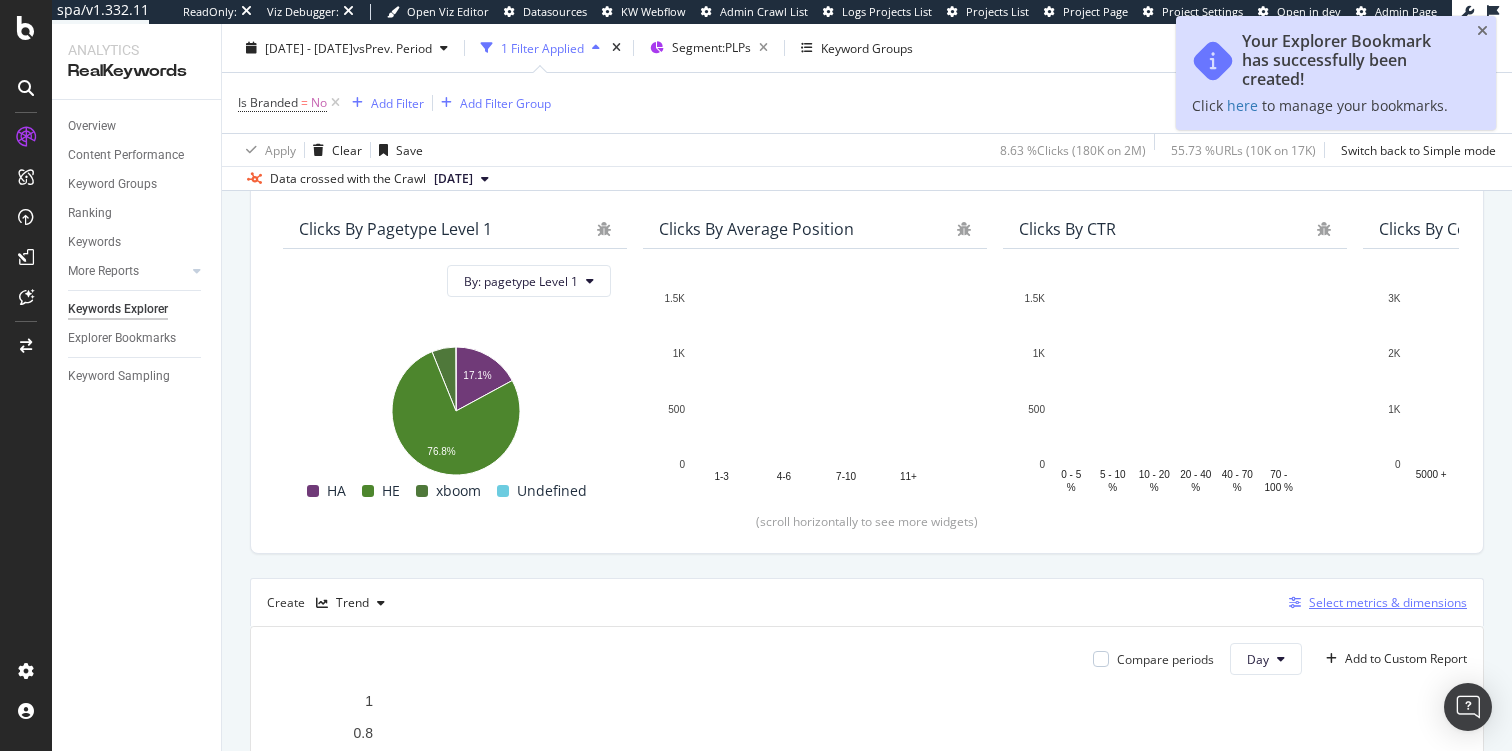 click on "Select metrics & dimensions" at bounding box center (1388, 602) 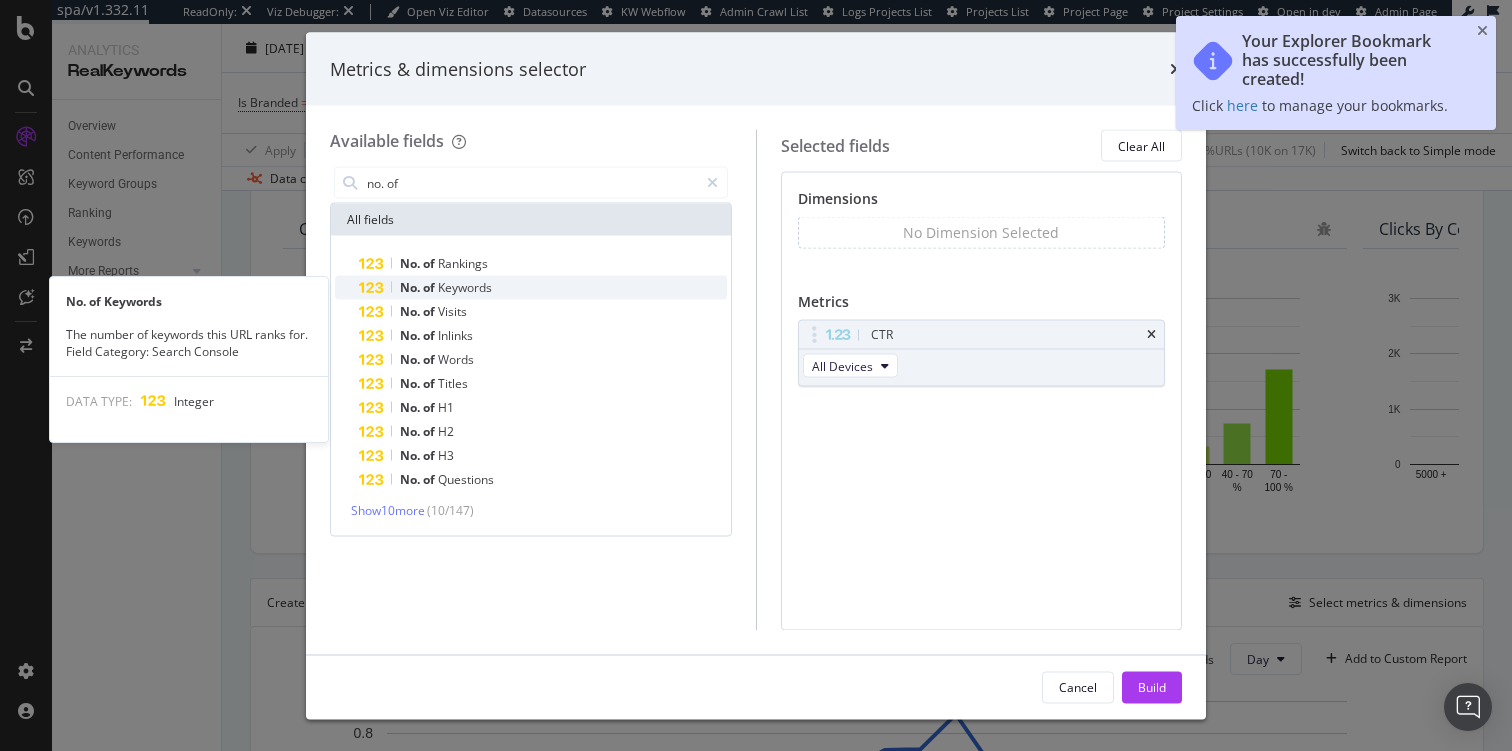 type on "no. of" 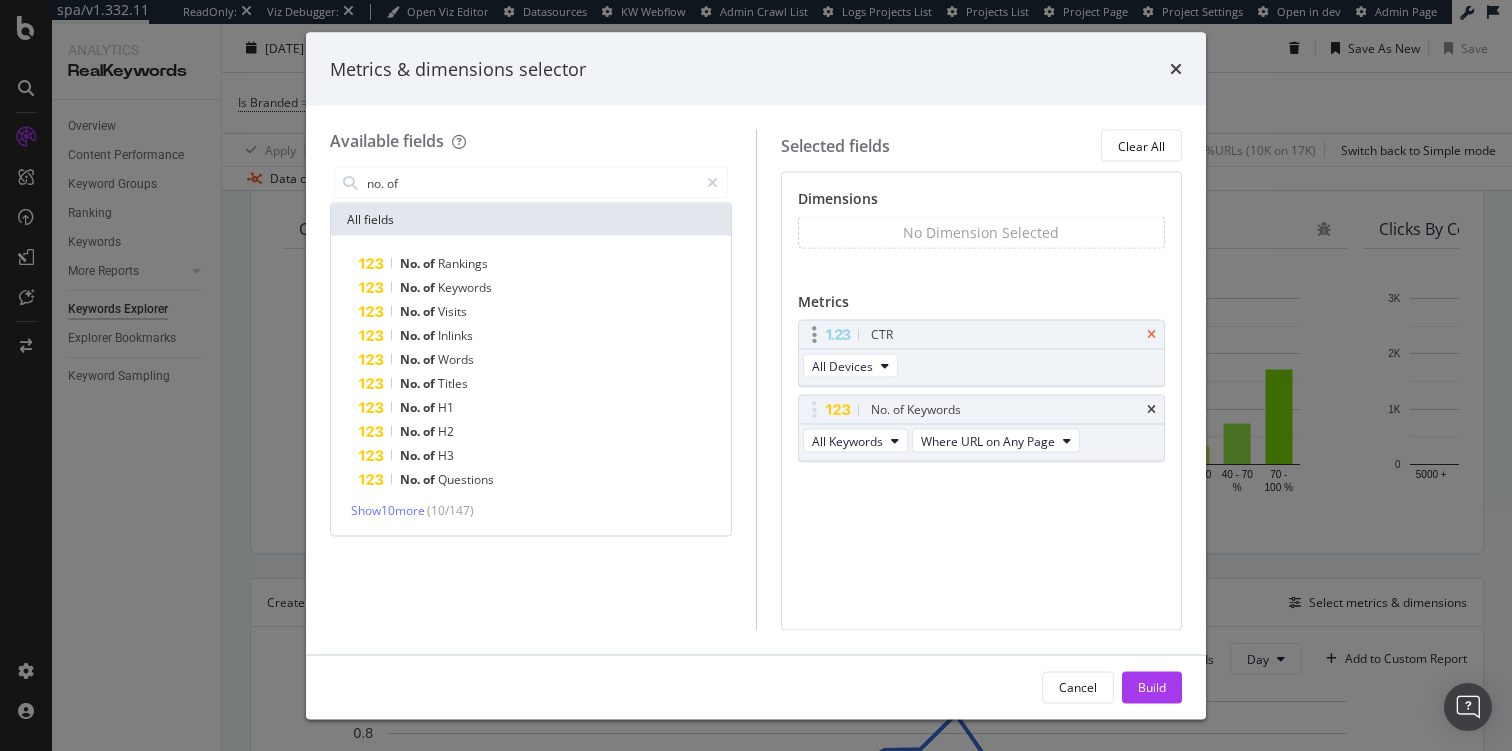 click at bounding box center [1151, 335] 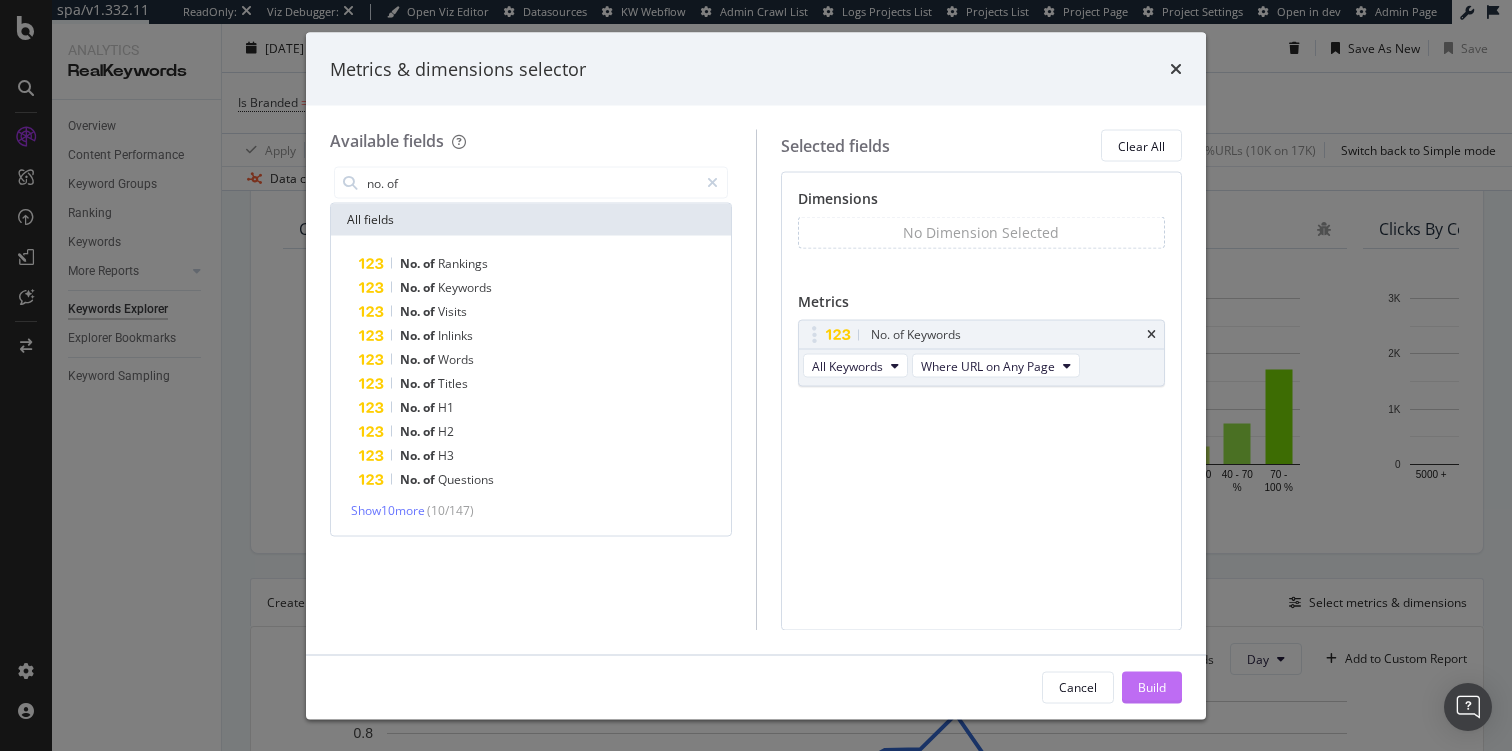 click on "Build" at bounding box center [1152, 686] 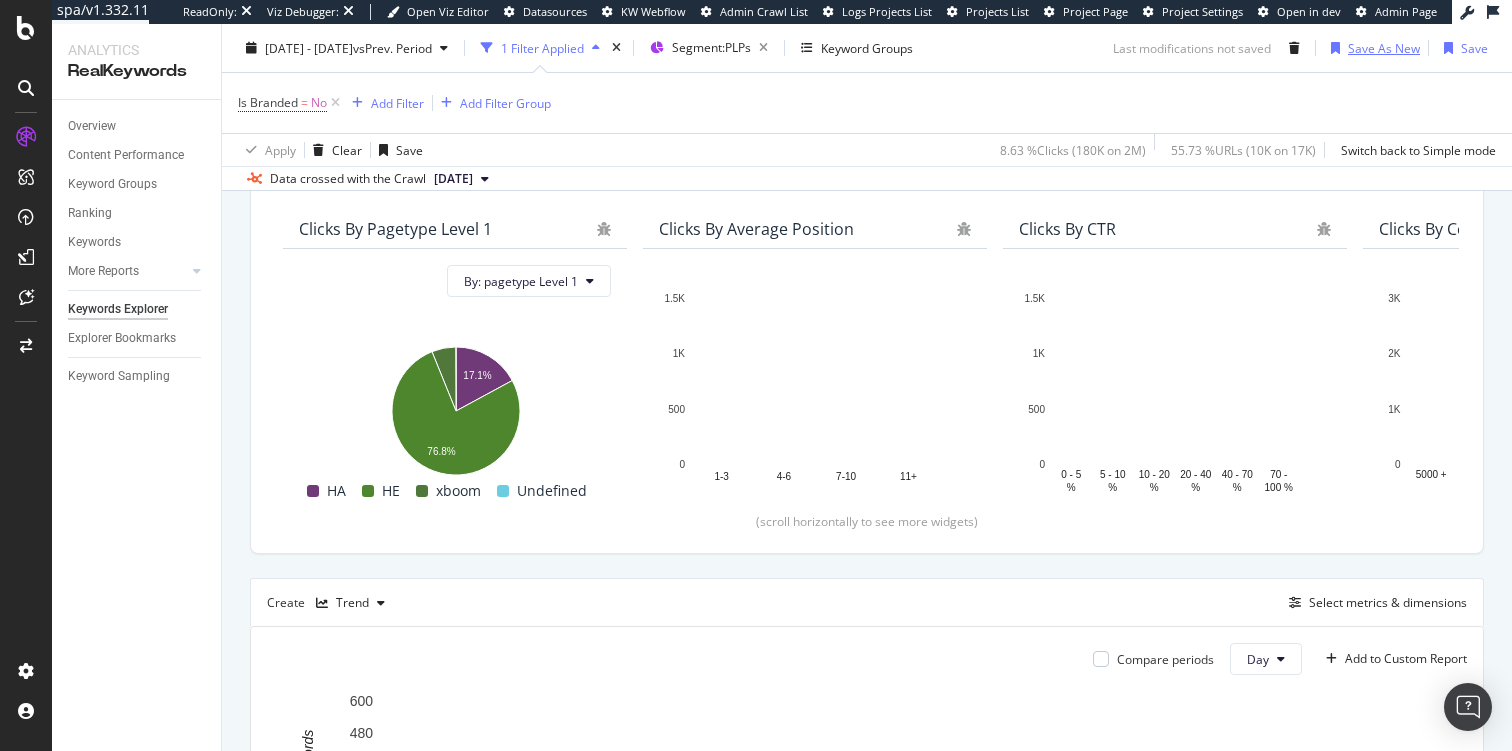 click on "Save As New" at bounding box center [1384, 47] 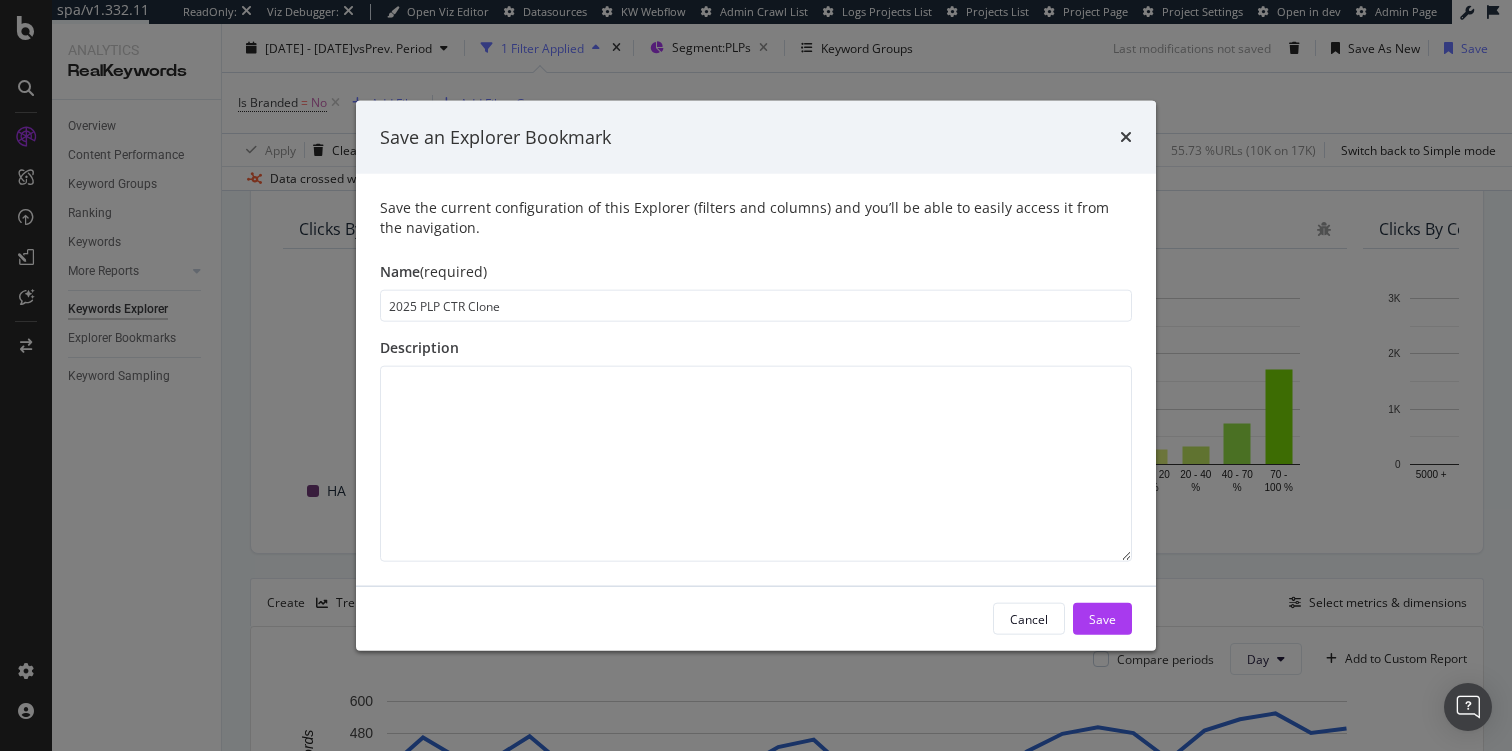 drag, startPoint x: 445, startPoint y: 305, endPoint x: 648, endPoint y: 305, distance: 203 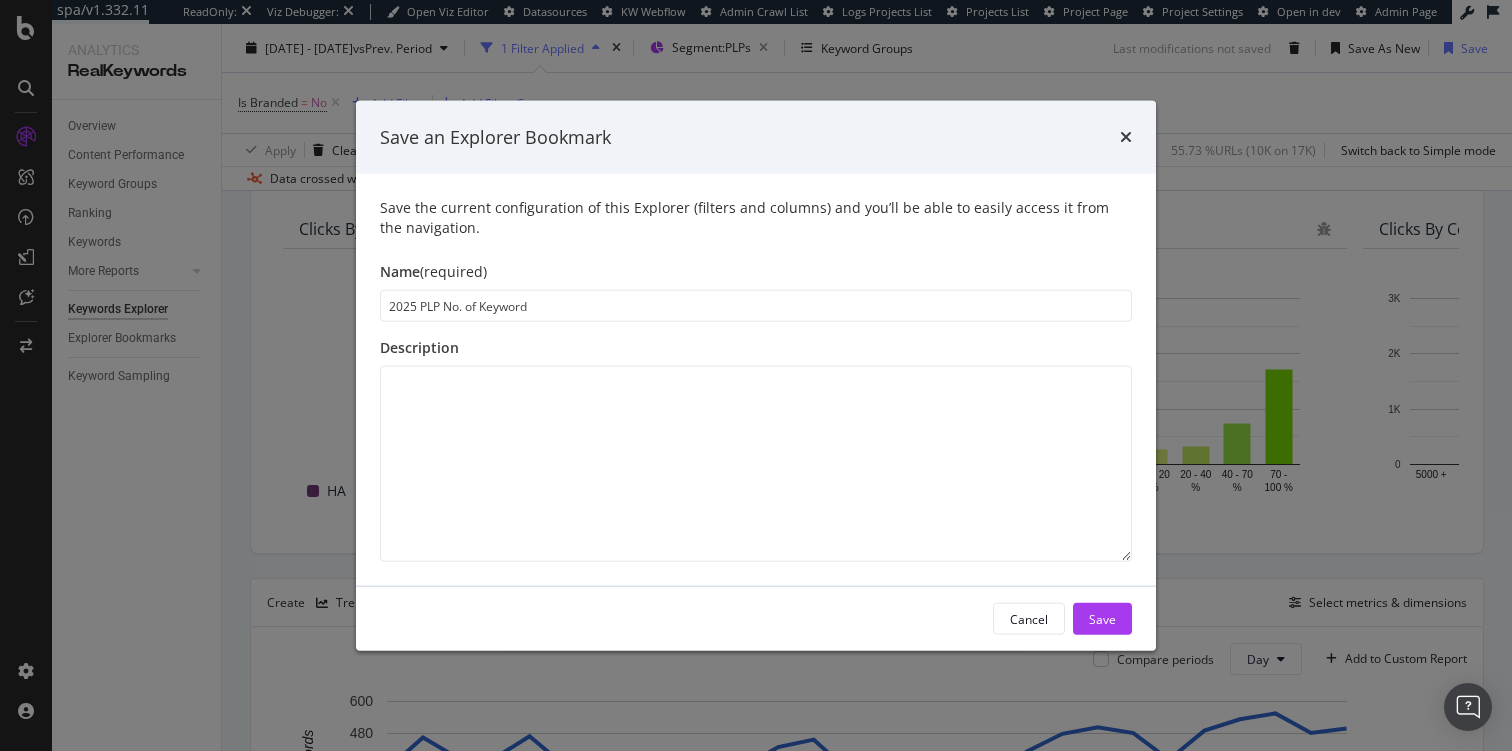 type on "2025 PLP No. of Keywords" 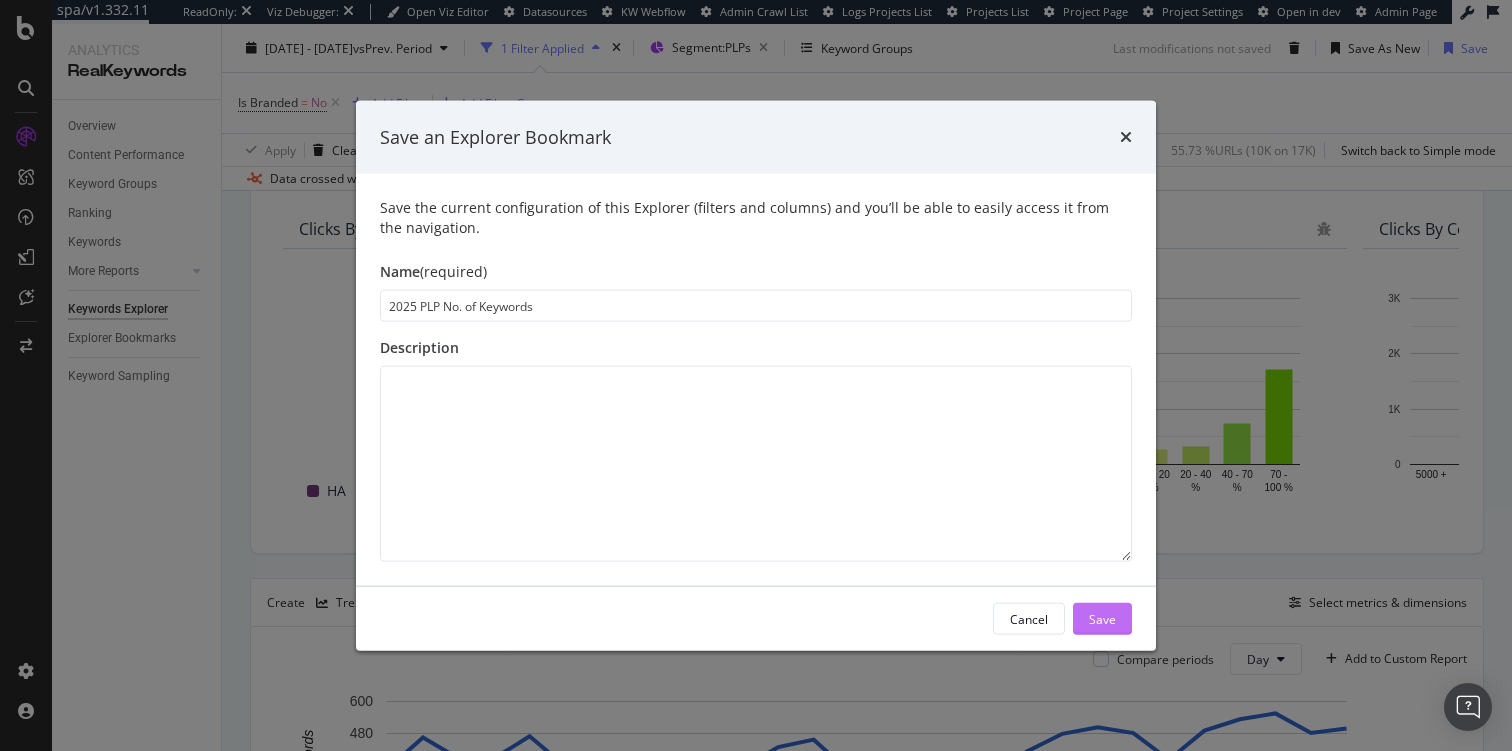click on "Save" at bounding box center (1102, 618) 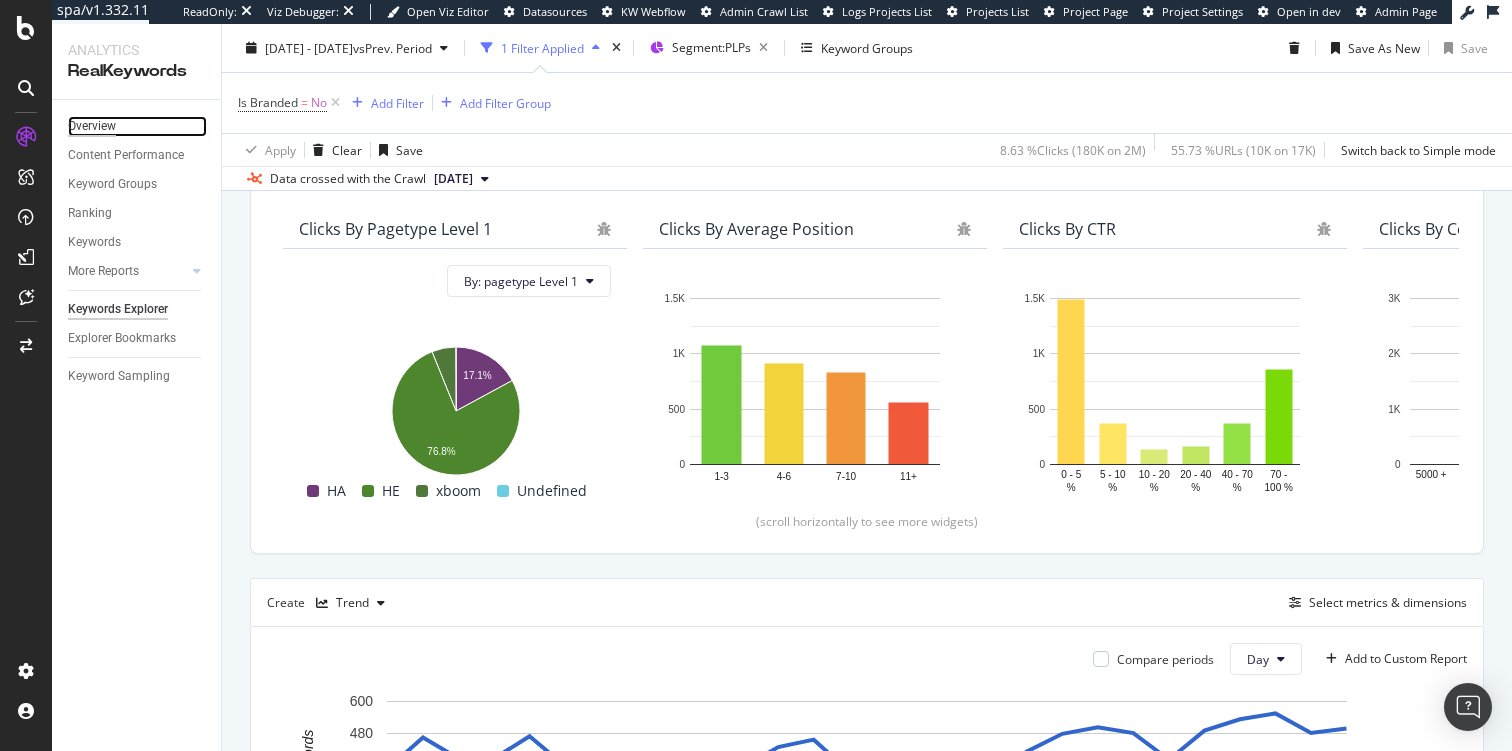 click on "Overview" at bounding box center [92, 126] 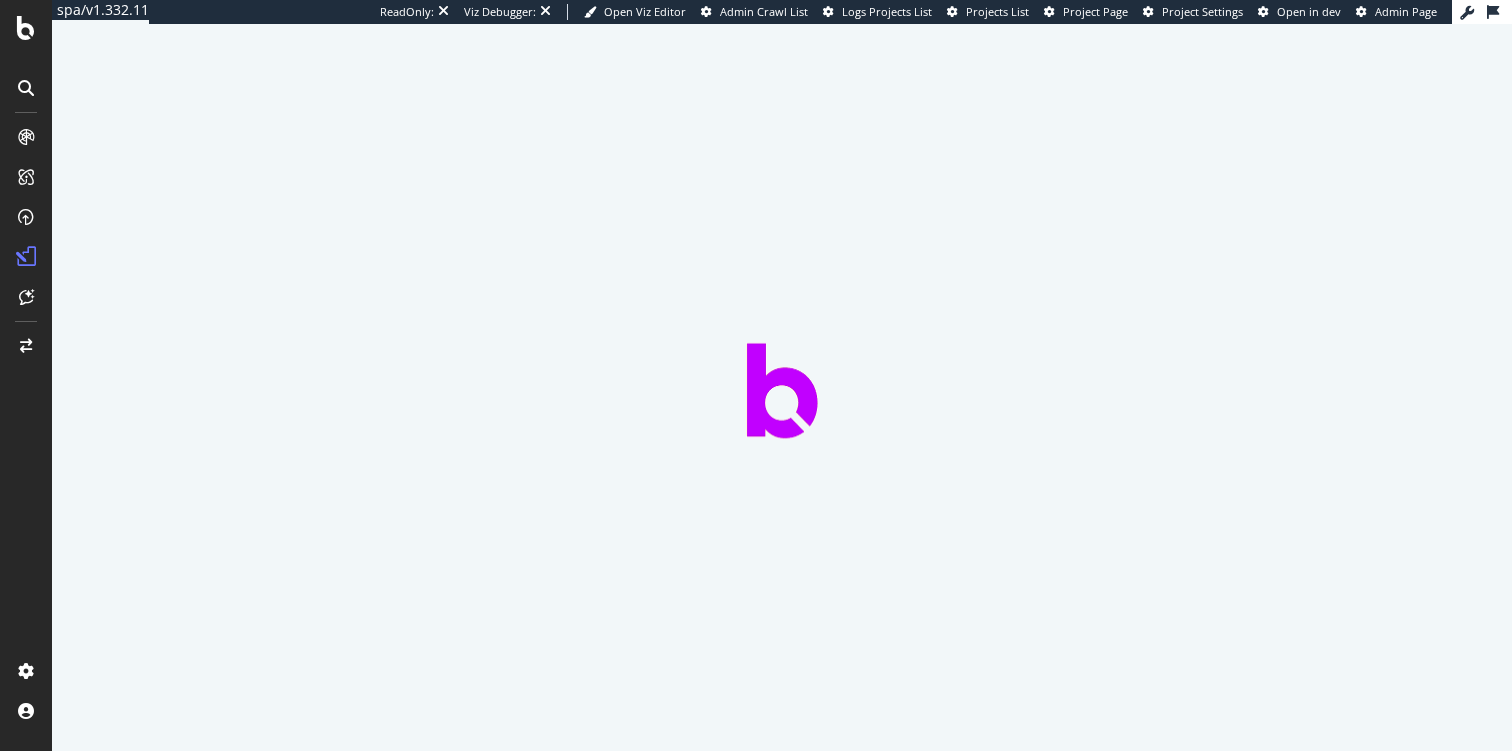 scroll, scrollTop: 0, scrollLeft: 0, axis: both 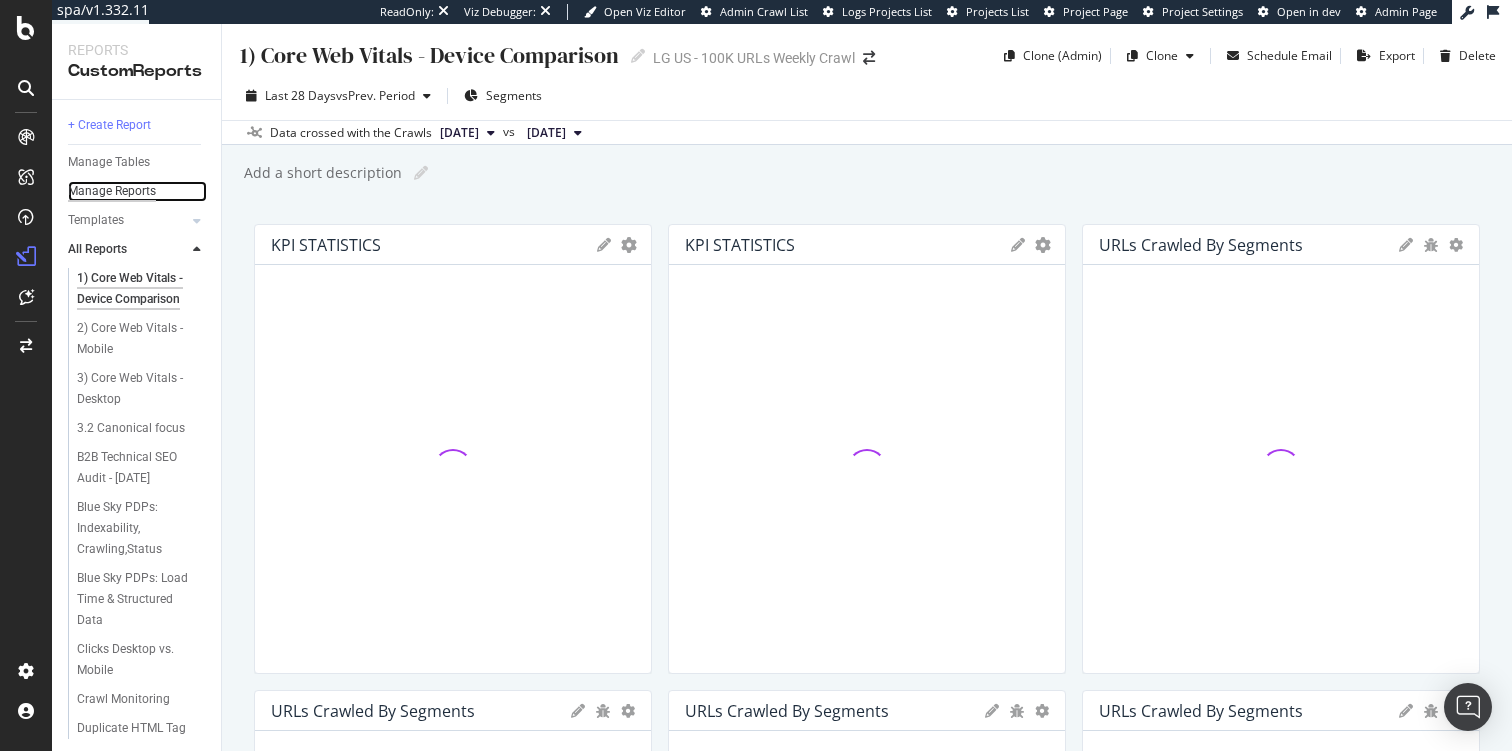 click on "Manage Reports" at bounding box center [112, 191] 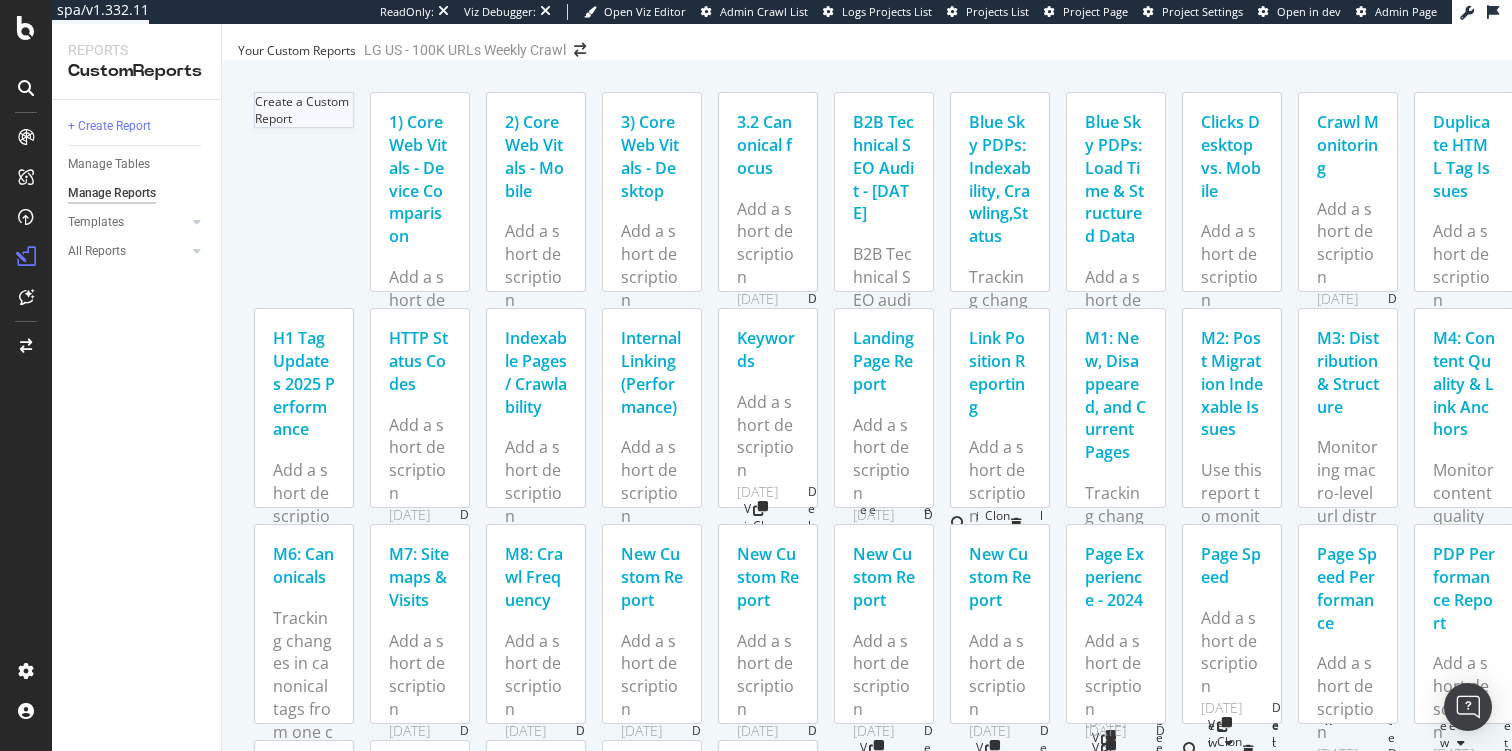 click at bounding box center [255, 110] 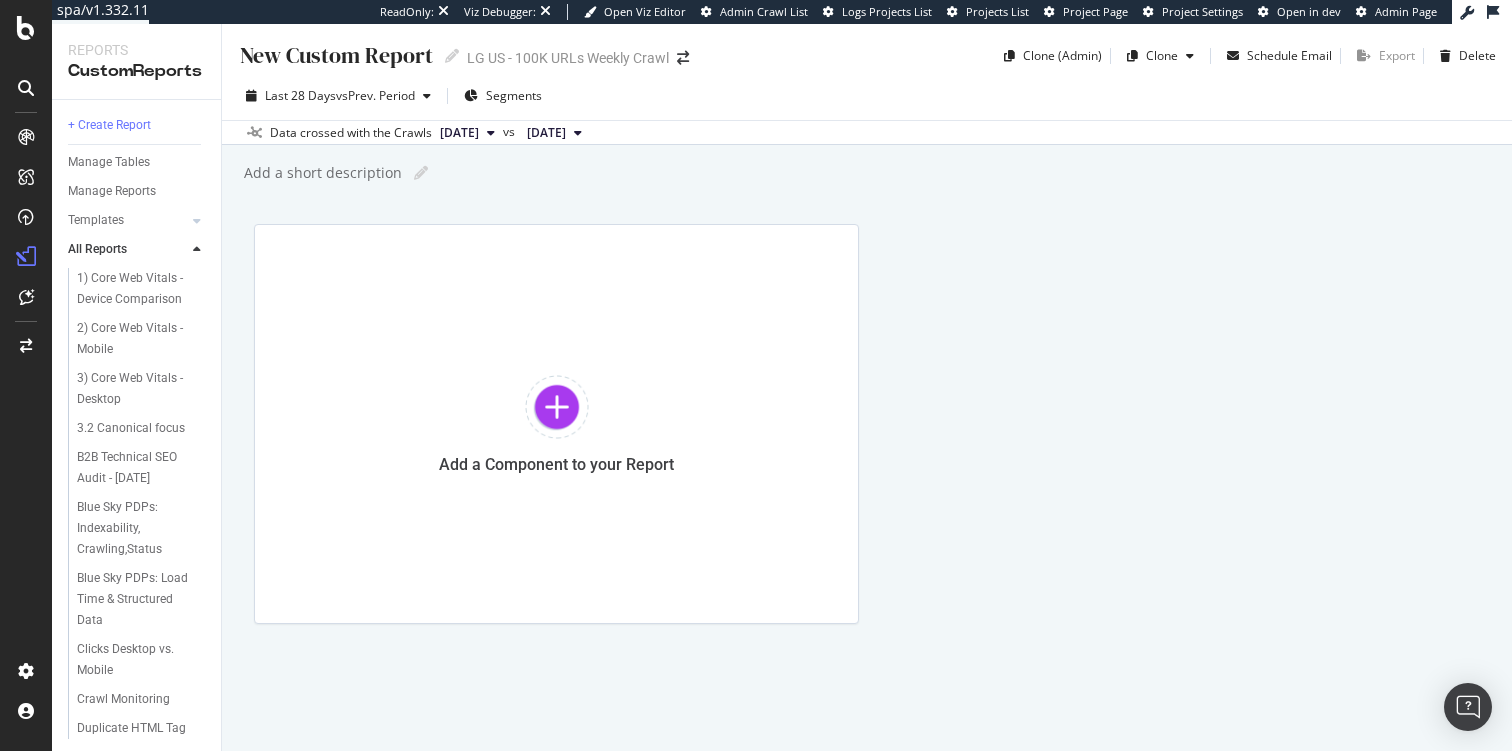 click on "New Custom Report" at bounding box center [335, 55] 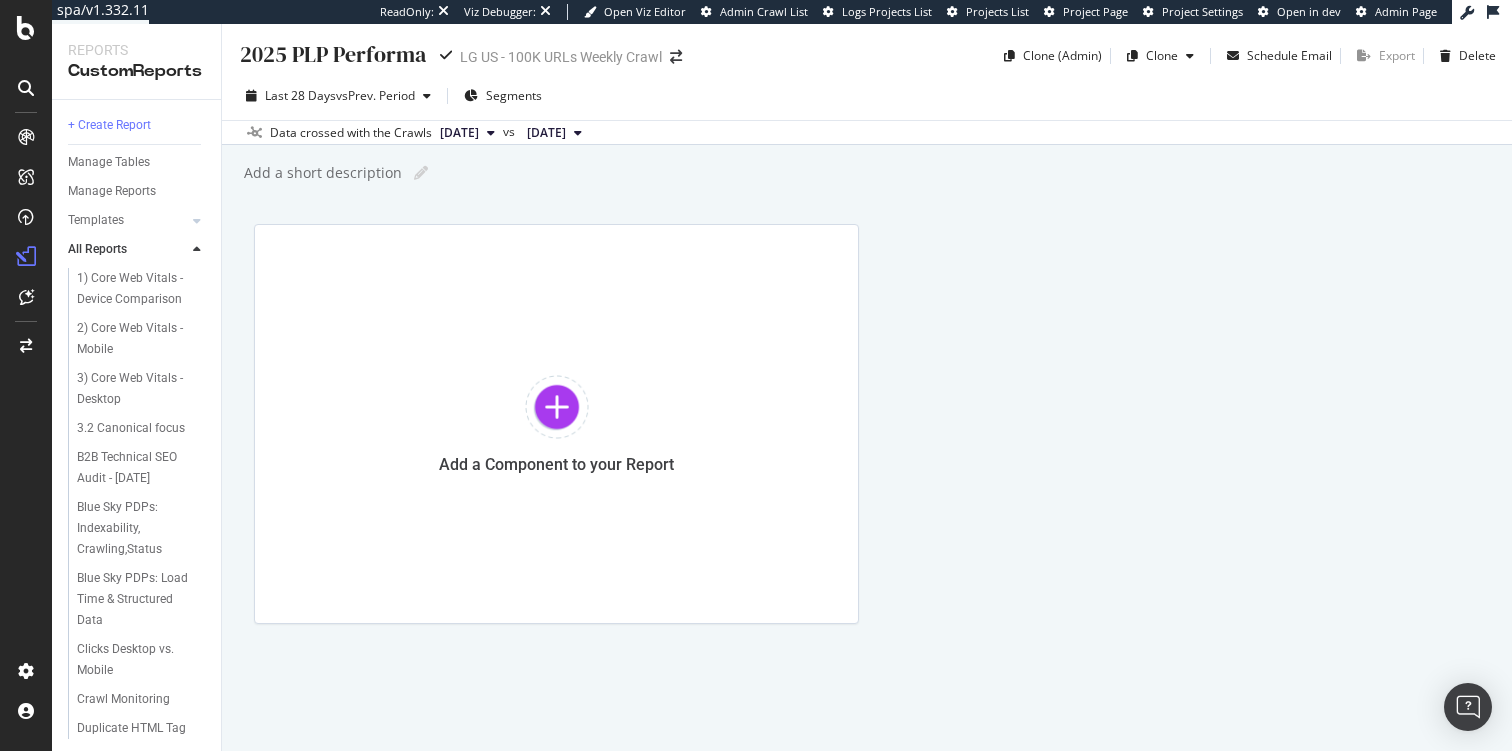 type on "2025 PLP Performance" 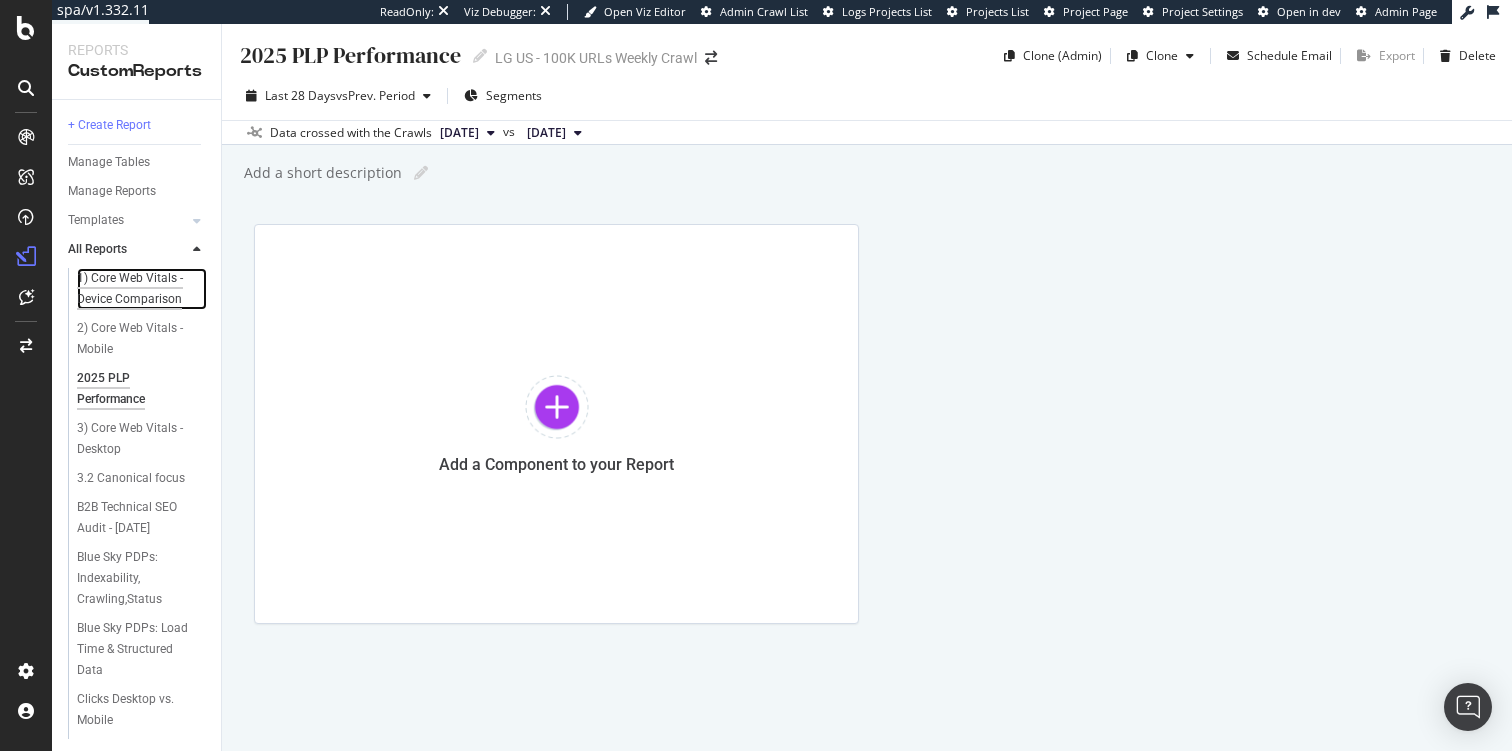 click on "1) Core Web Vitals - Device Comparison" at bounding box center (136, 289) 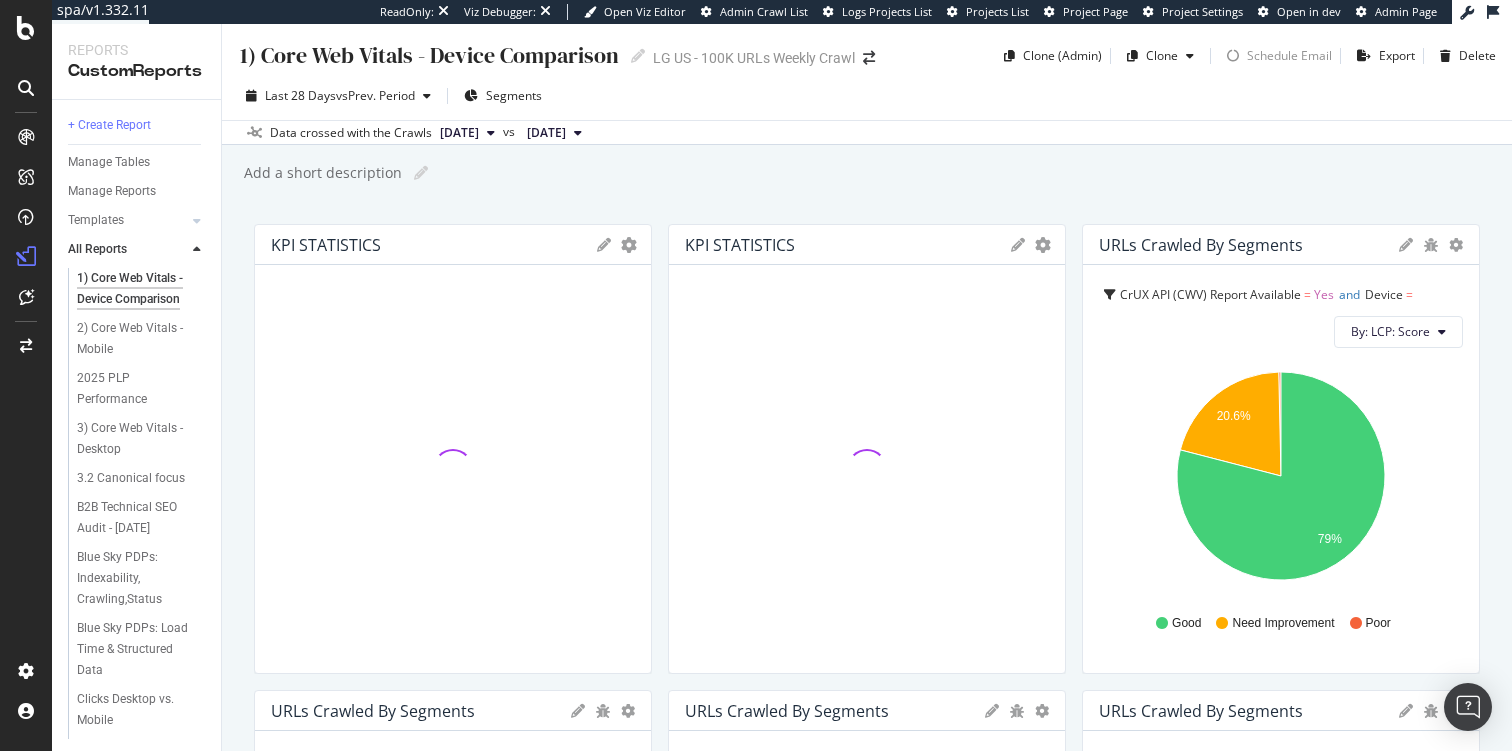 click on "1) Core Web Vitals - Device Comparison" at bounding box center (428, 55) 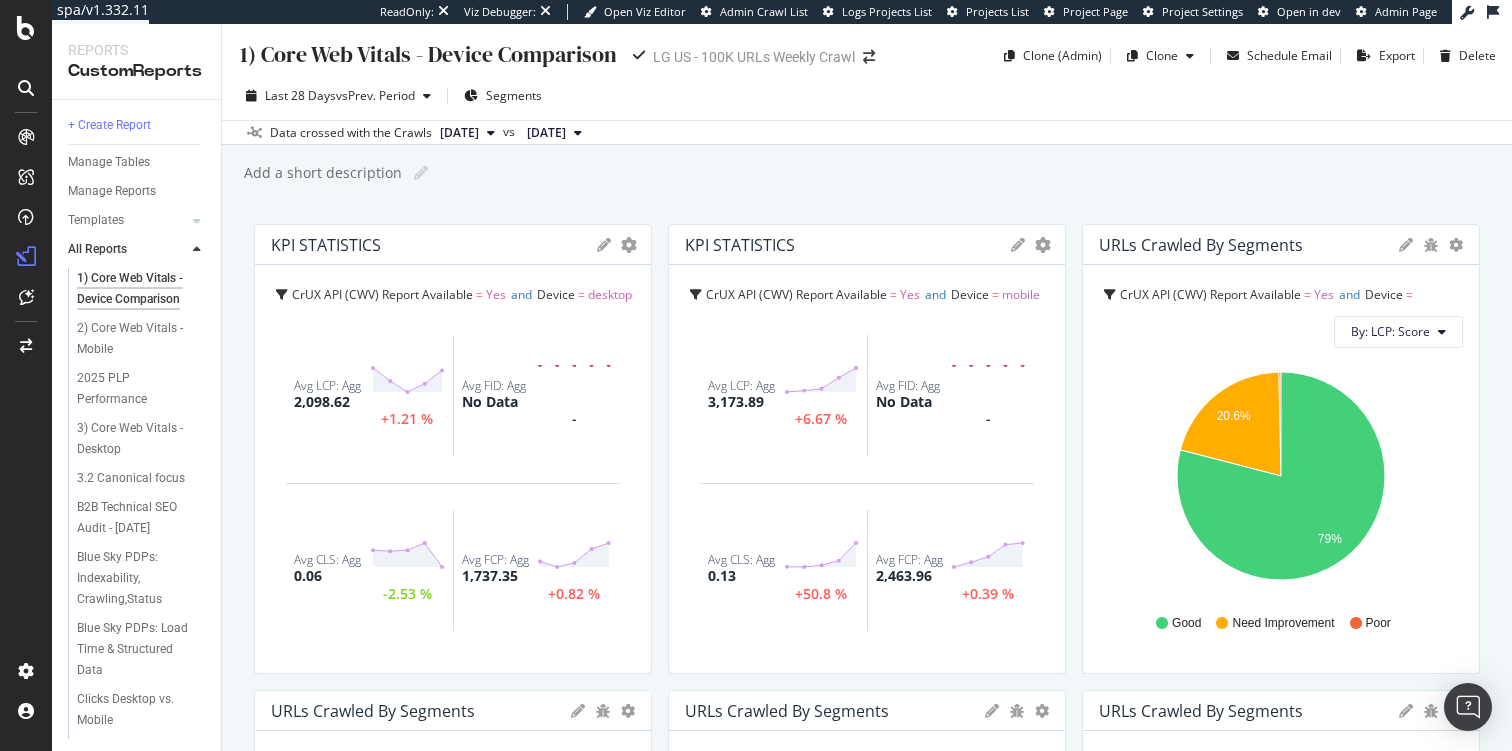 click on "1) Core Web Vitals - Device Comparison" at bounding box center (429, 54) 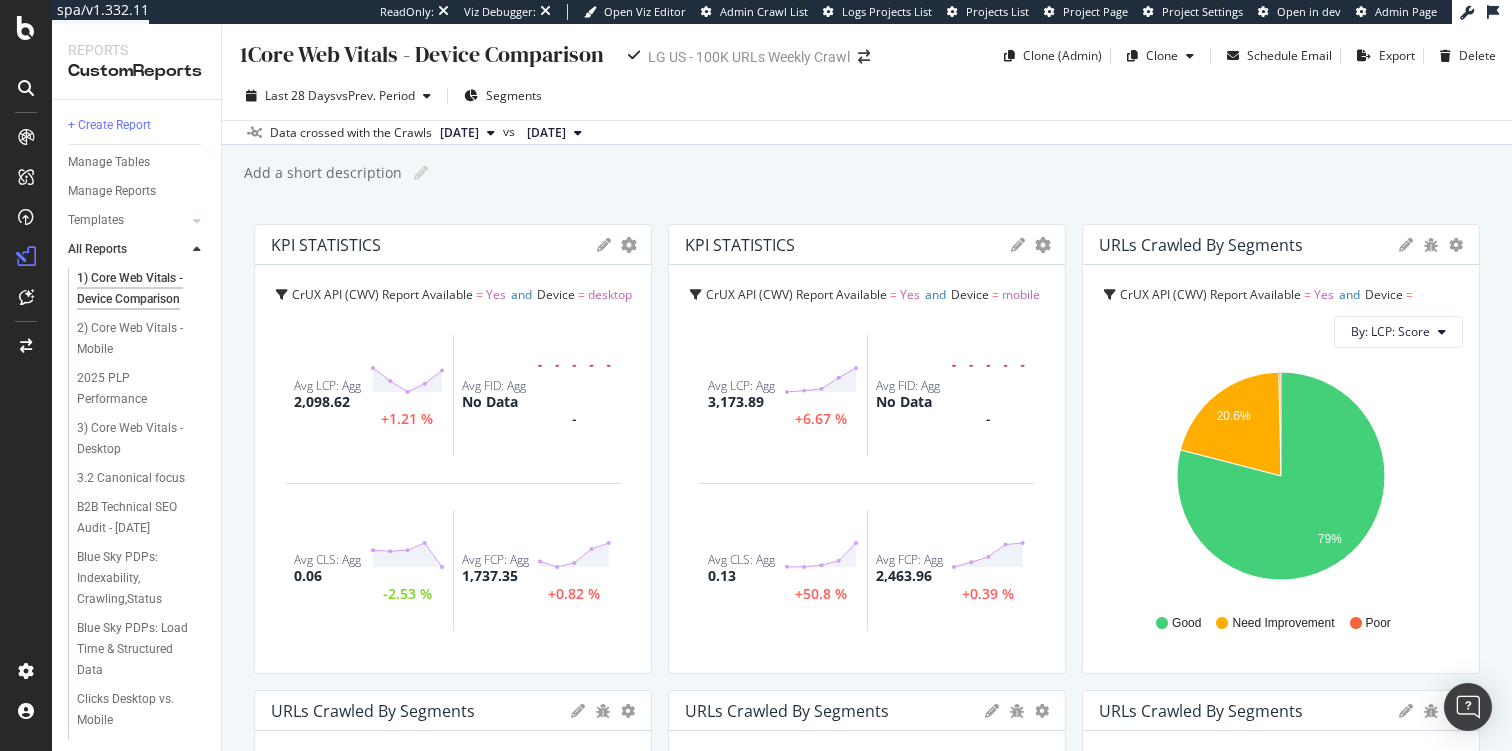 type on "Core Web Vitals - Device Comparison" 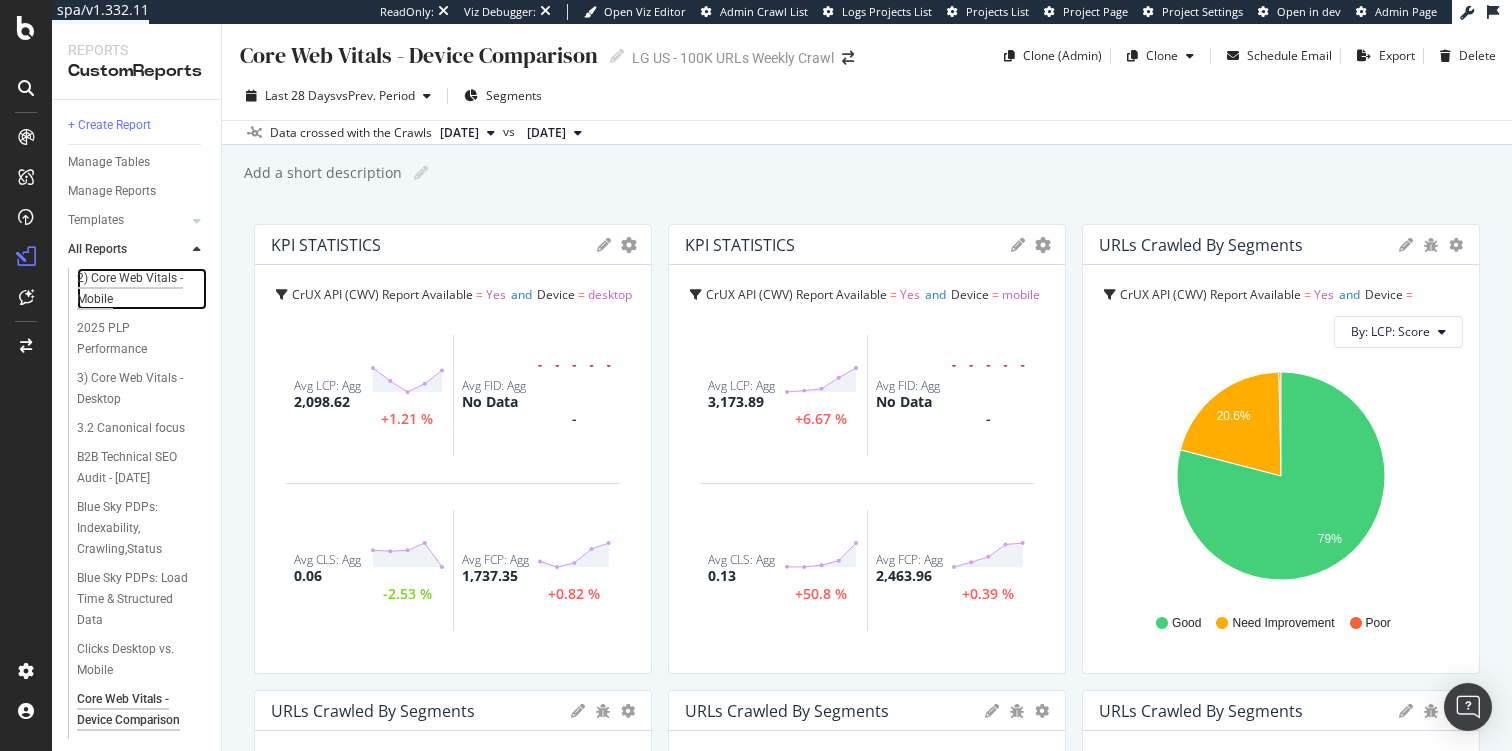click on "2) Core Web Vitals - Mobile" at bounding box center [134, 289] 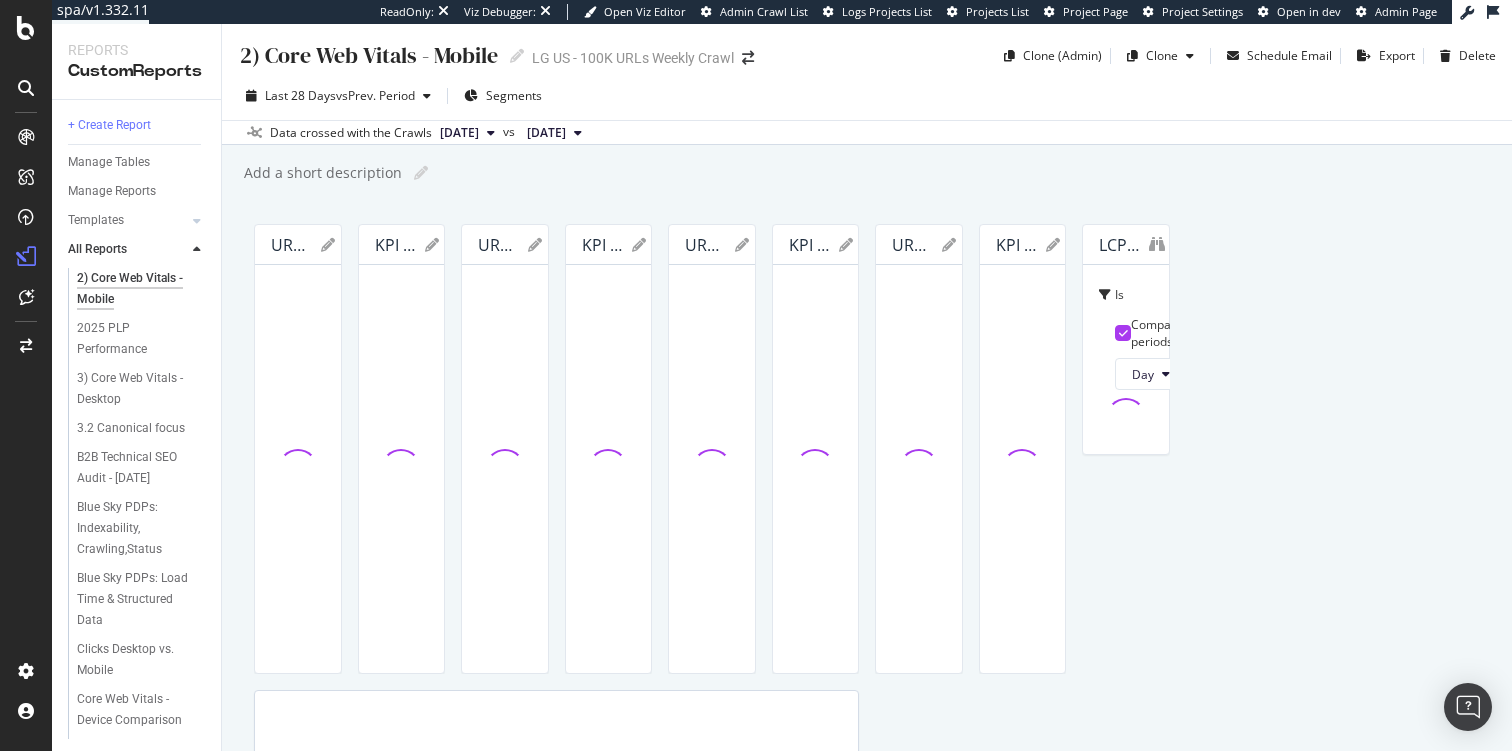 click on "2) Core Web Vitals - Mobile" at bounding box center [368, 55] 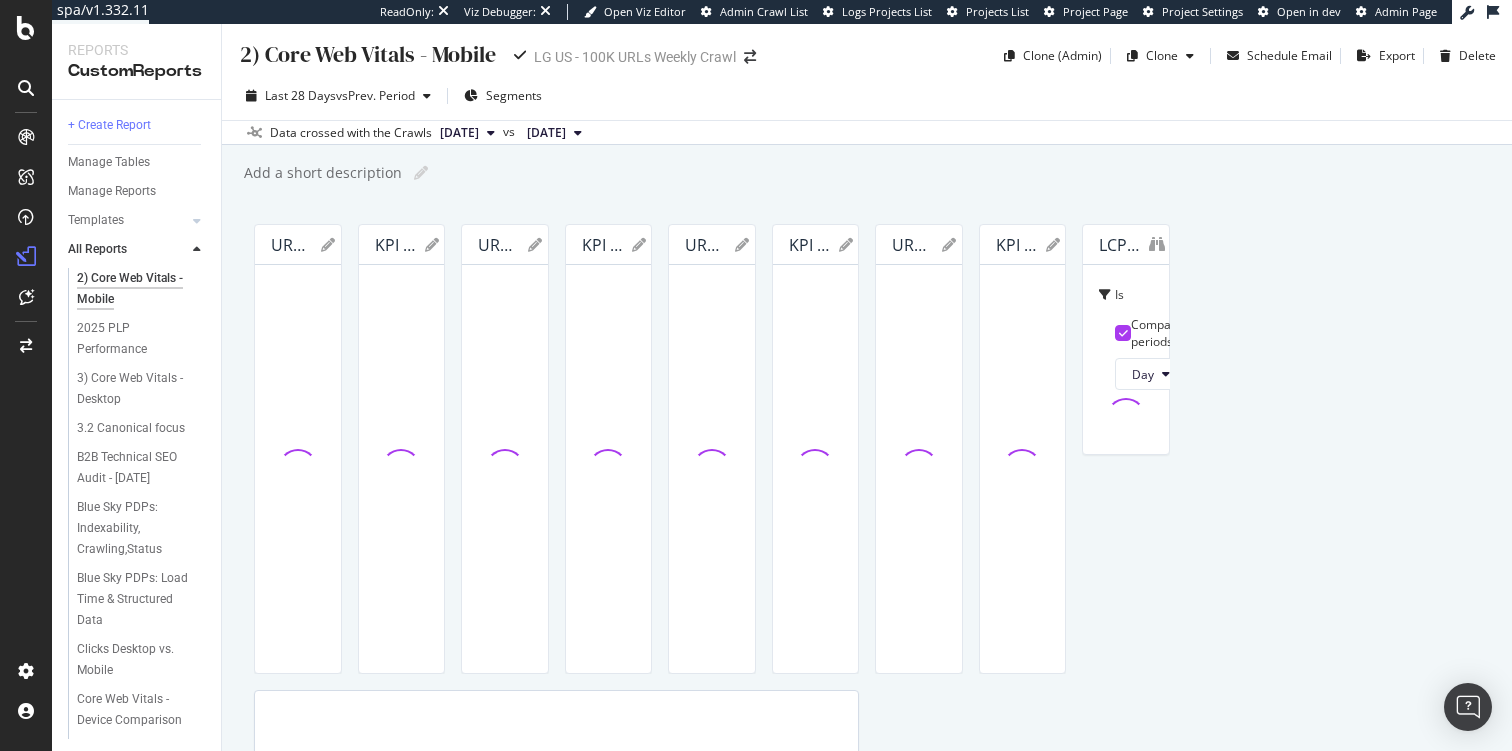 click on "2) Core Web Vitals - Mobile" at bounding box center [370, 54] 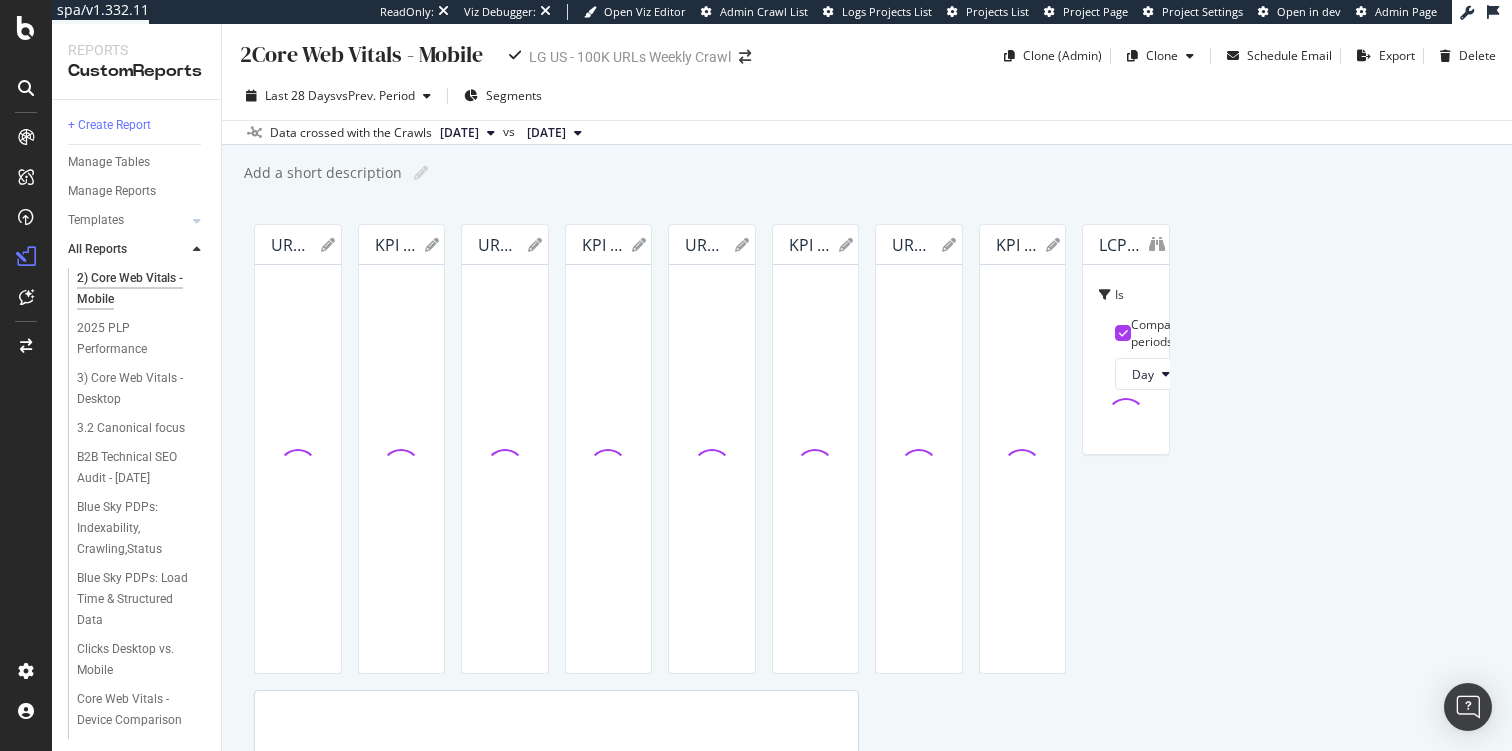 type on "Core Web Vitals - Mobile" 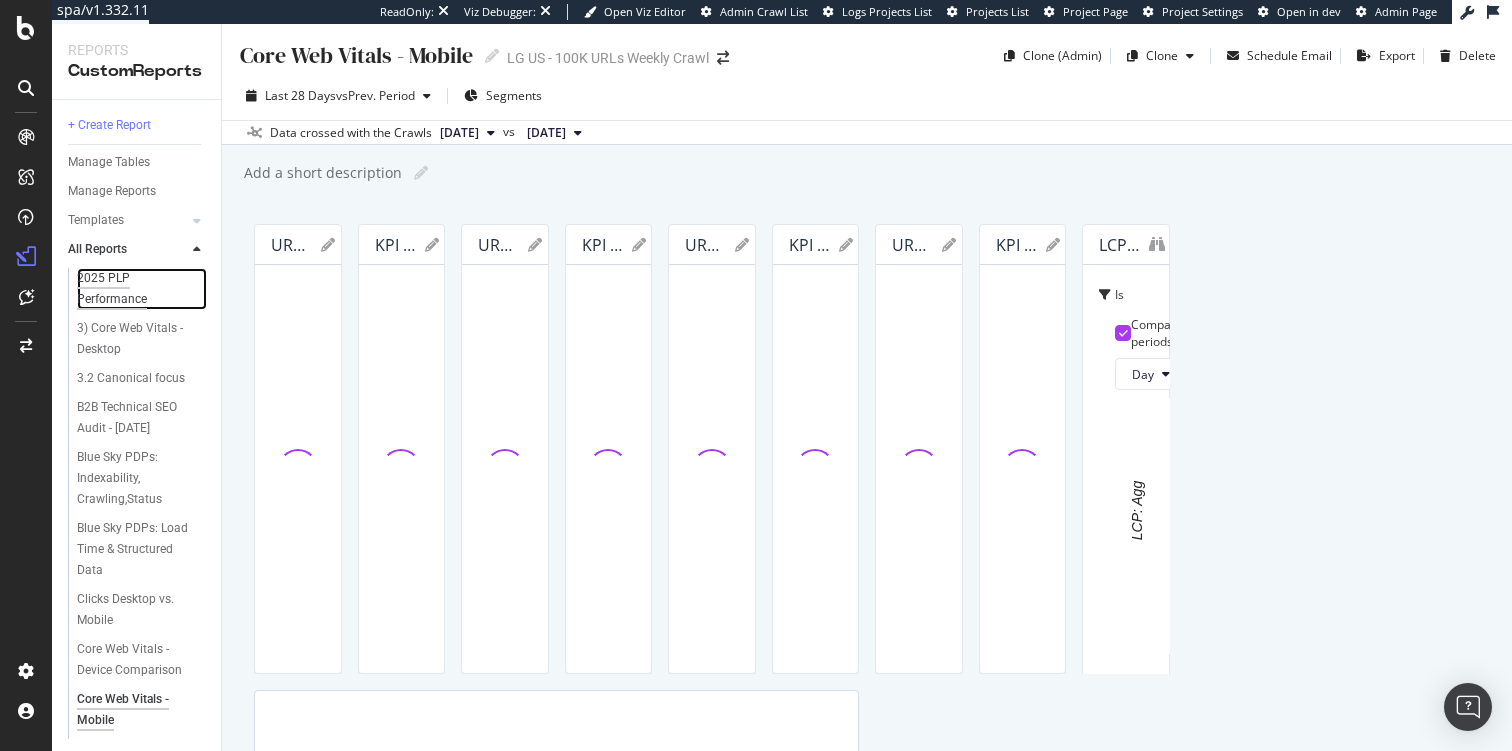 click on "2025 PLP Performance" at bounding box center [133, 289] 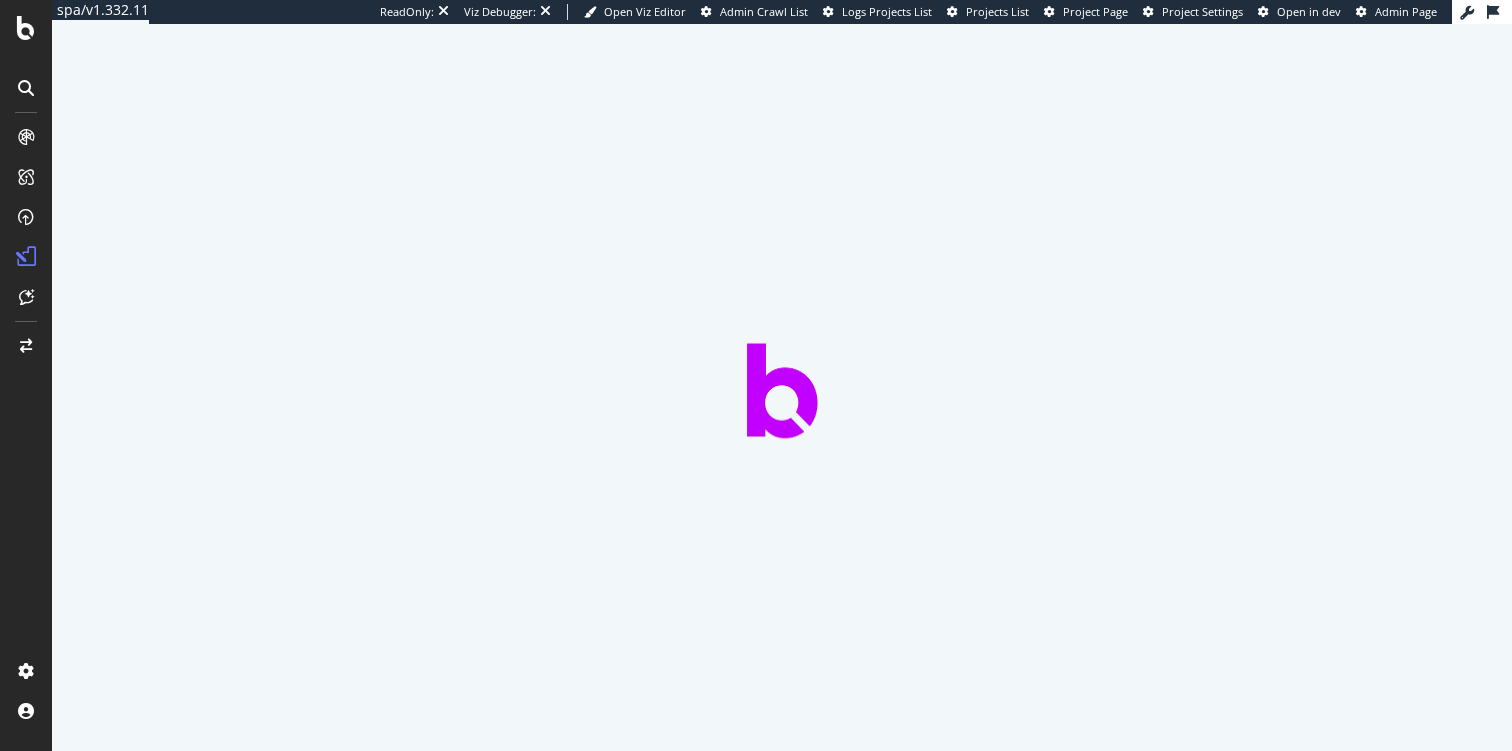 scroll, scrollTop: 0, scrollLeft: 0, axis: both 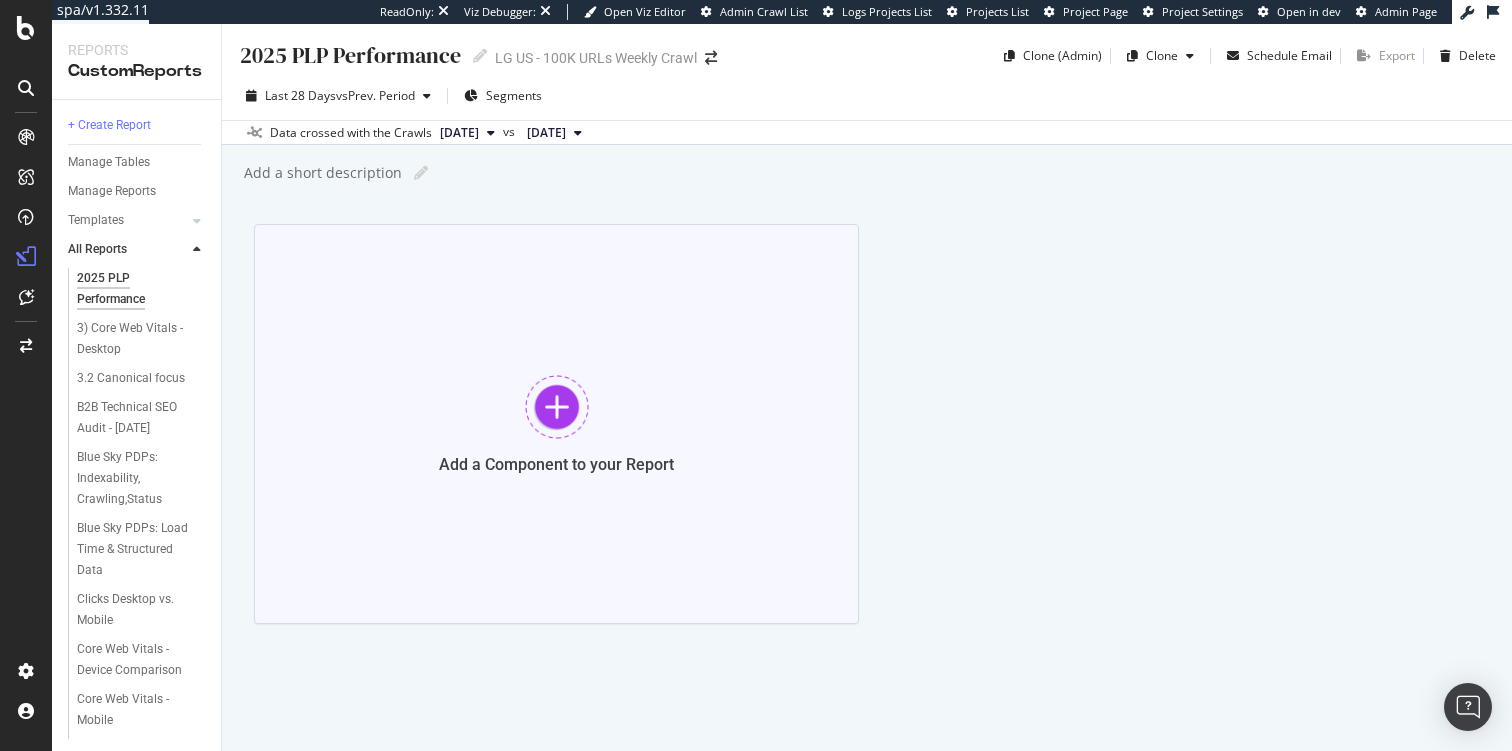 click on "Add a Component to your Report" at bounding box center [556, 424] 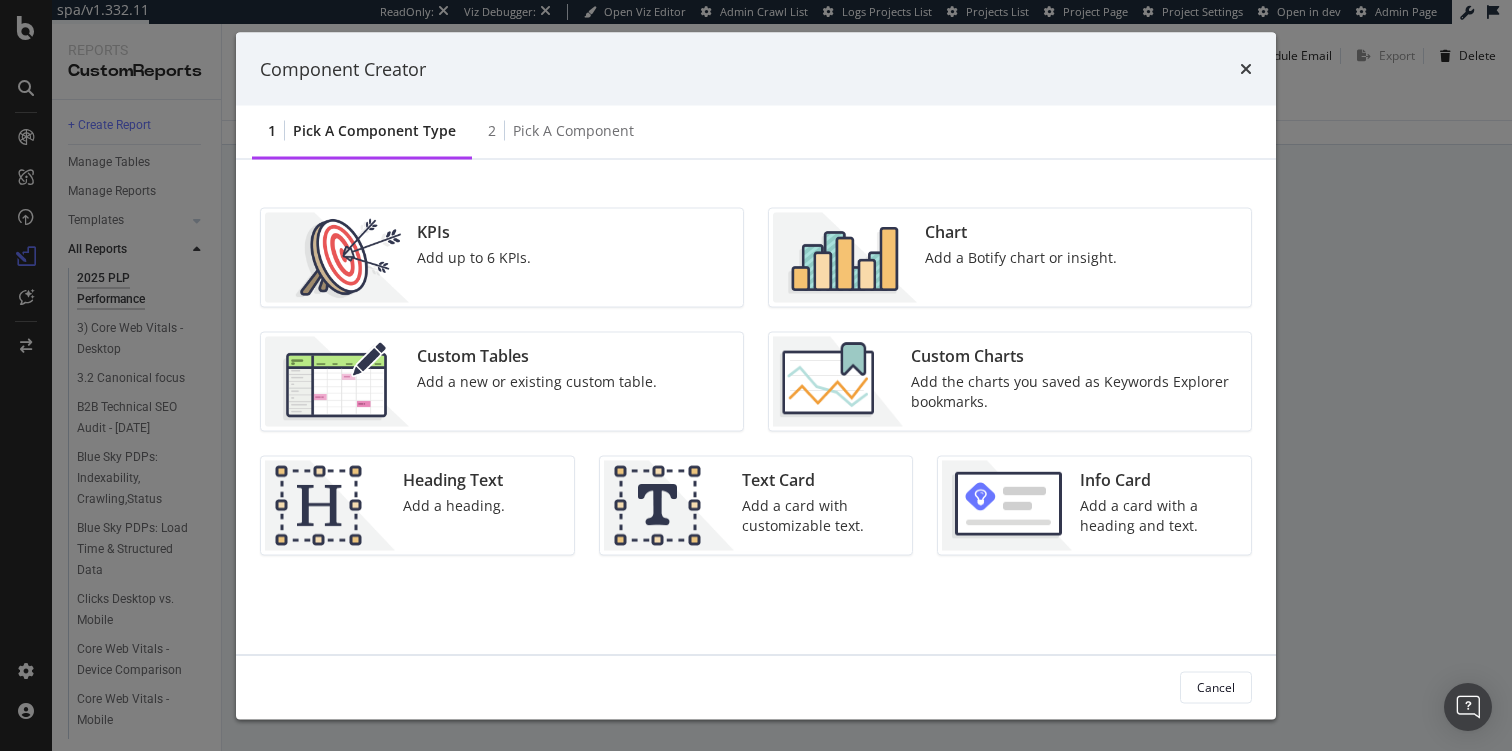 click on "KPIs Add up to 6 KPIs. Chart Add a Botify chart or insight. Custom Tables Add a new or existing custom table. Custom Charts Add the charts you saved as Keywords Explorer bookmarks. Heading Text Add a heading. Text Card Add a card with customizable text. Info Card Add a card with a heading and text." at bounding box center [756, 382] 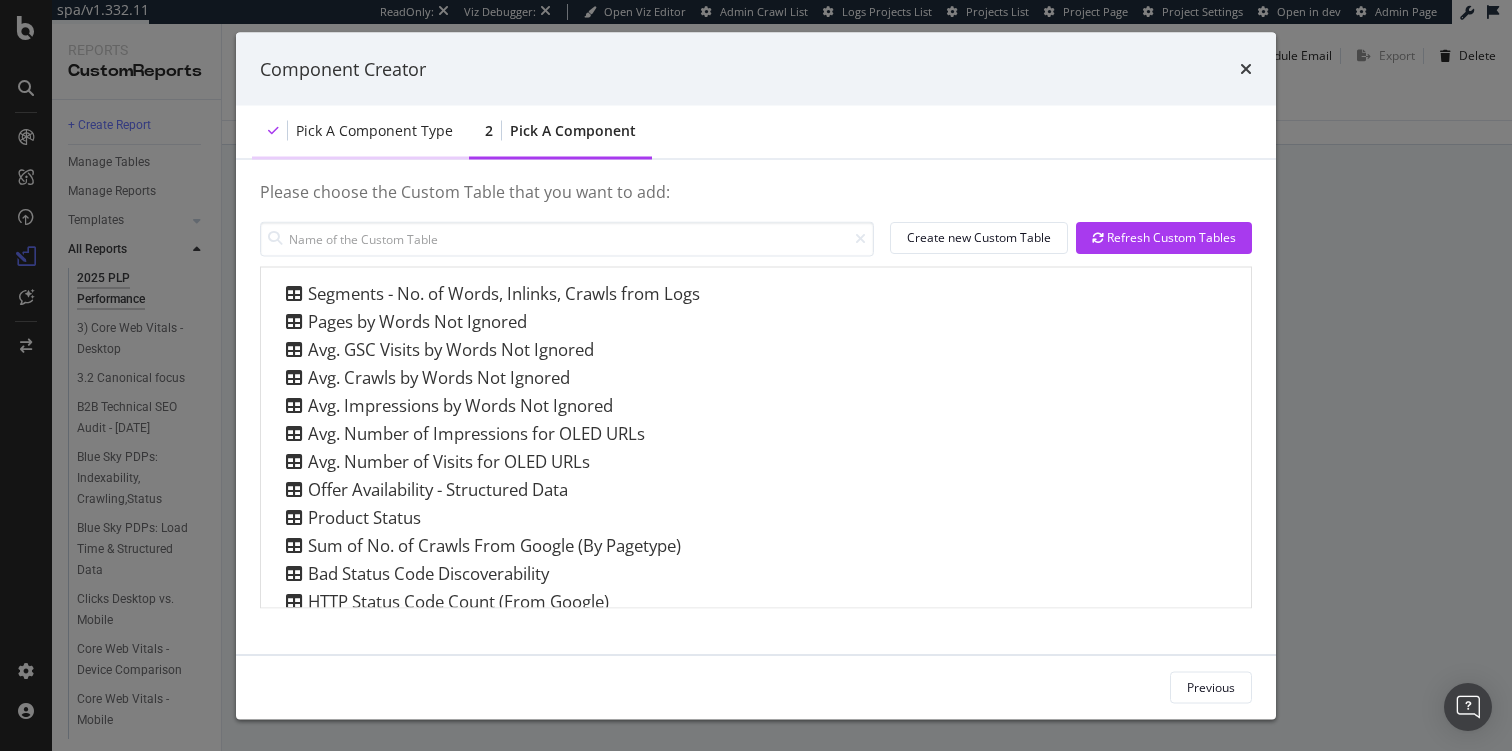 click on "Pick a Component type" at bounding box center [374, 131] 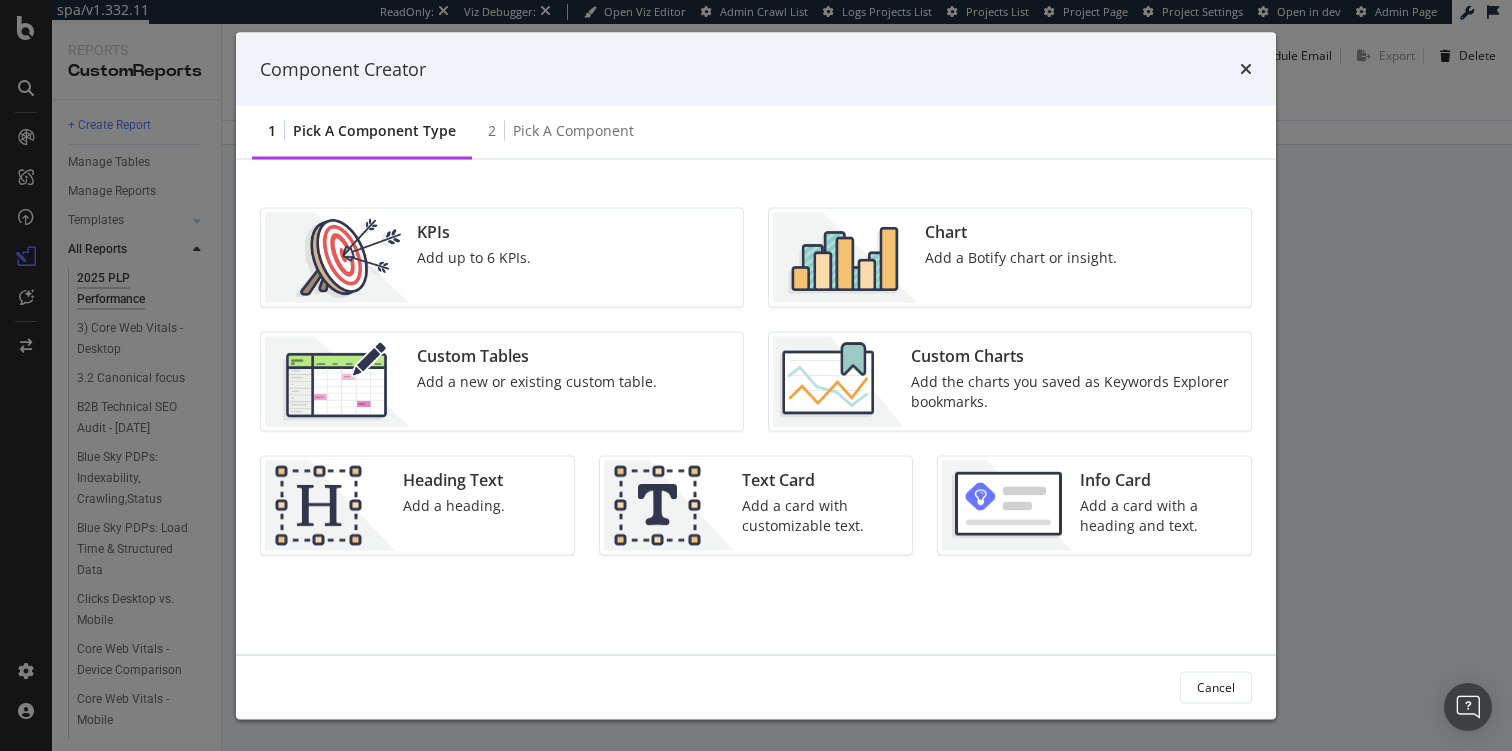 click at bounding box center [838, 382] 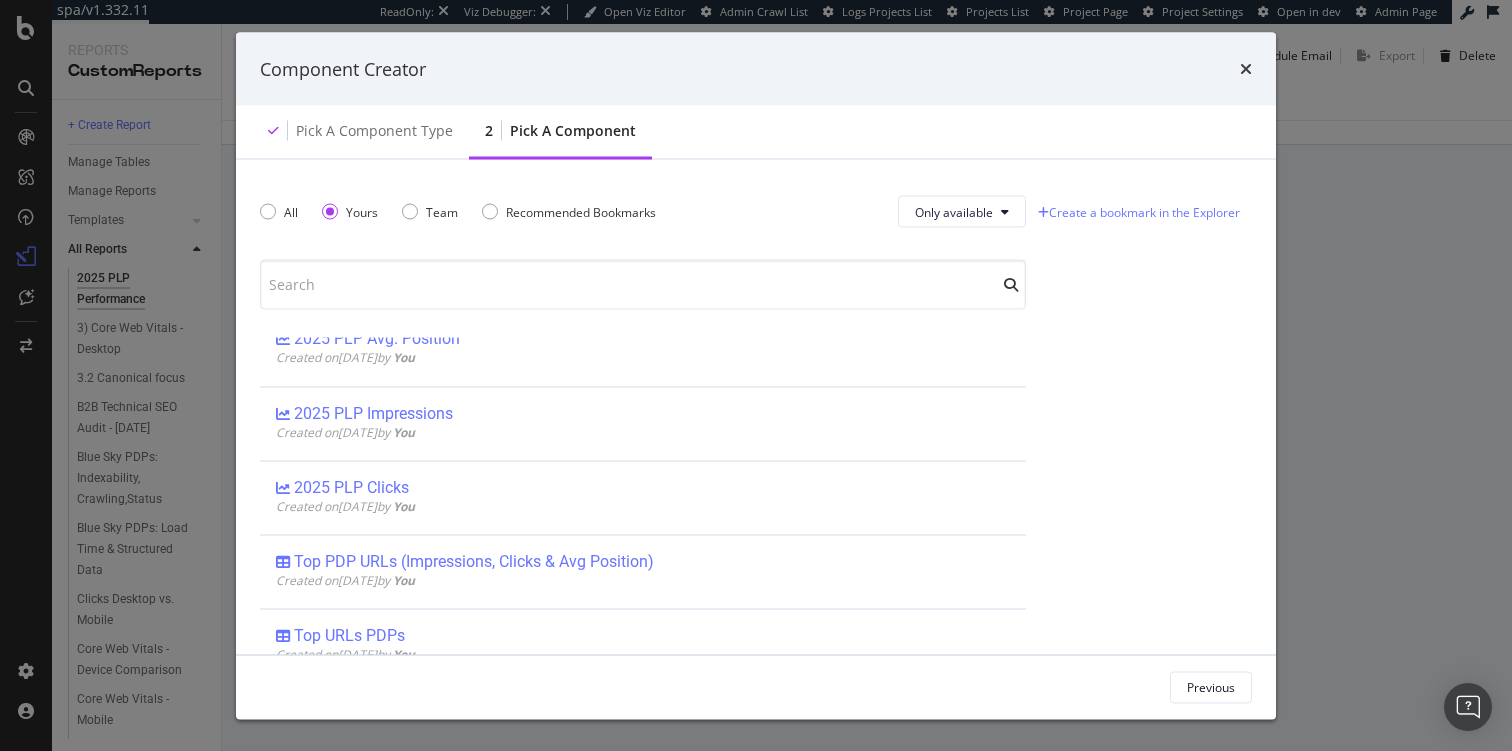 scroll, scrollTop: 185, scrollLeft: 0, axis: vertical 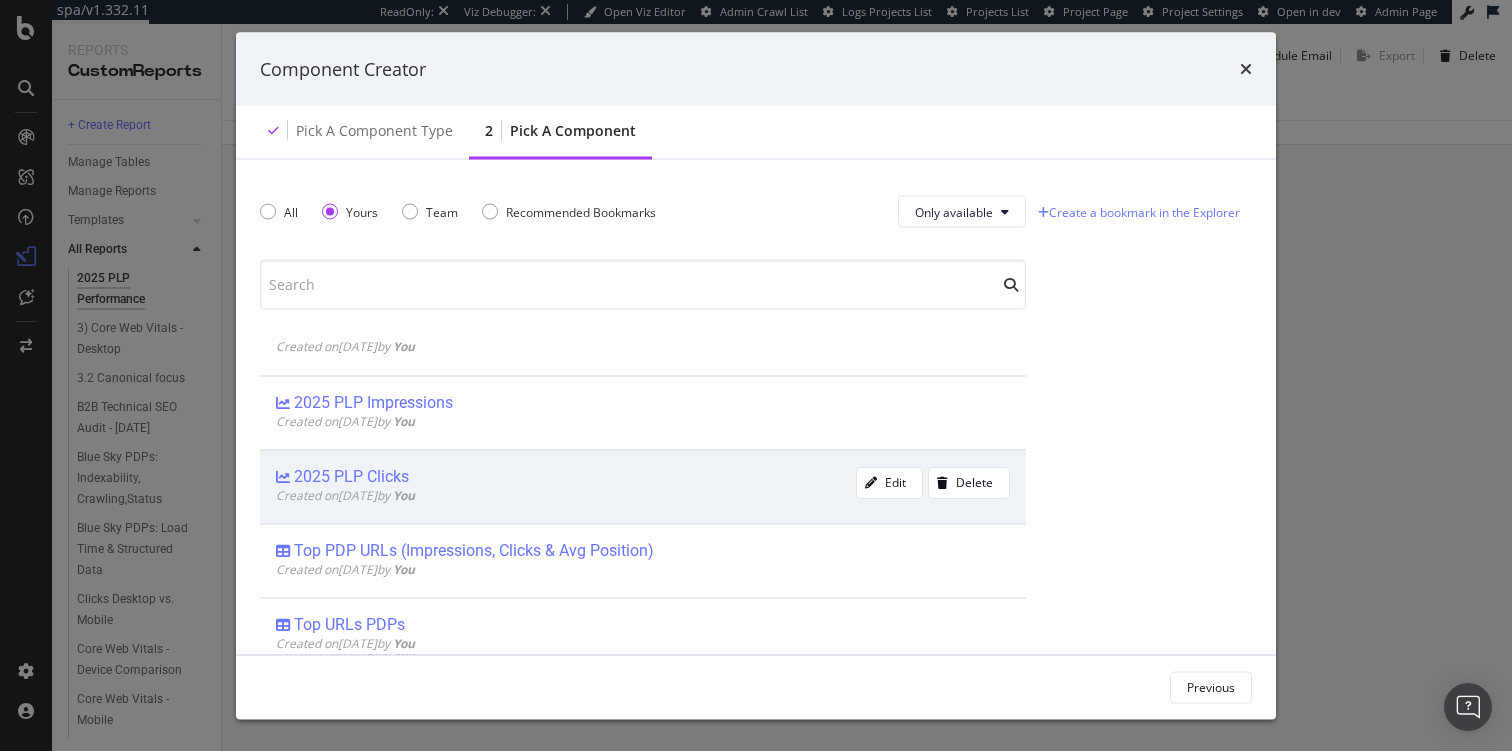 click on "Created on  2025 Jul 10th  by   You" at bounding box center (566, 494) 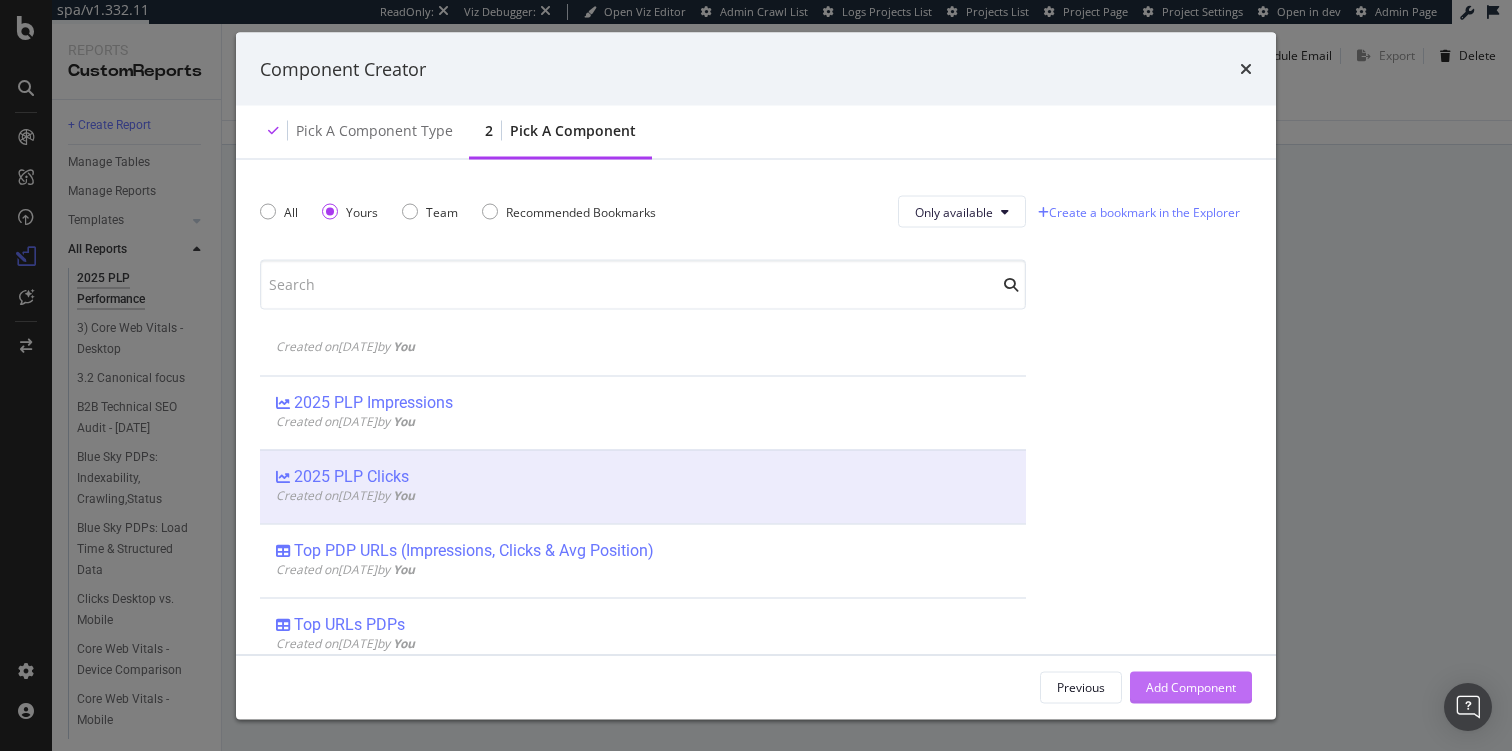 click on "Add Component" at bounding box center (1191, 686) 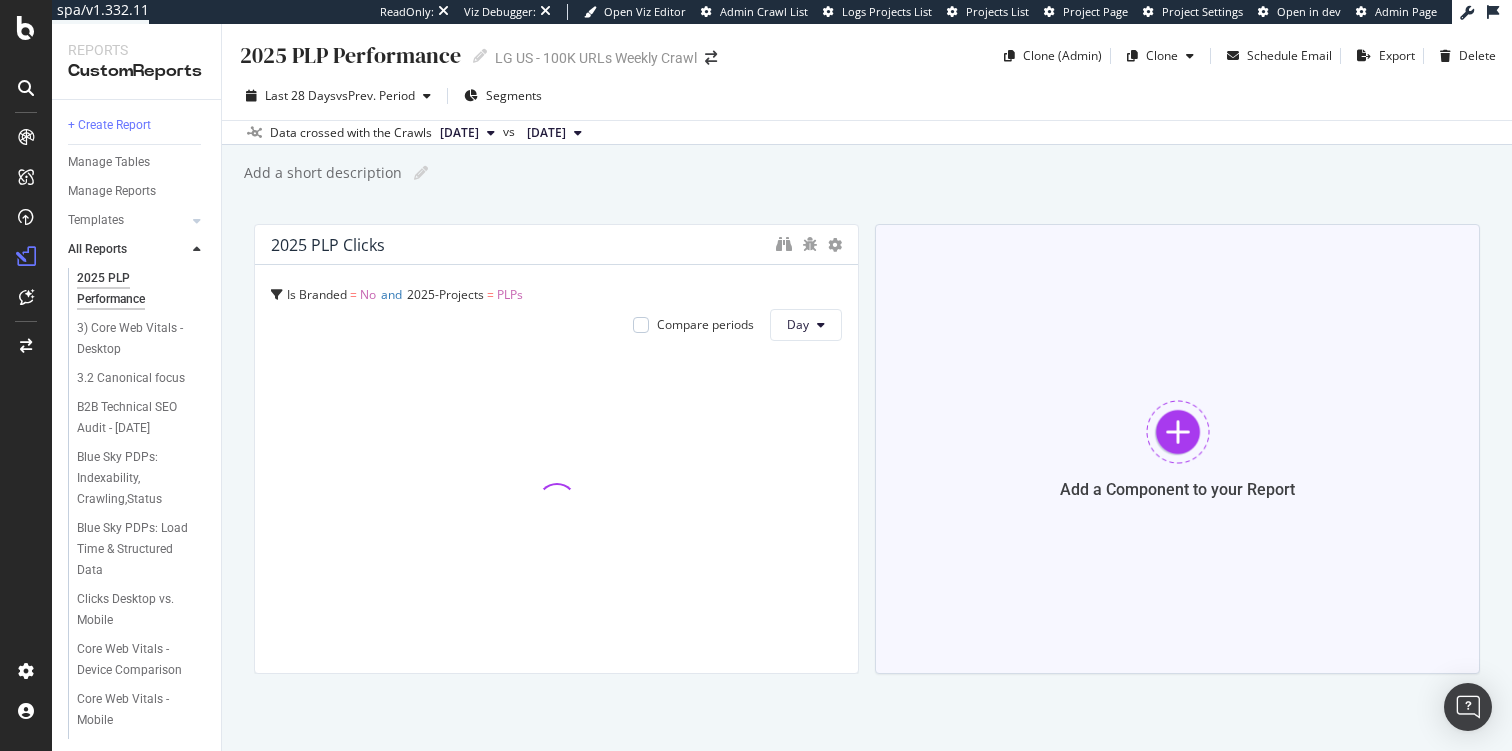 click on "Add a Component to your Report" at bounding box center [1177, 449] 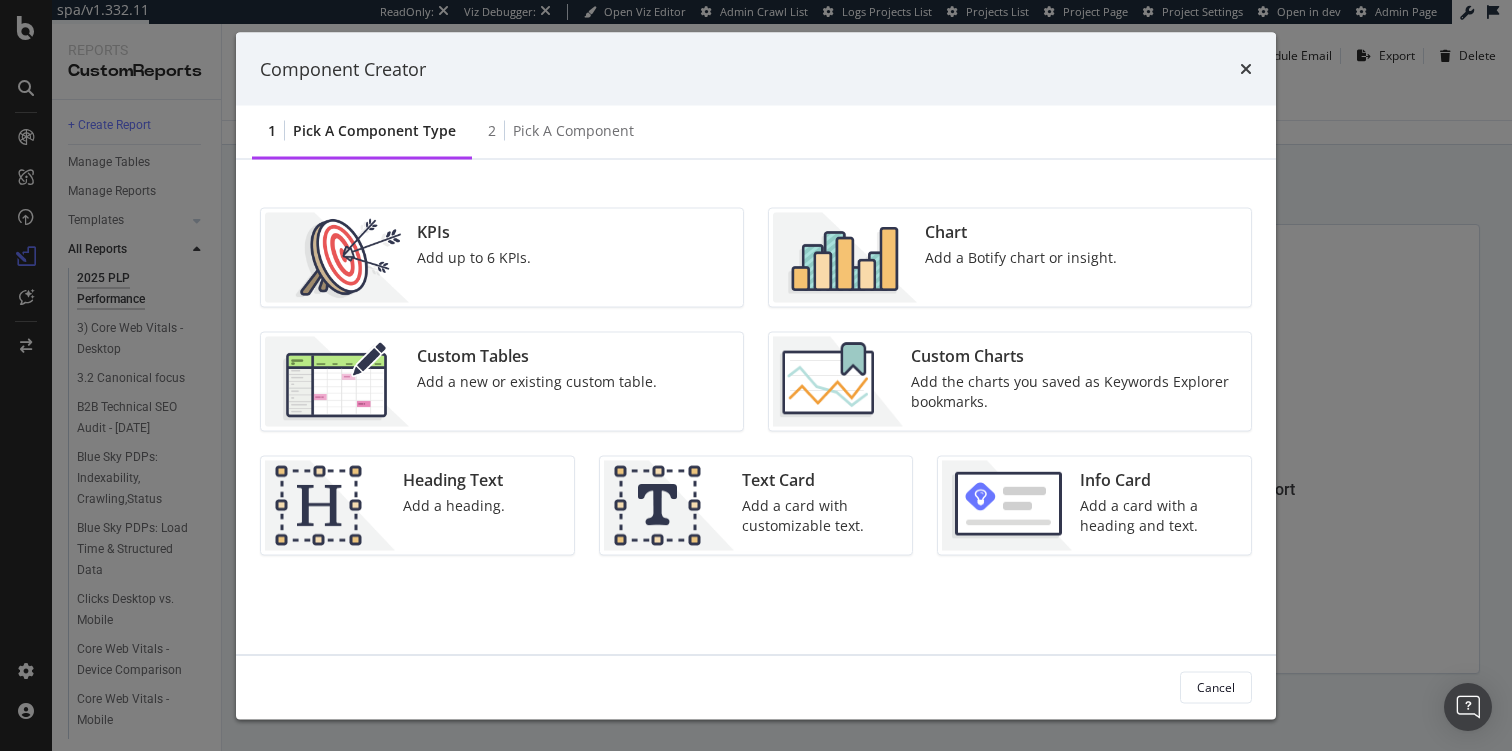 click on "Add the charts you saved as Keywords Explorer bookmarks." at bounding box center [1075, 392] 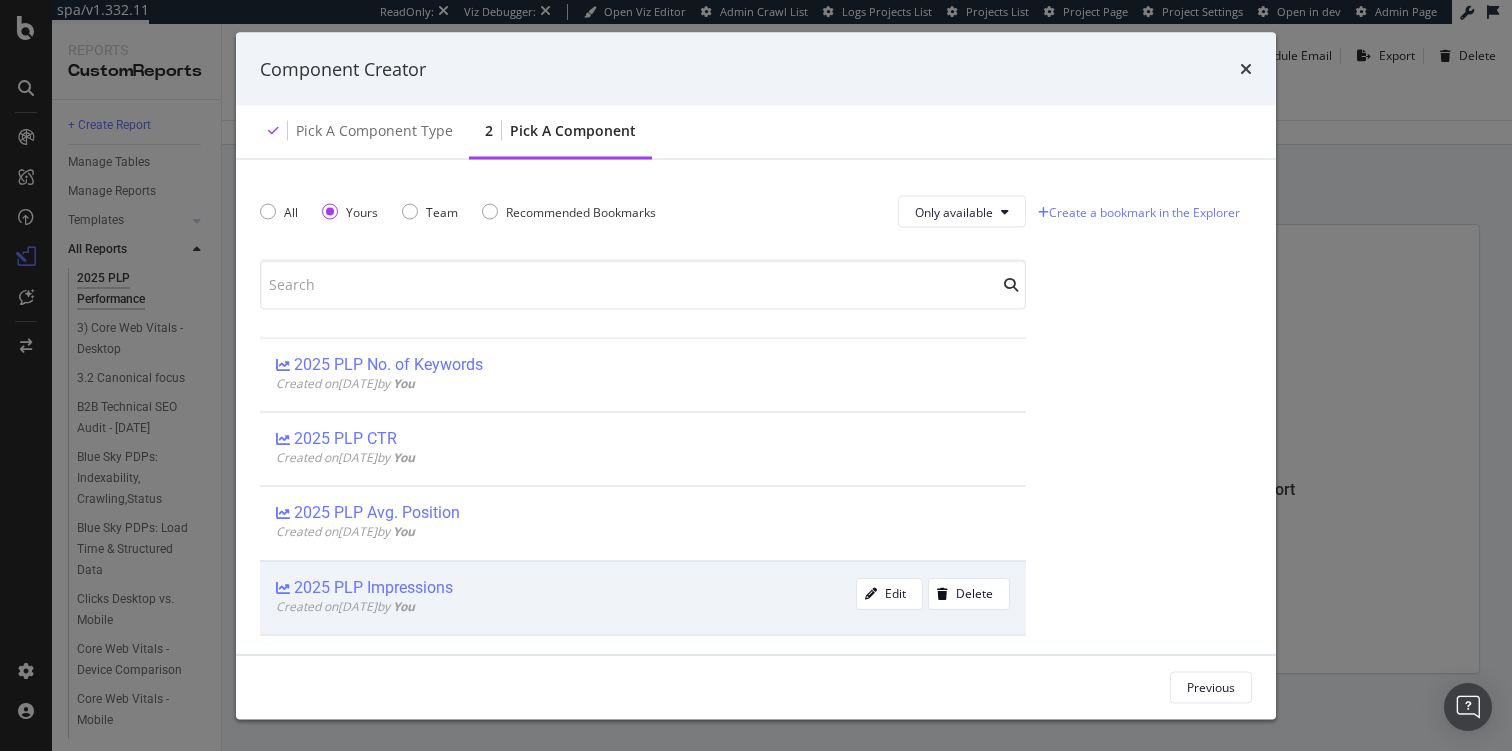 click on "Created on  2025 Jul 10th  by   You" at bounding box center [566, 605] 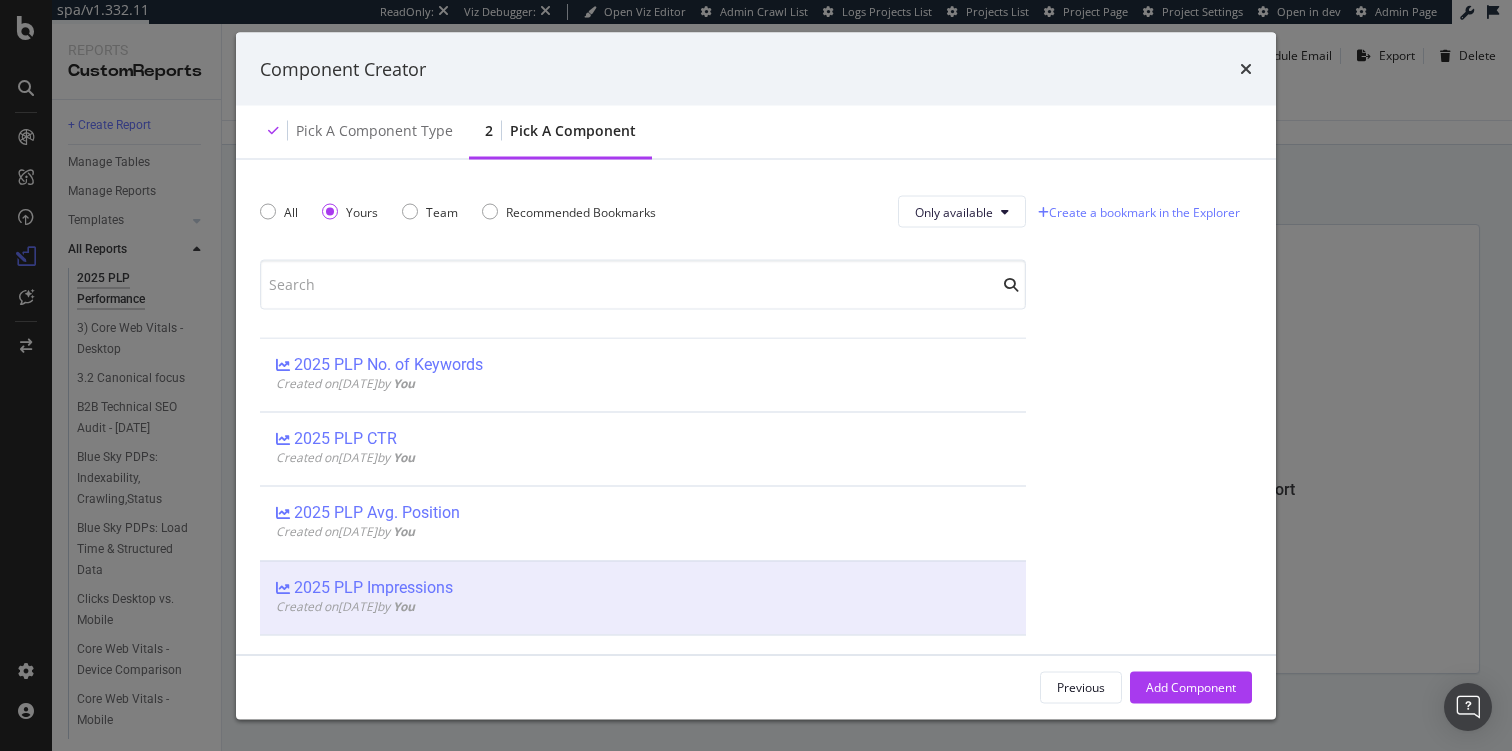click on "Previous Add Component" at bounding box center [756, 687] 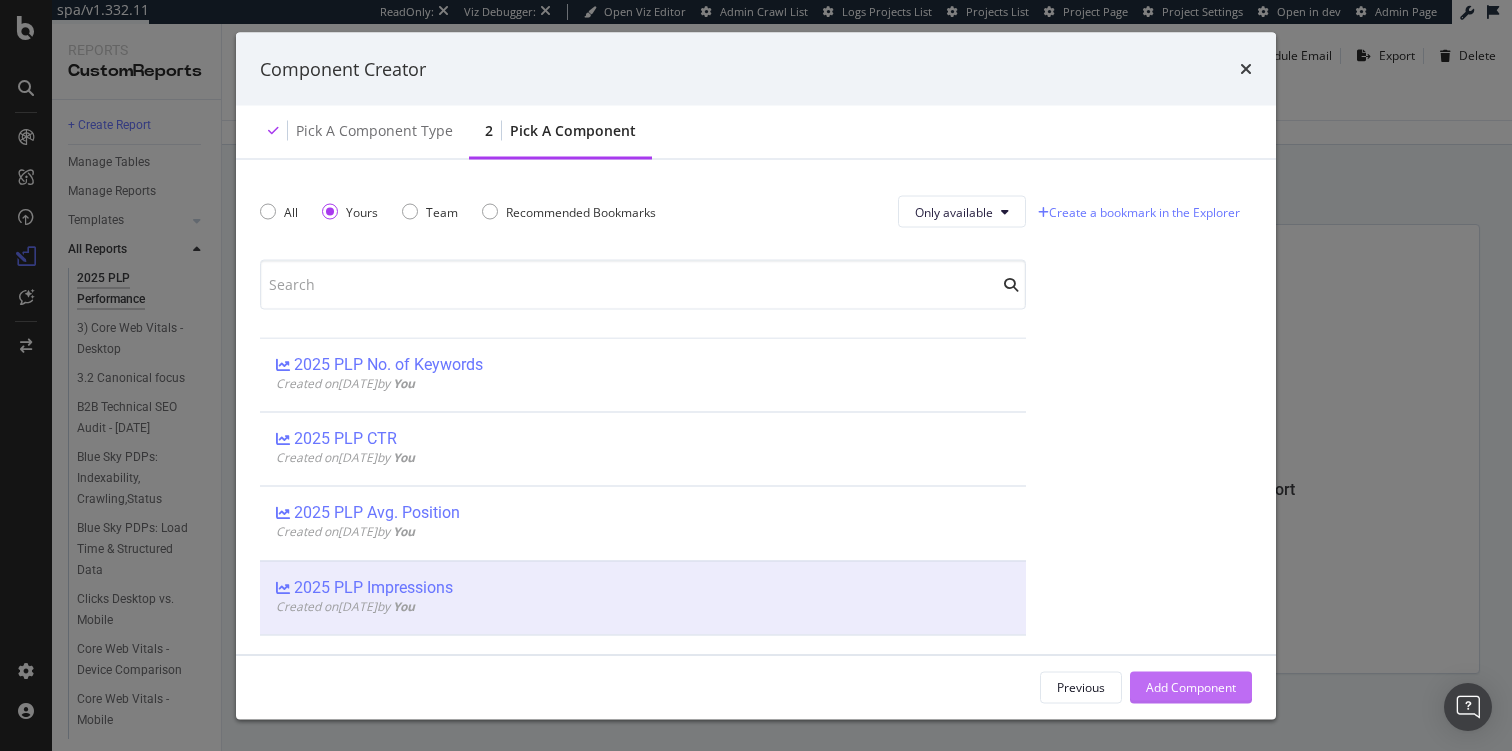 click on "Add Component" at bounding box center [1191, 686] 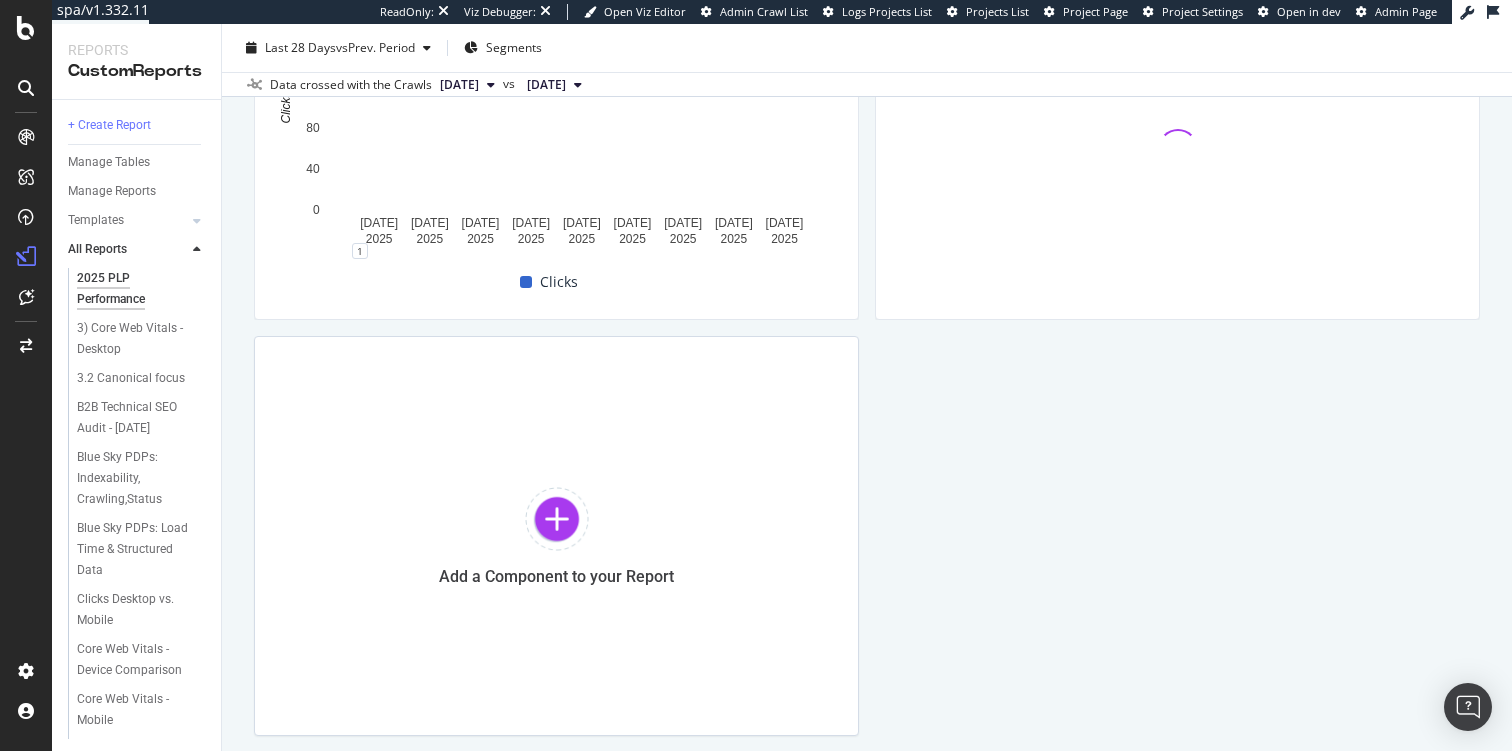scroll, scrollTop: 365, scrollLeft: 0, axis: vertical 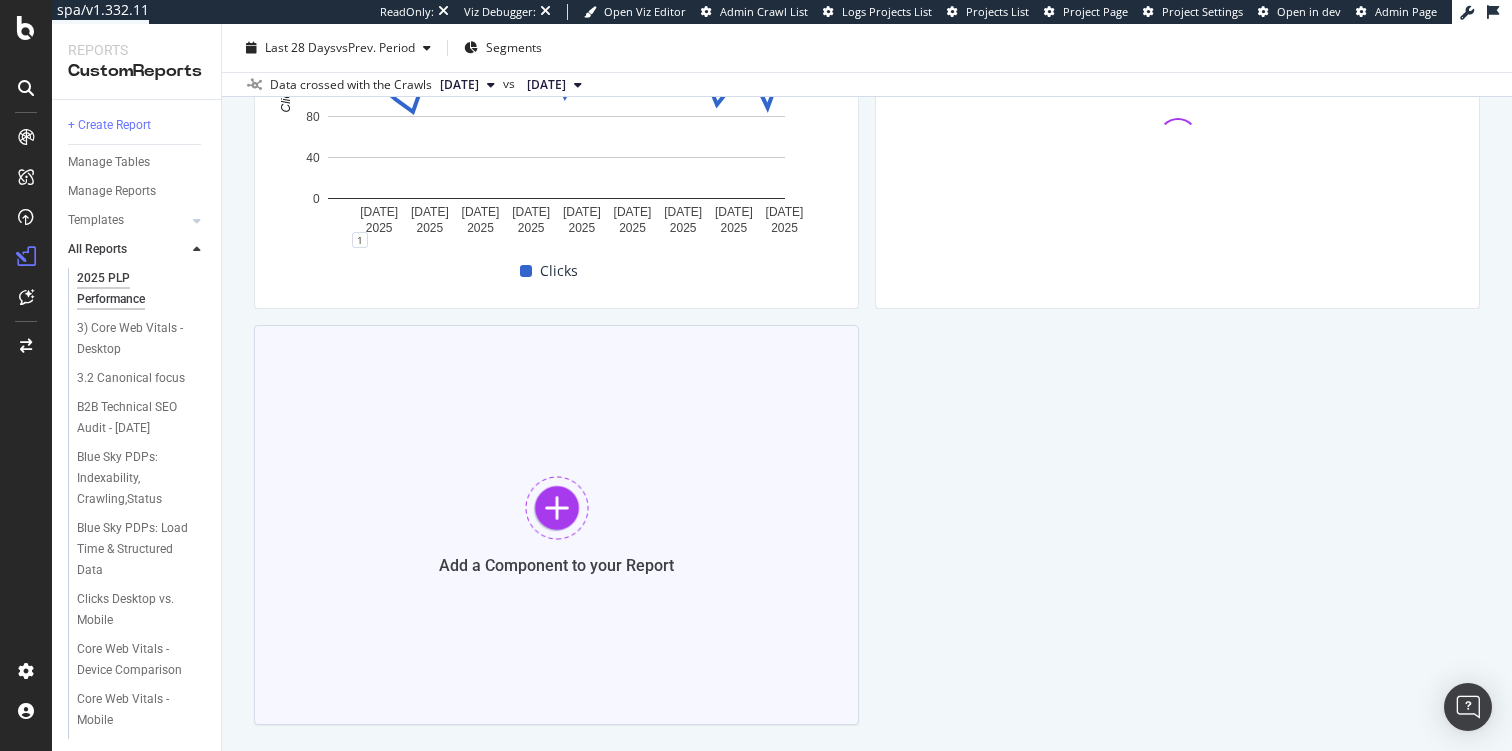 click on "Add a Component to your Report" at bounding box center (556, 525) 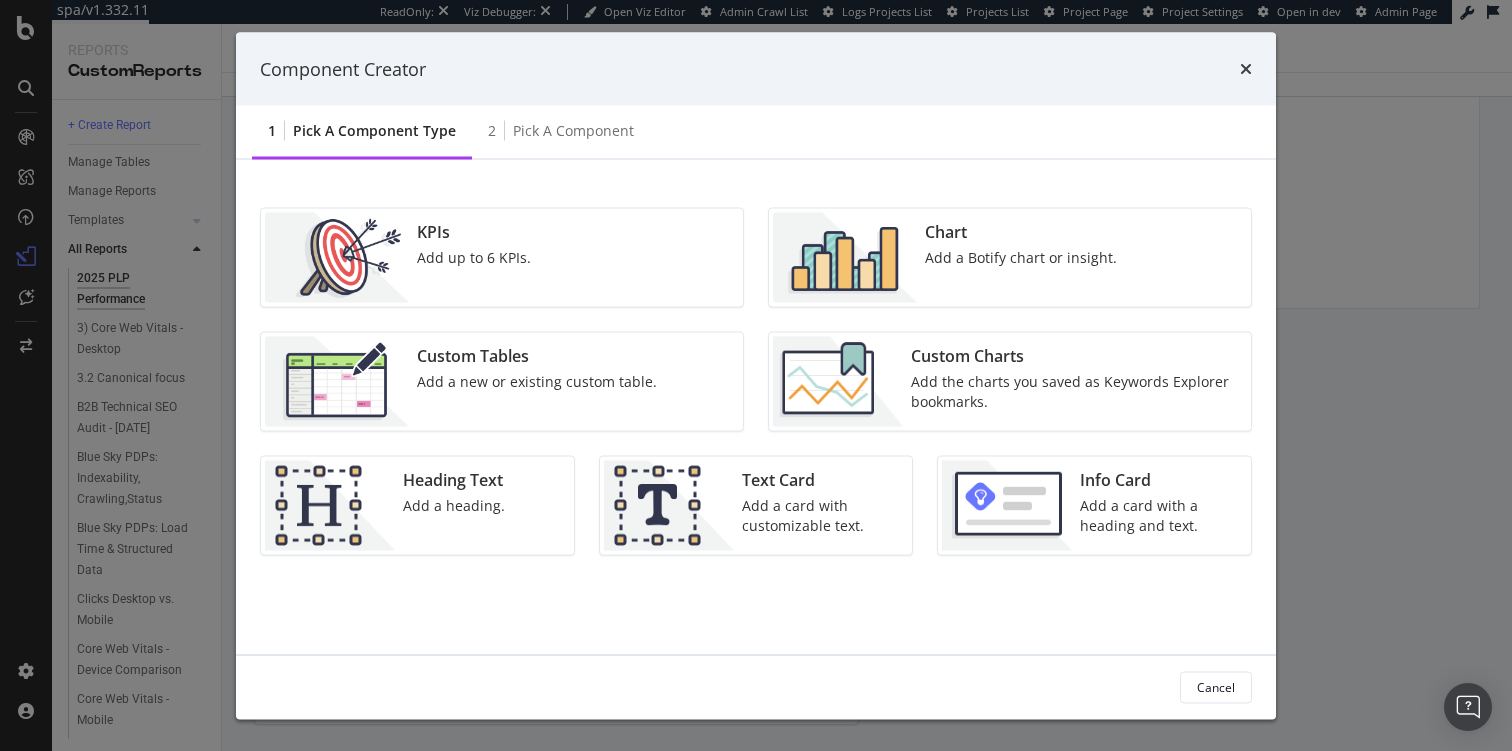 click on "Custom Charts" at bounding box center [1075, 356] 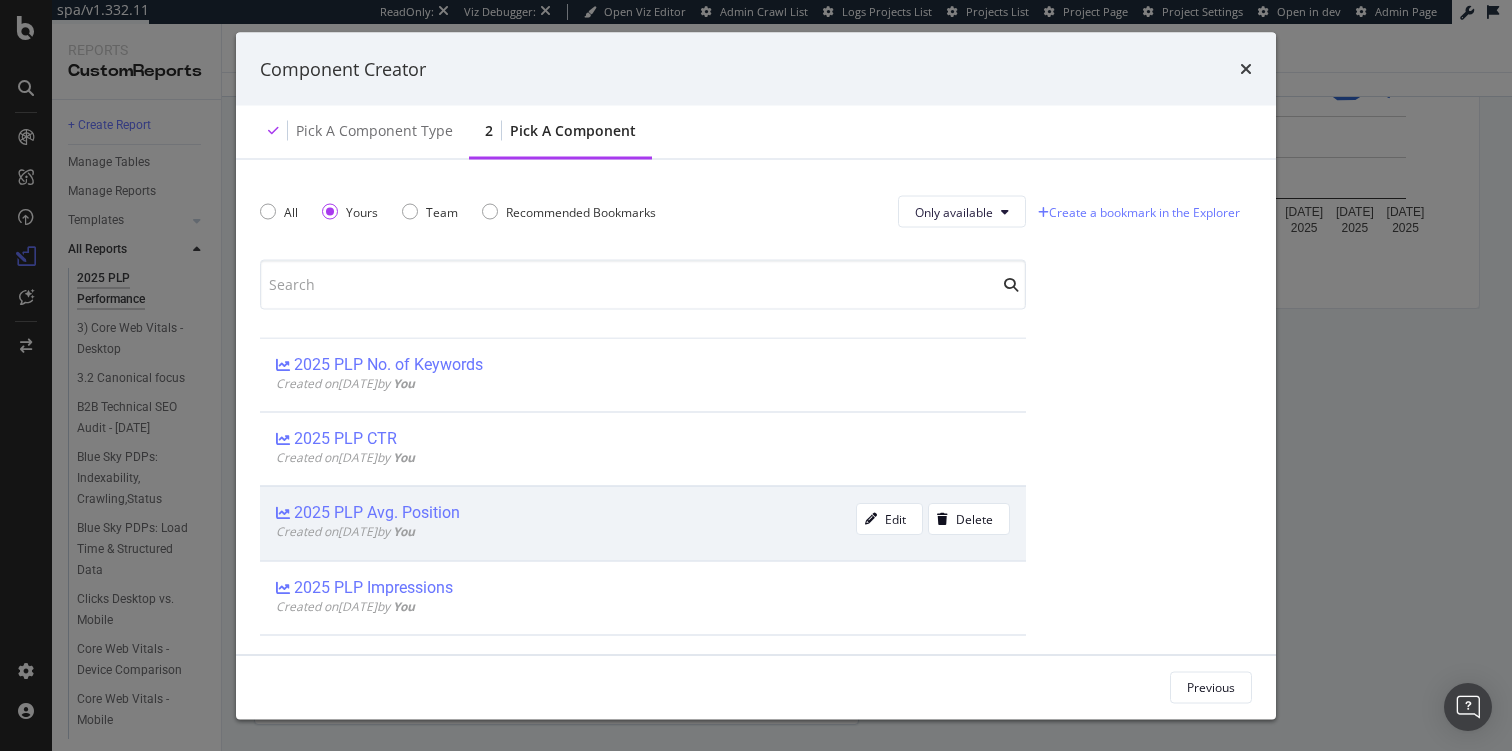 click on "Created on  2025 Jul 10th  by   You" at bounding box center [566, 531] 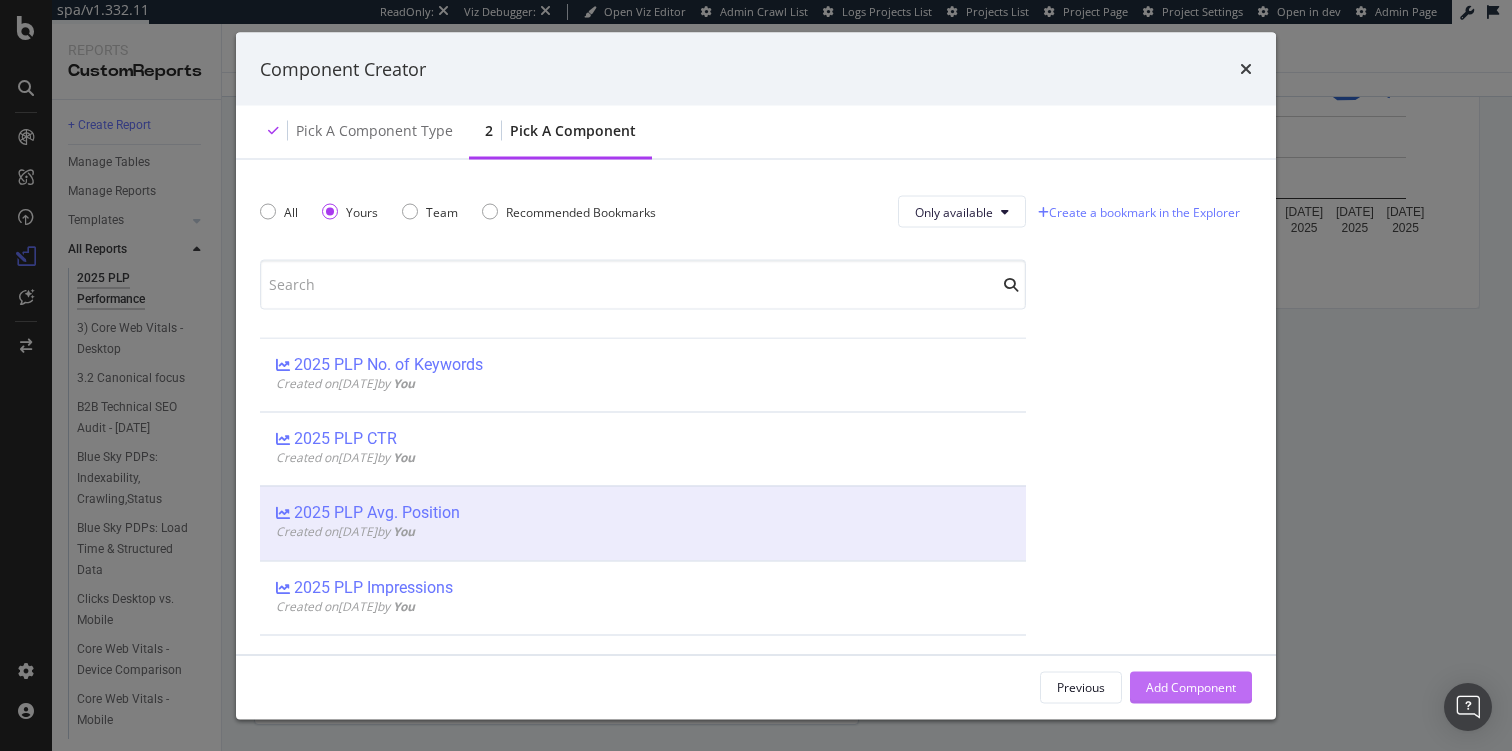 click on "Add Component" at bounding box center (1191, 686) 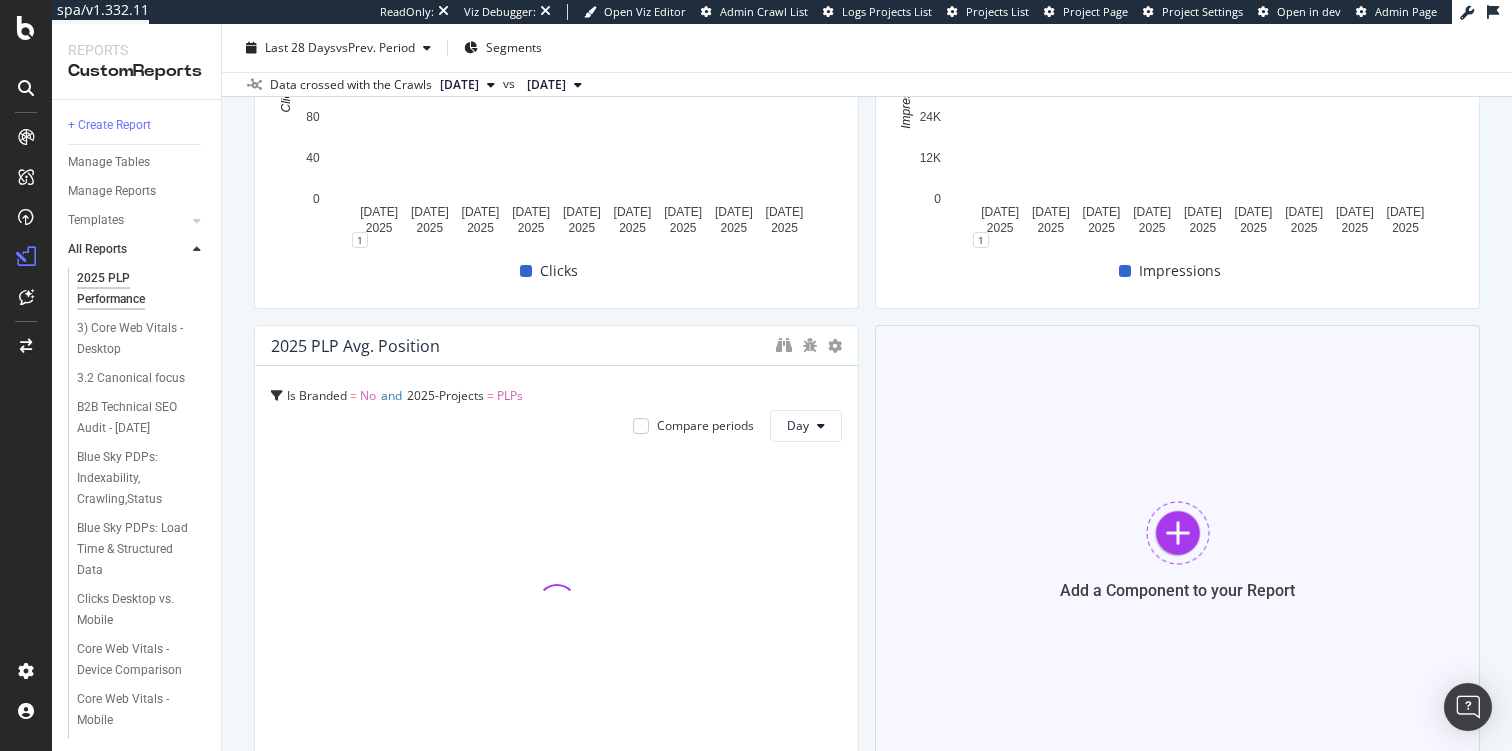 click on "Add a Component to your Report" at bounding box center (1177, 550) 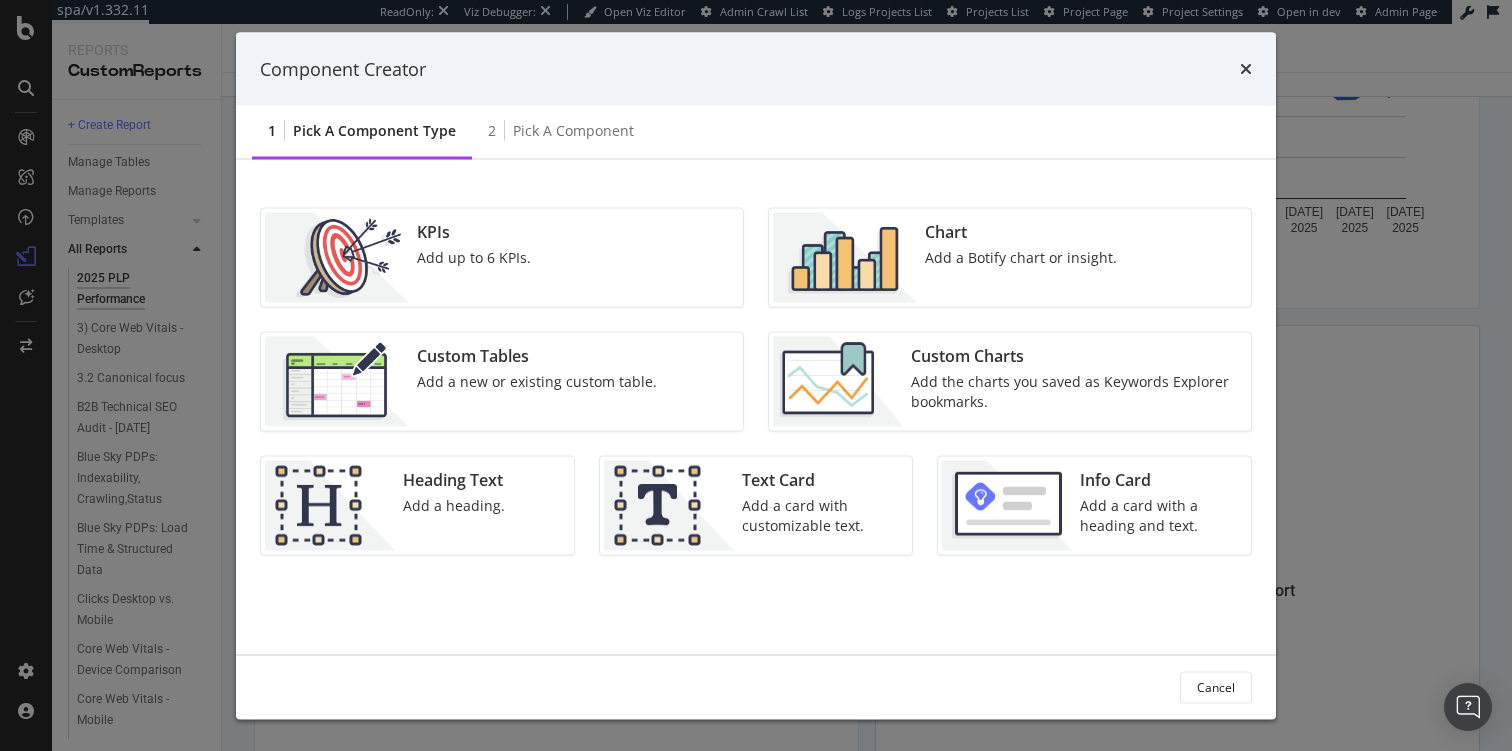 click at bounding box center [838, 382] 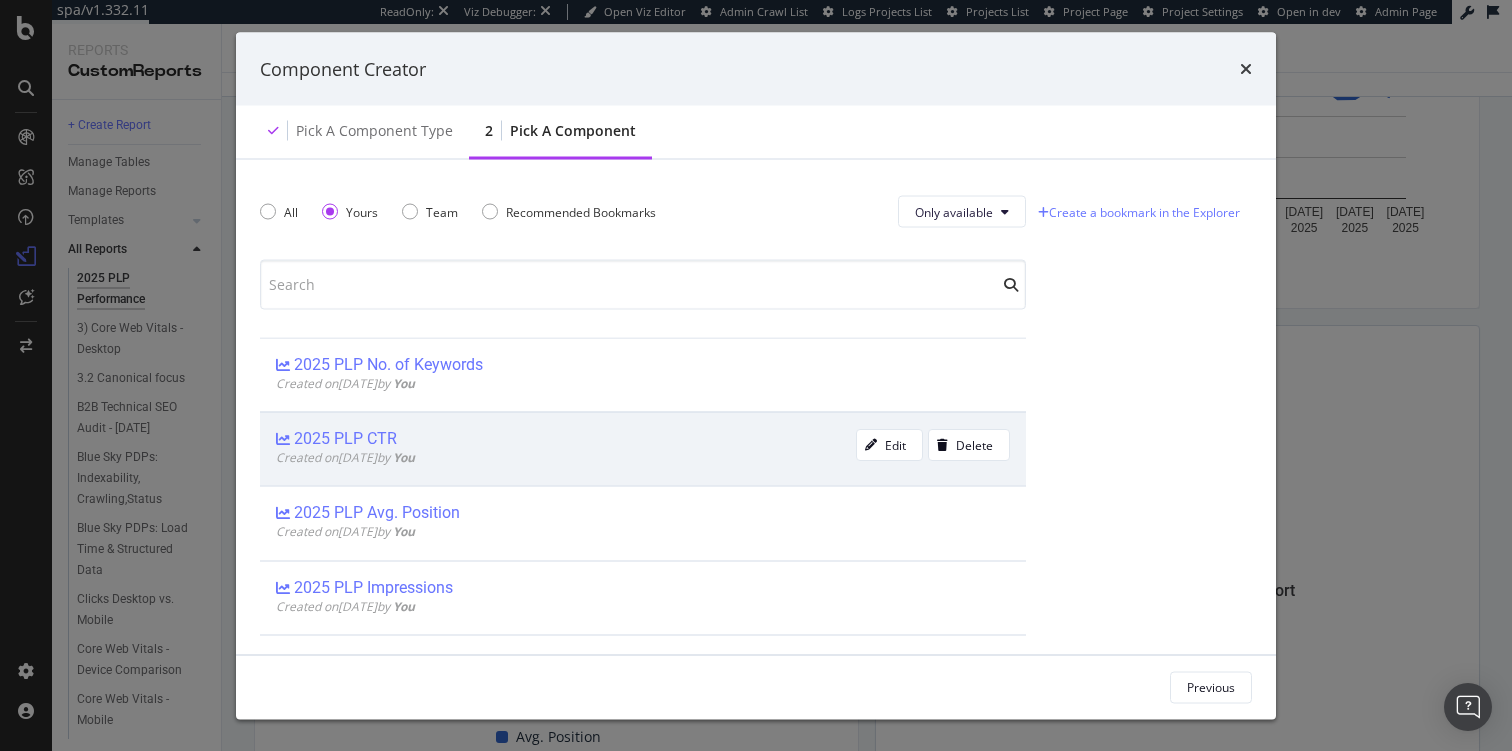 click on "2025 PLP CTR" at bounding box center (566, 439) 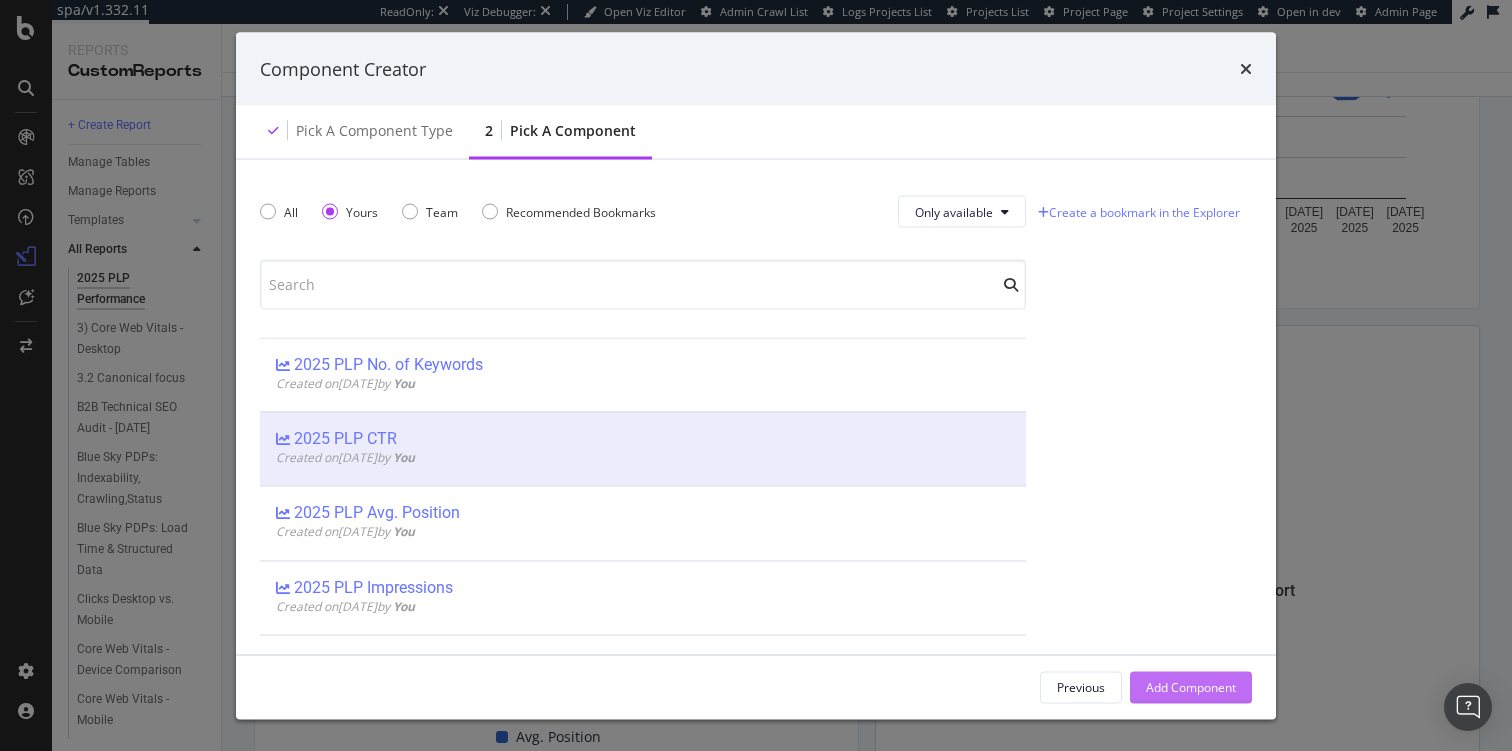 click on "Add Component" at bounding box center [1191, 686] 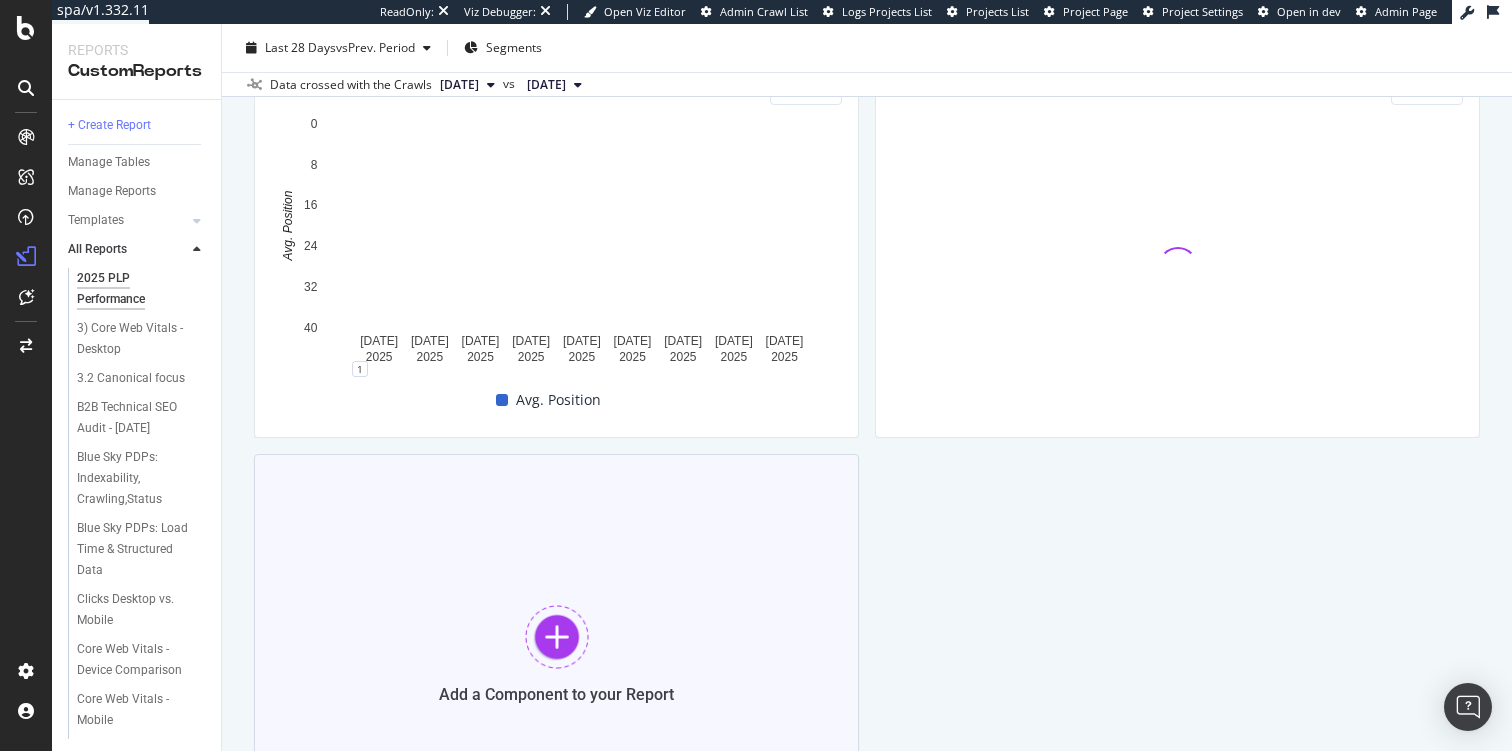scroll, scrollTop: 711, scrollLeft: 0, axis: vertical 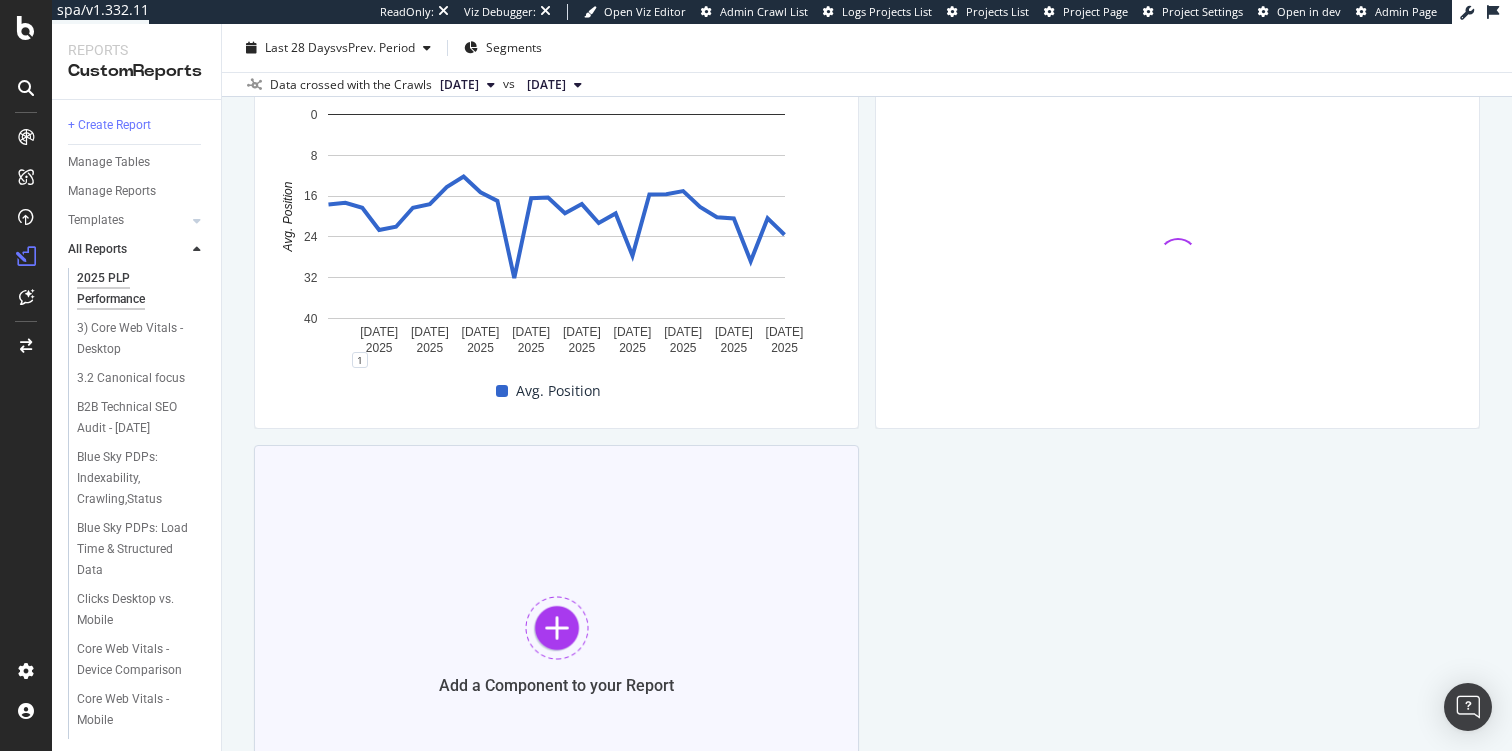 click on "Add a Component to your Report" at bounding box center (556, 645) 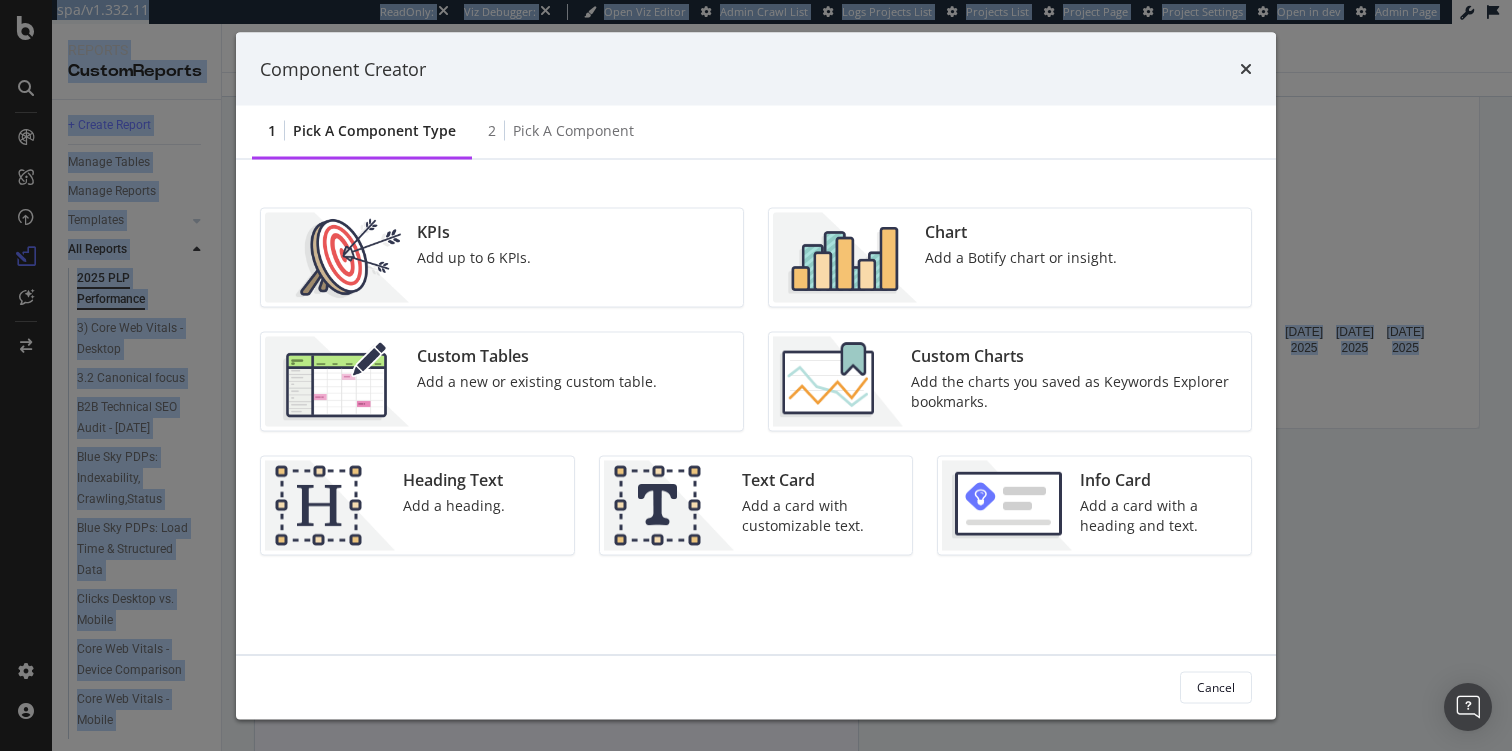 click on "KPIs Add up to 6 KPIs. Chart Add a Botify chart or insight. Custom Tables Add a new or existing custom table. Custom Charts Add the charts you saved as Keywords Explorer bookmarks. Heading Text Add a heading. Text Card Add a card with customizable text. Info Card Add a card with a heading and text." at bounding box center [756, 453] 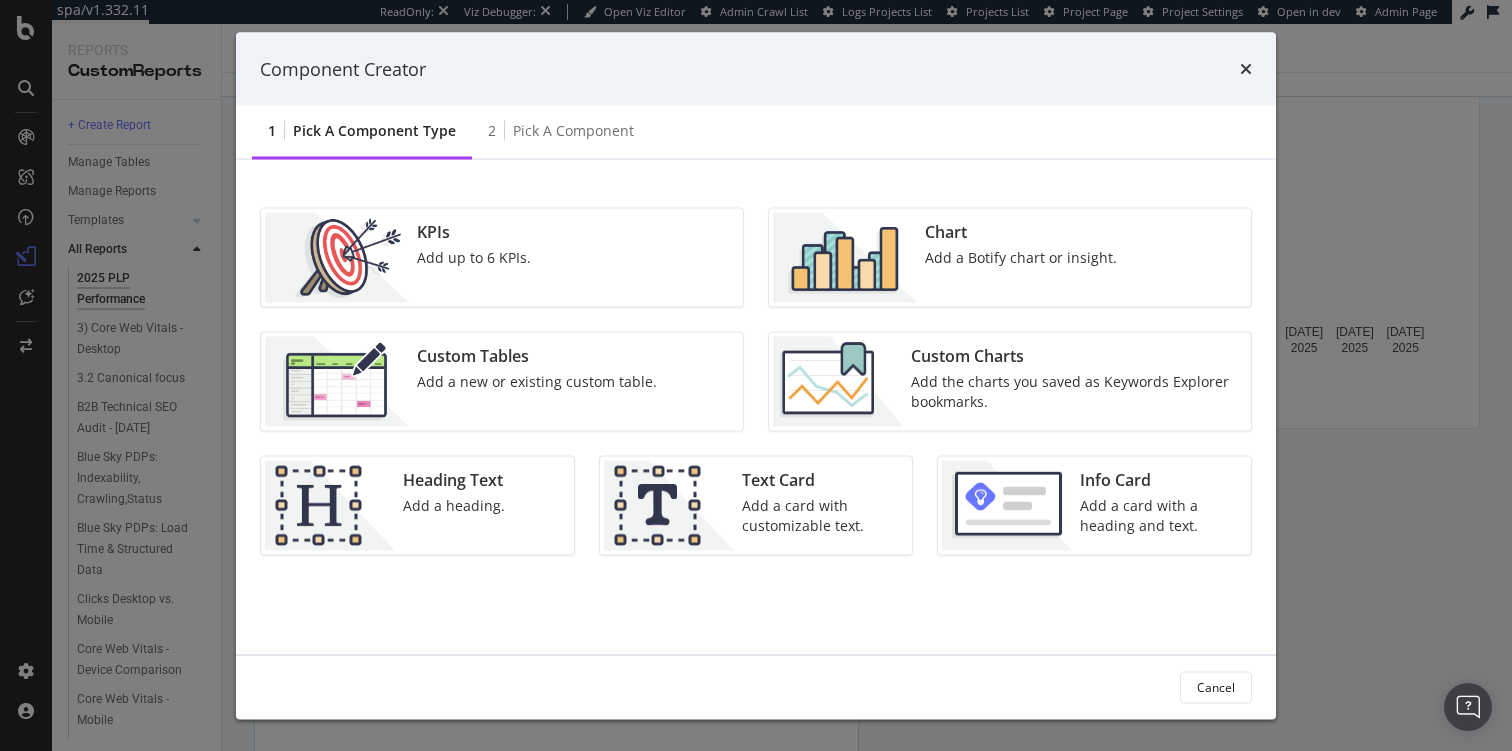 click at bounding box center [838, 382] 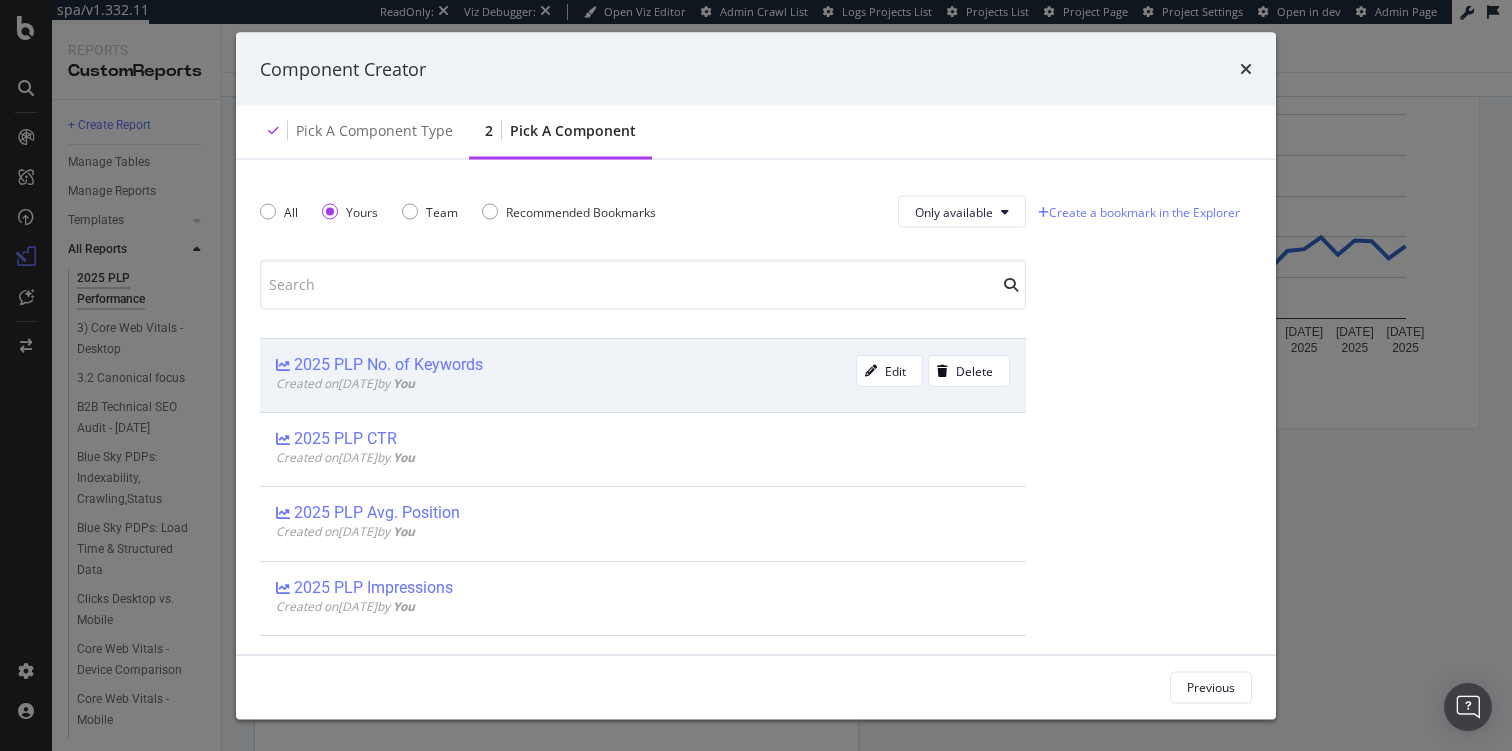 click on "Created on  2025 Jul 10th  by   You" at bounding box center (566, 383) 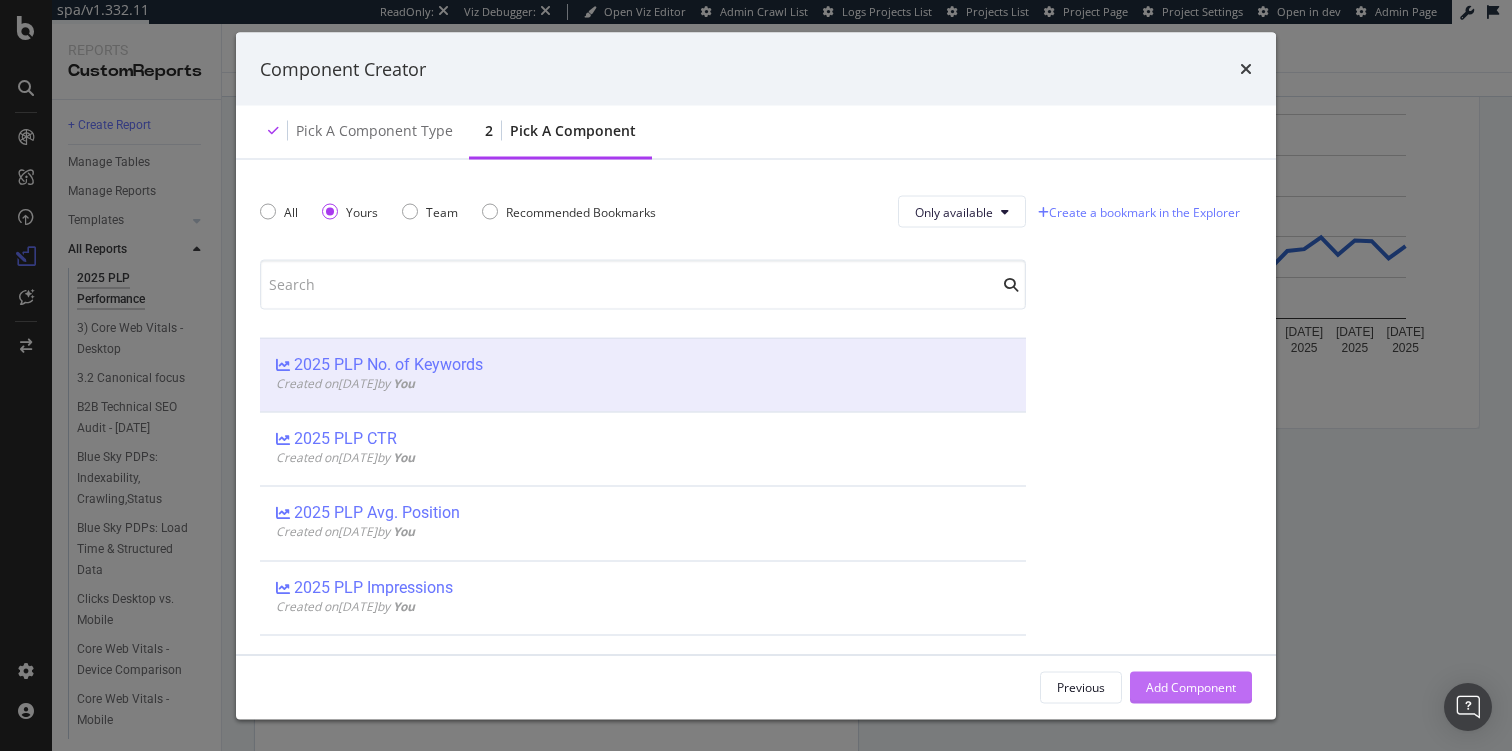 click on "Add Component" at bounding box center [1191, 686] 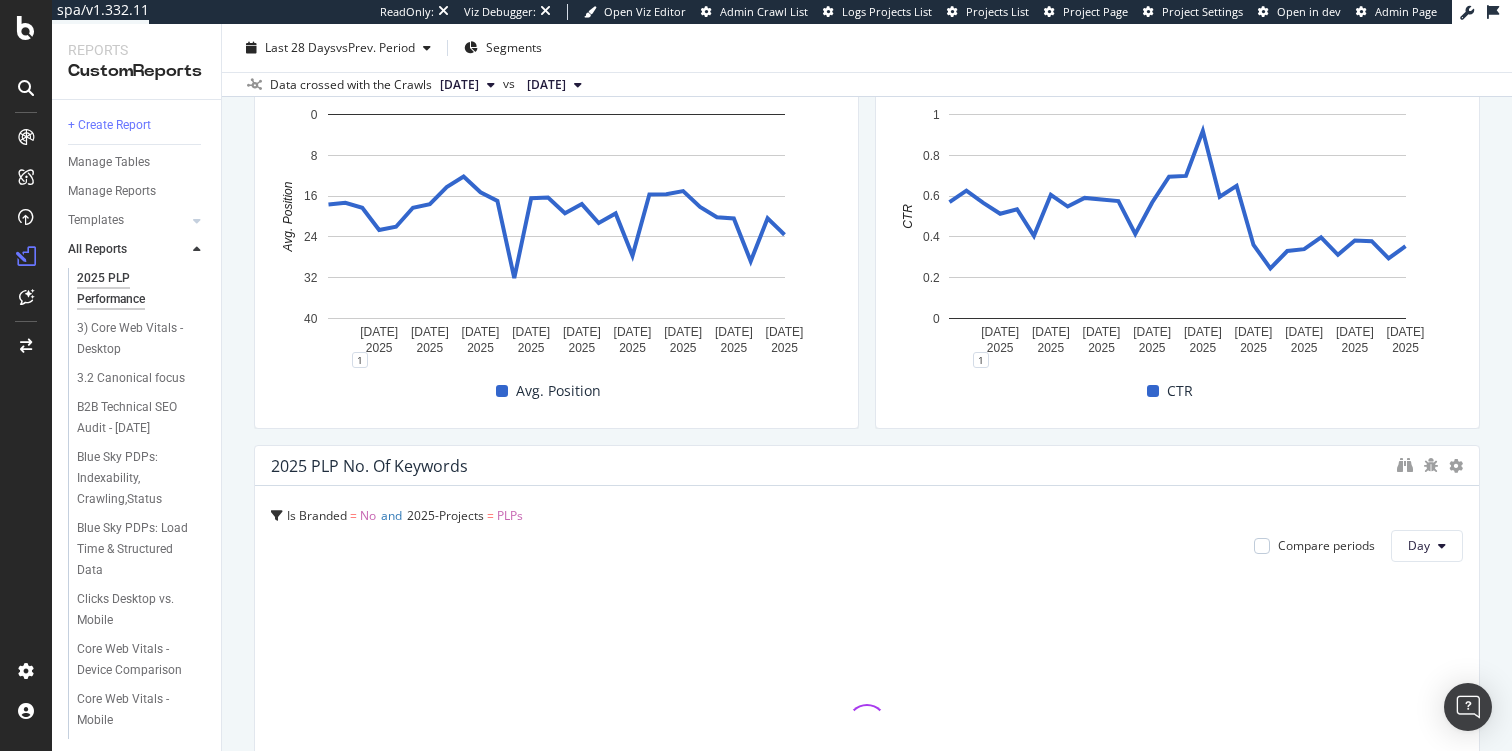 drag, startPoint x: 856, startPoint y: 607, endPoint x: 1511, endPoint y: 657, distance: 656.90564 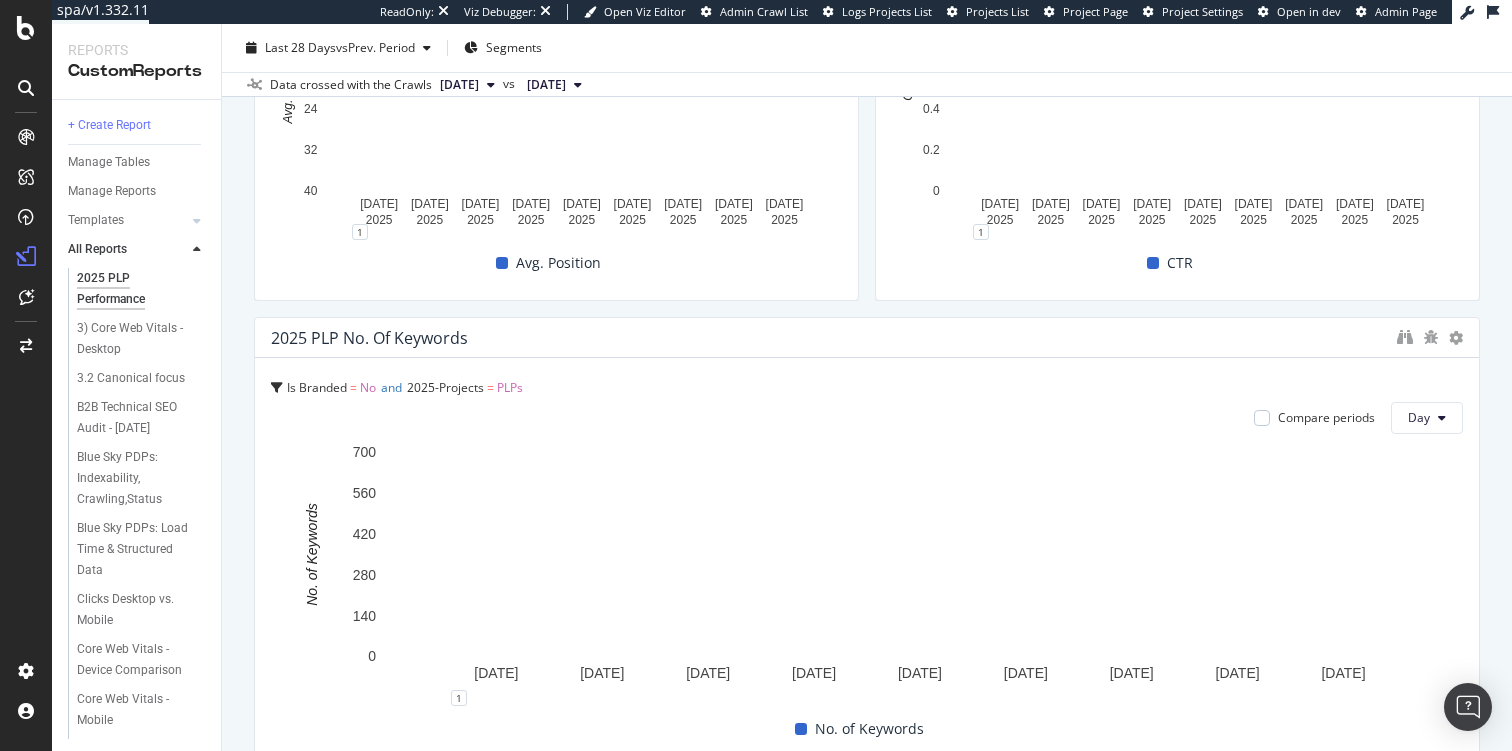 scroll, scrollTop: 894, scrollLeft: 0, axis: vertical 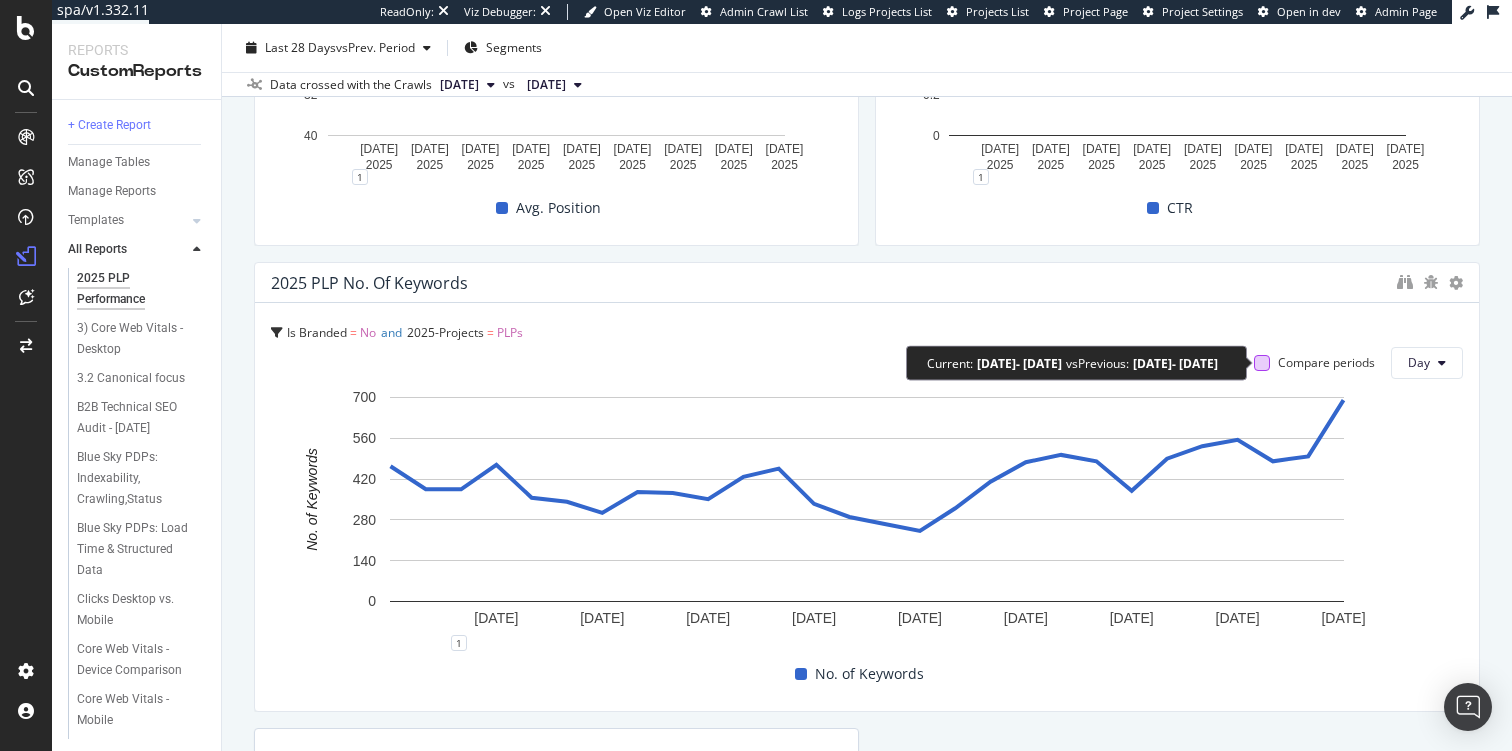 click at bounding box center (1262, 363) 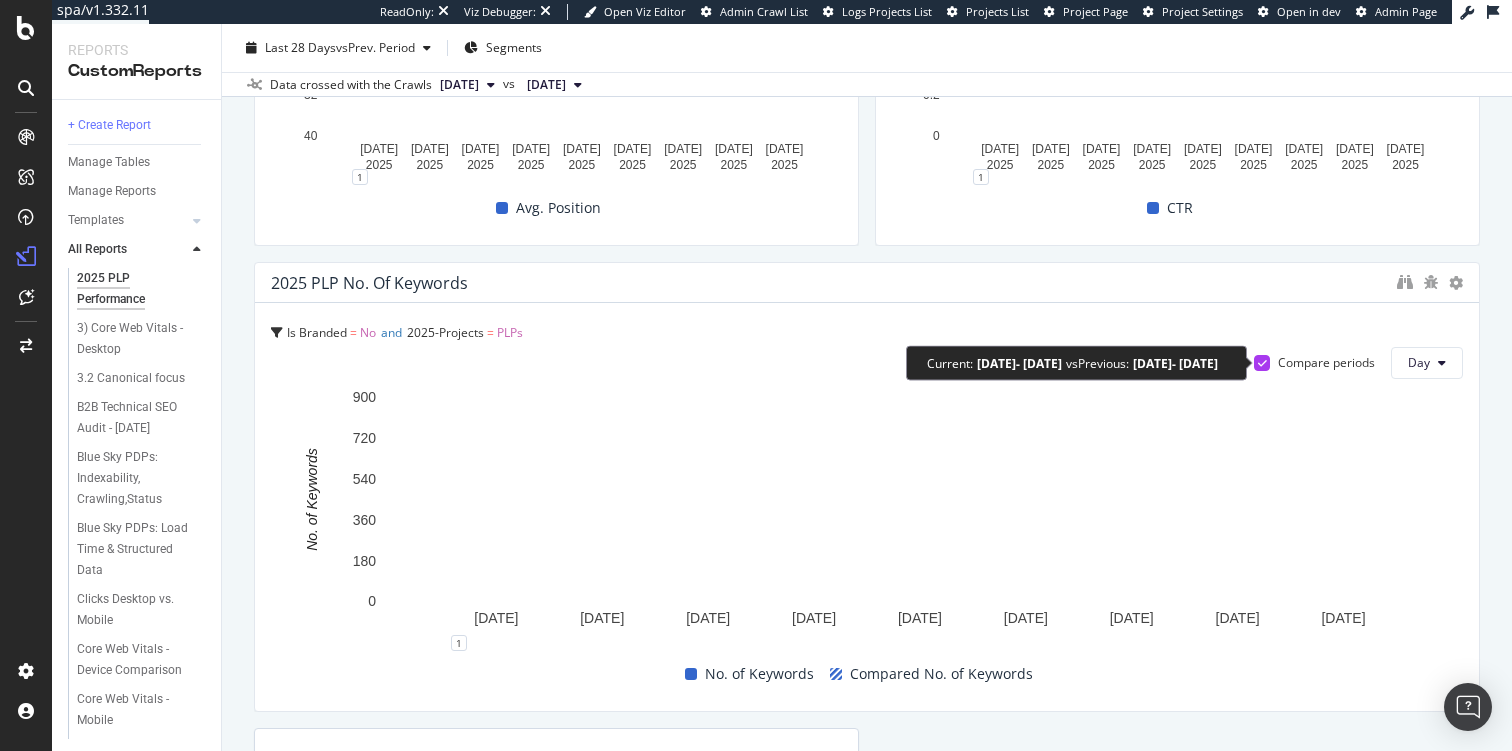 click at bounding box center [1262, 363] 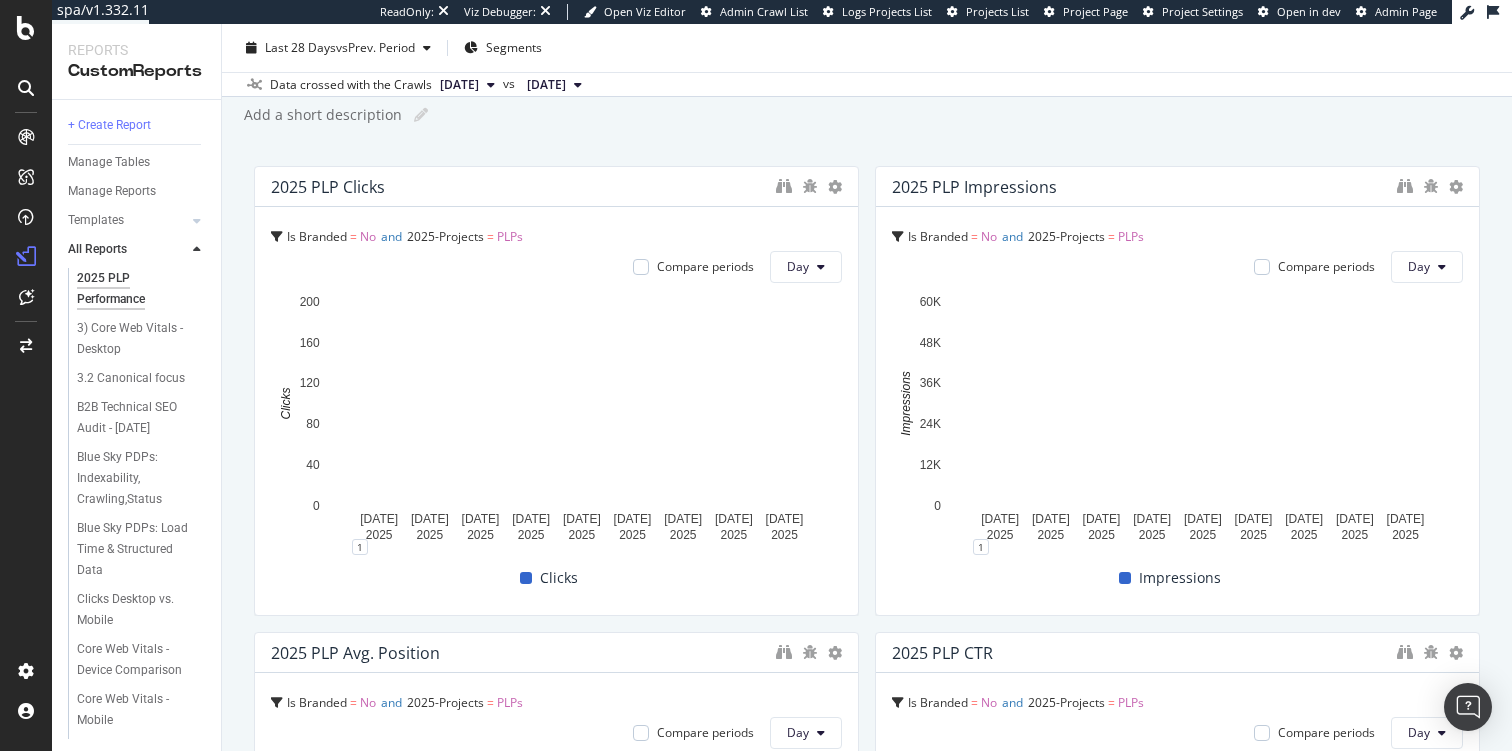 scroll, scrollTop: 0, scrollLeft: 0, axis: both 